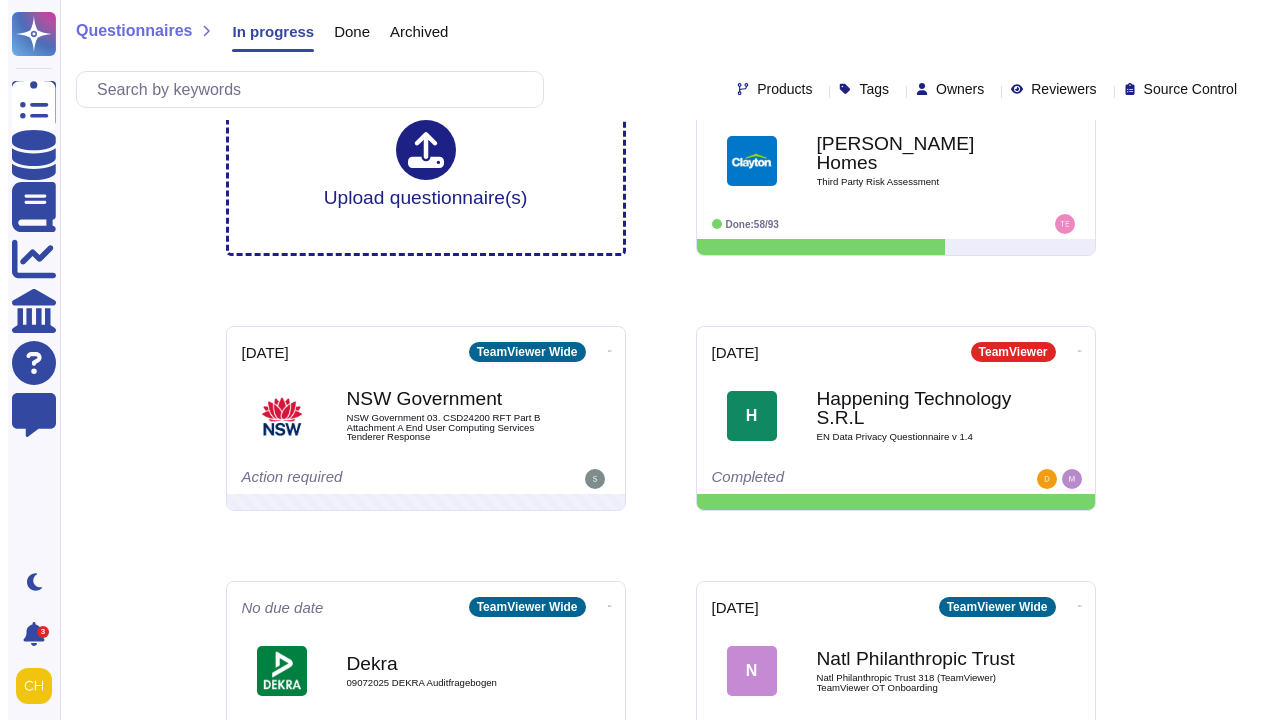 scroll, scrollTop: 0, scrollLeft: 0, axis: both 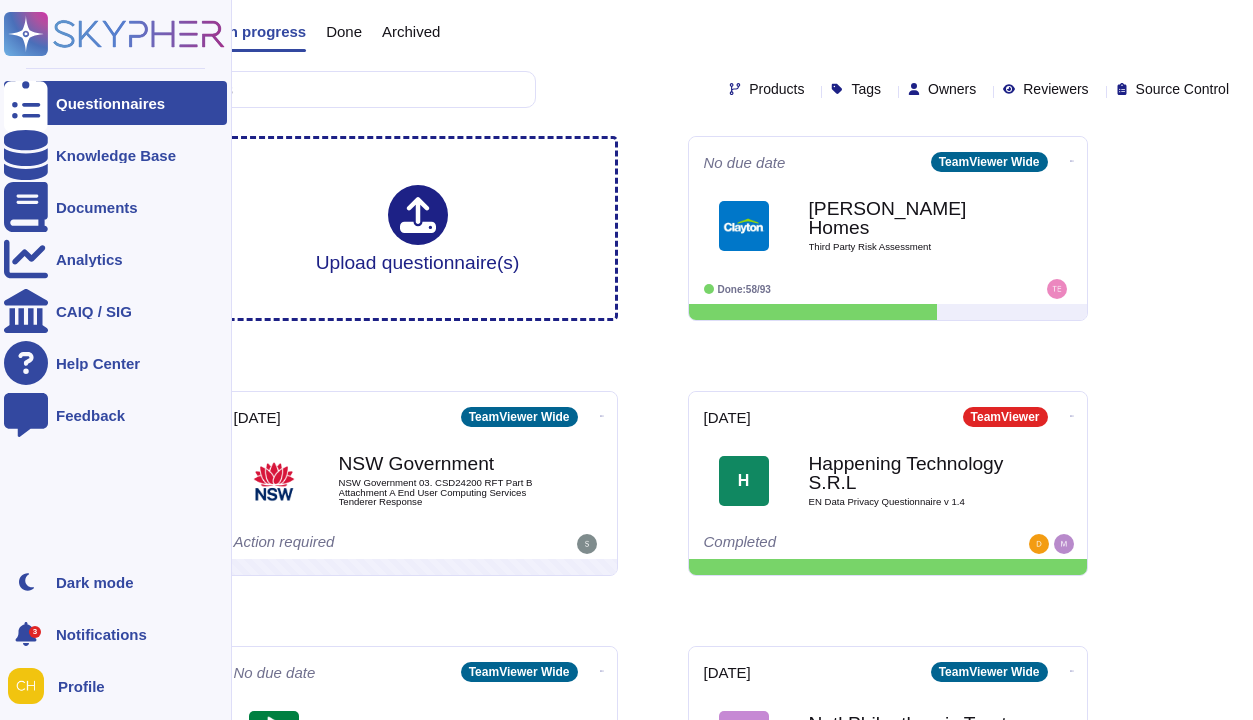 click on "Questionnaires" at bounding box center (115, 103) 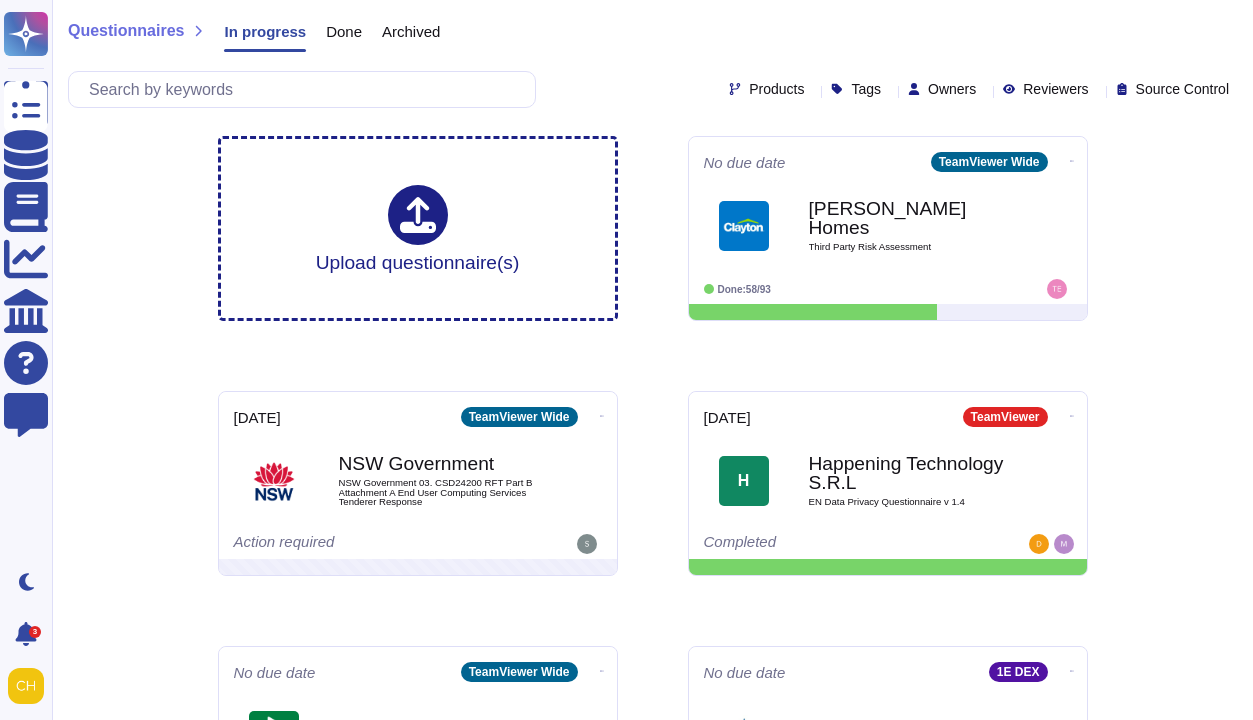 click on "Done" at bounding box center (344, 31) 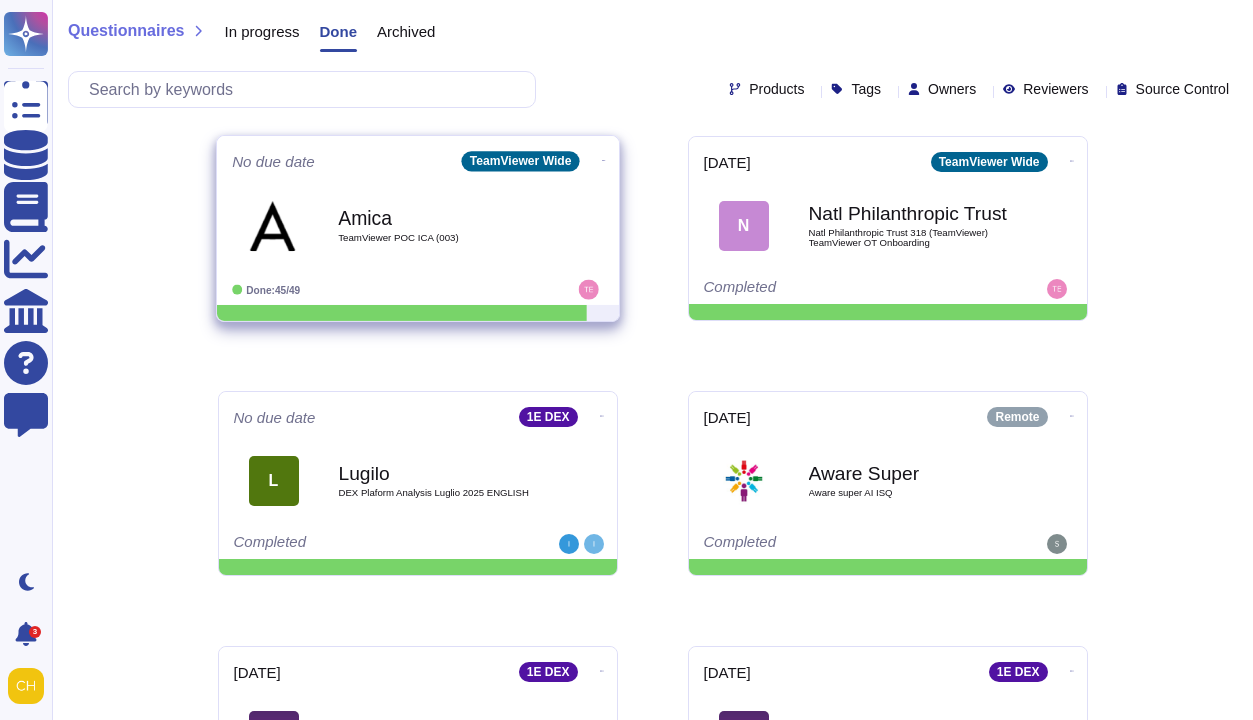 click on "Amica" at bounding box center [439, 217] 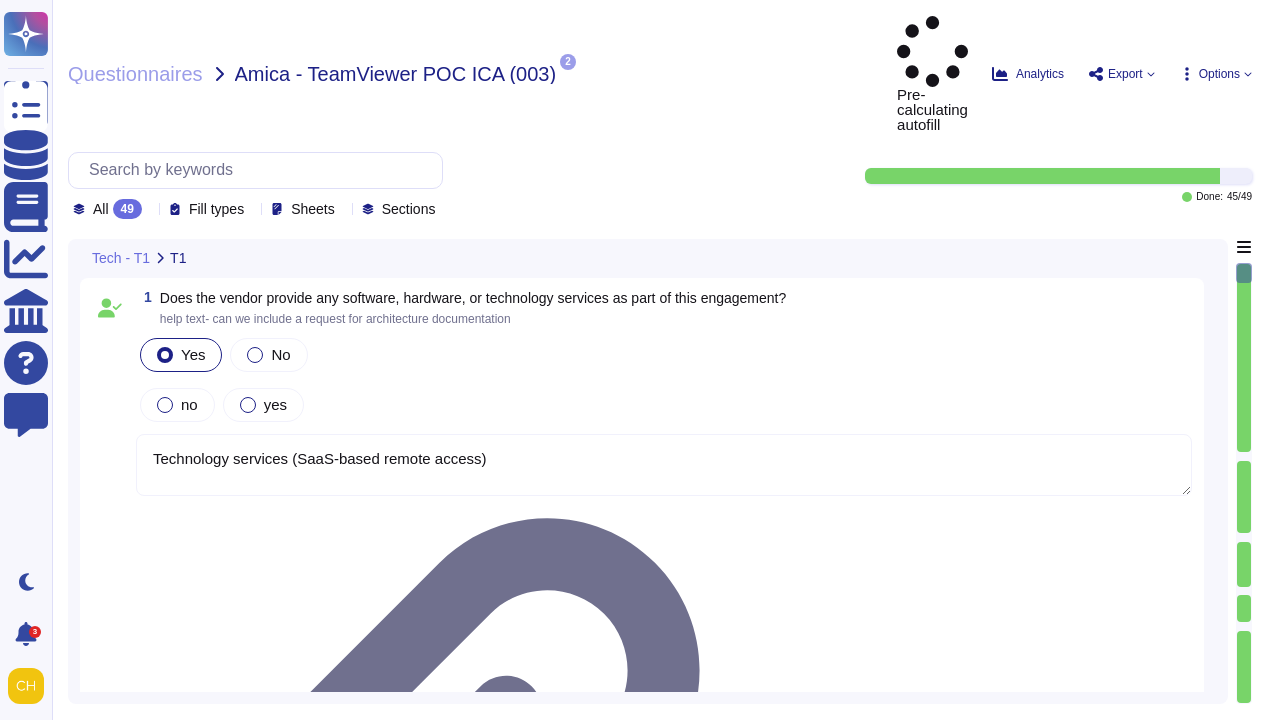 type on "Technology services (SaaS-based remote access)" 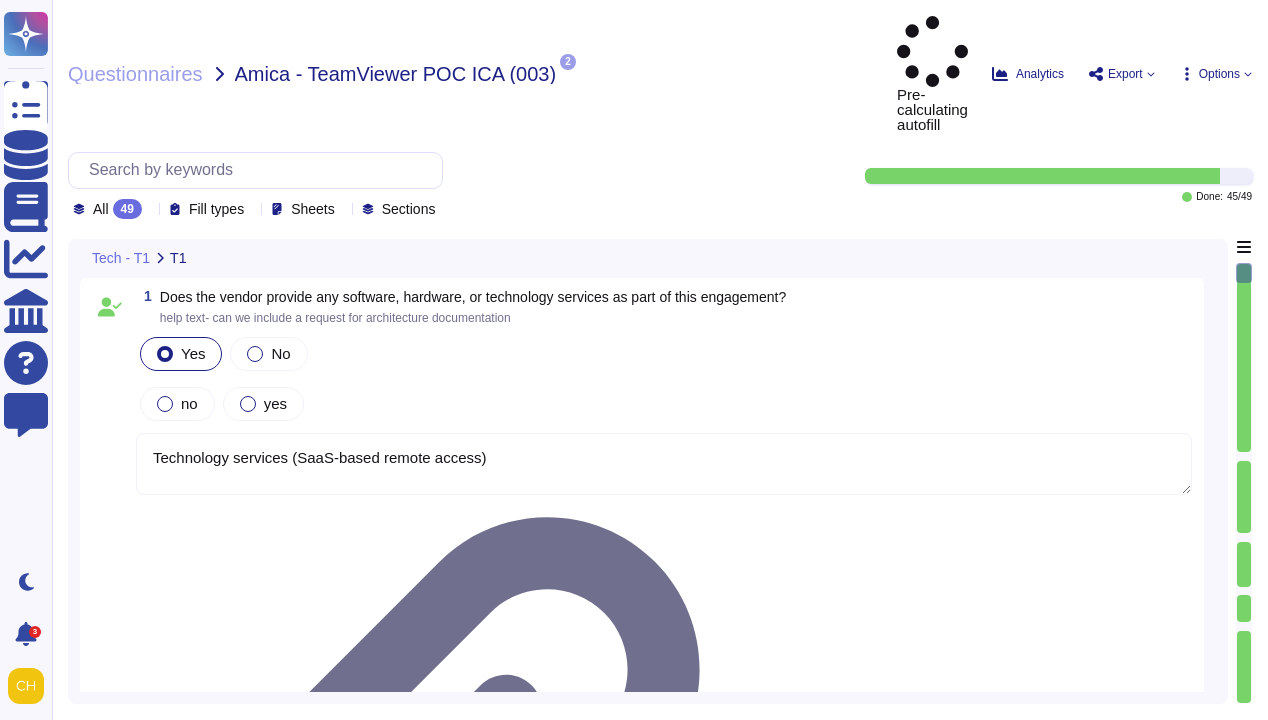 scroll, scrollTop: 0, scrollLeft: 0, axis: both 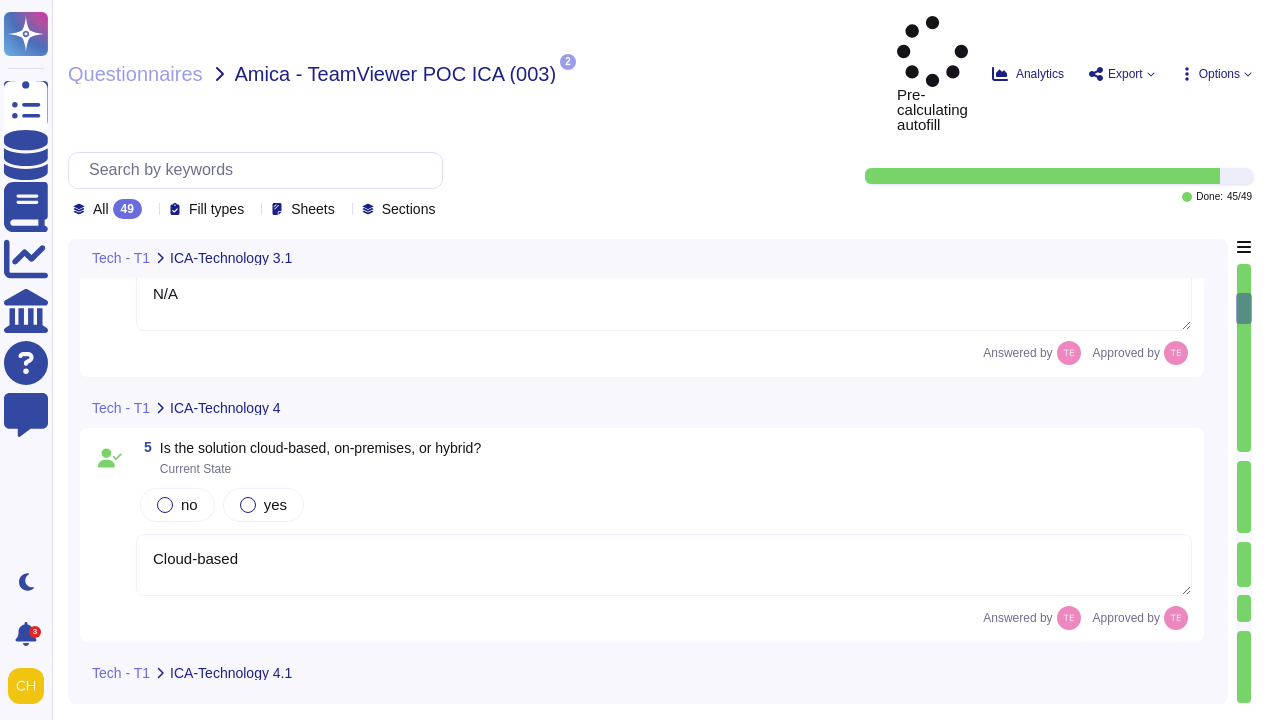type on "N/A" 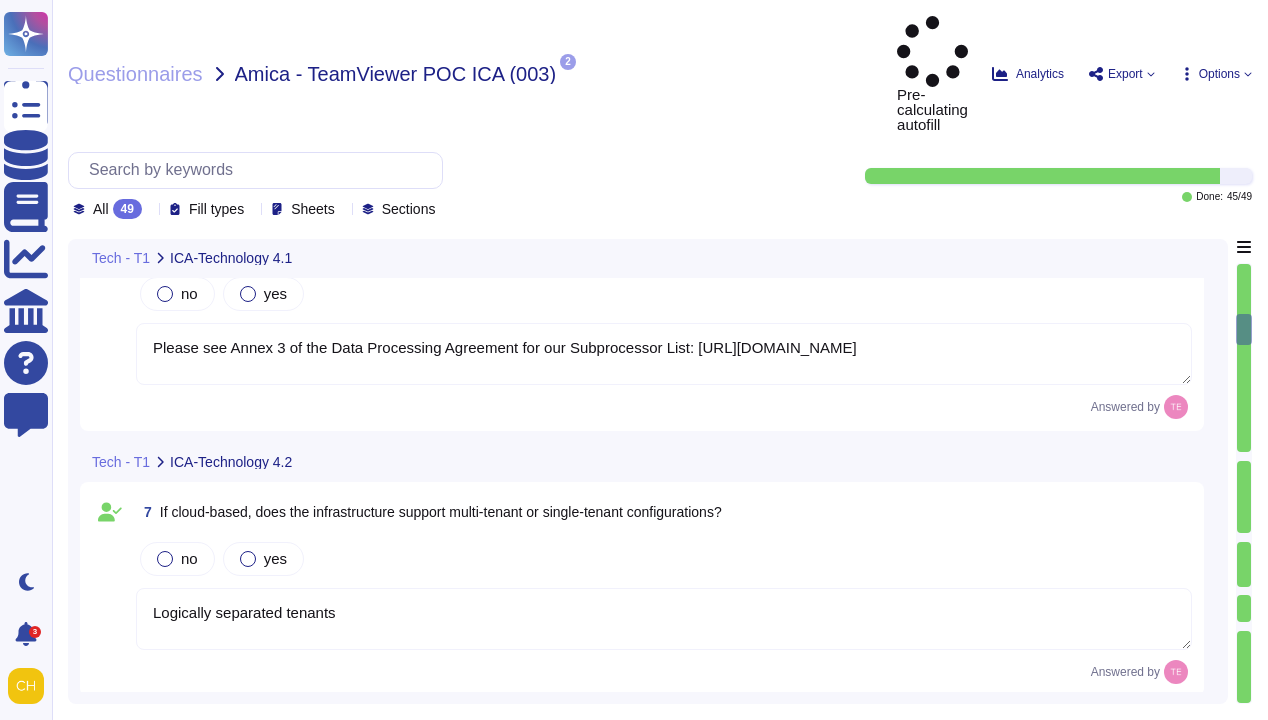 type on "N/A" 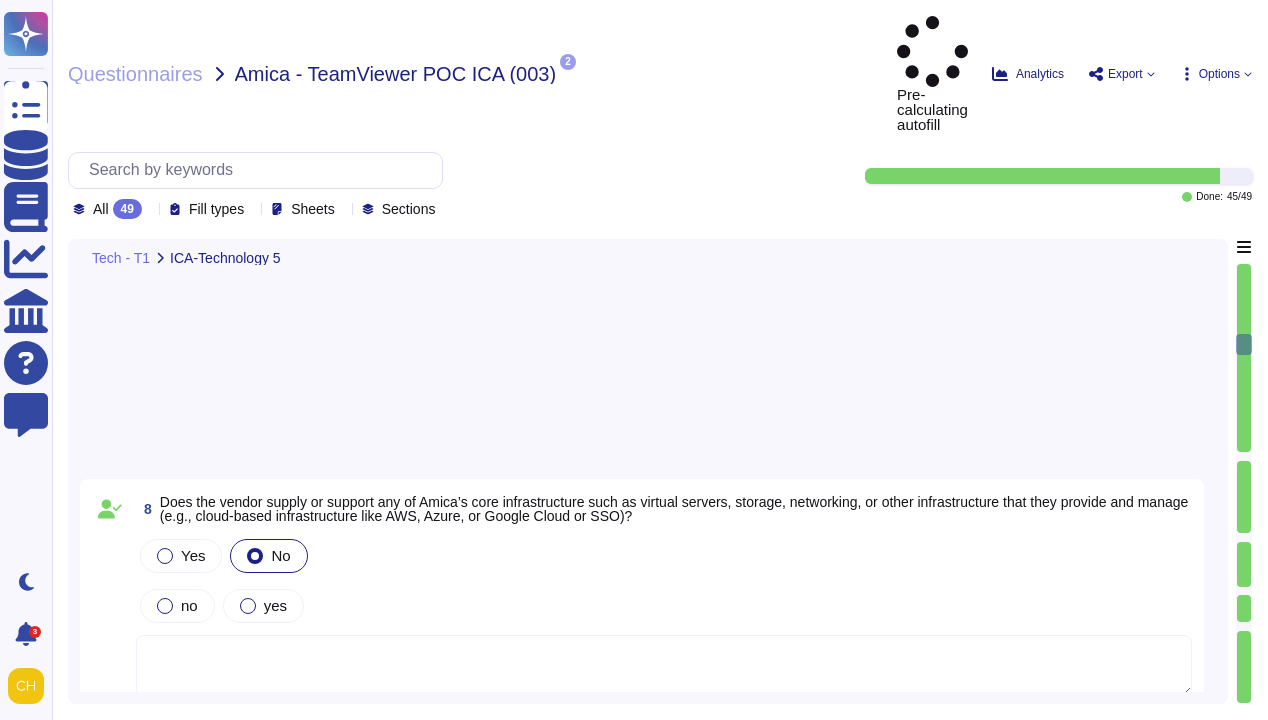 type on "A TeamViewer administrator should be designated as the application owner and manager" 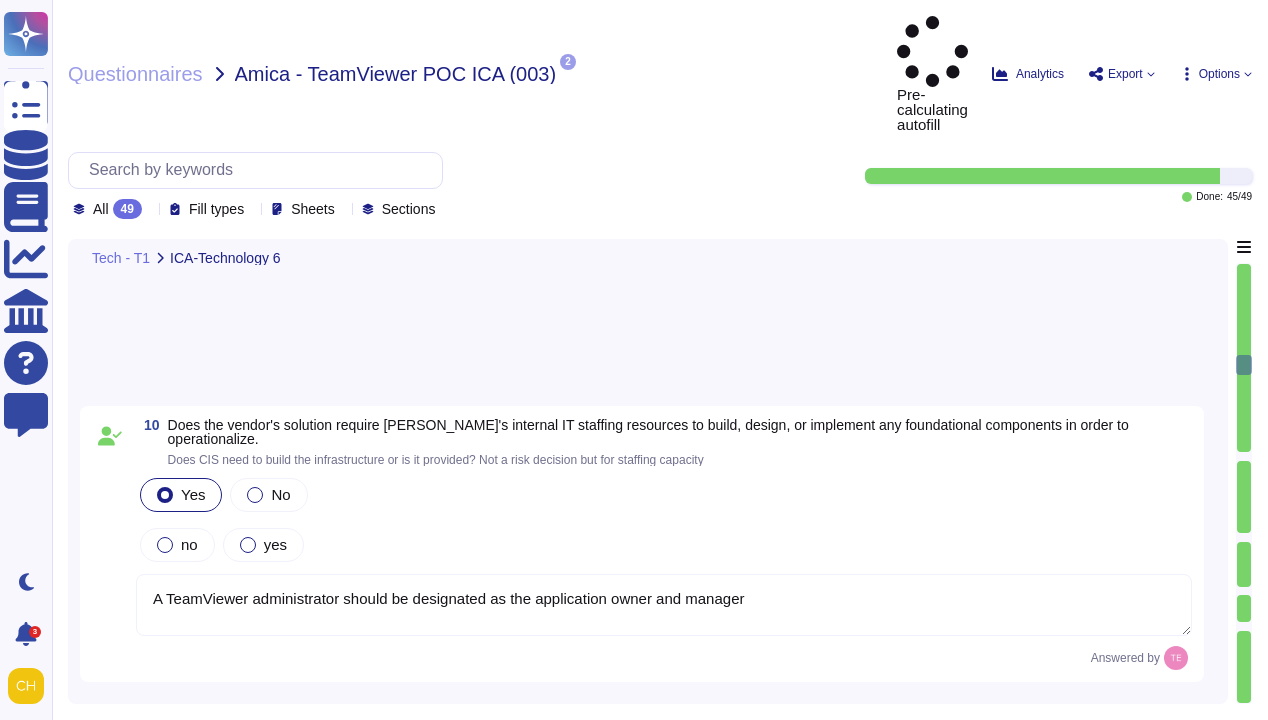 type on "Supported operating systems for TeamViewer: [URL][DOMAIN_NAME]" 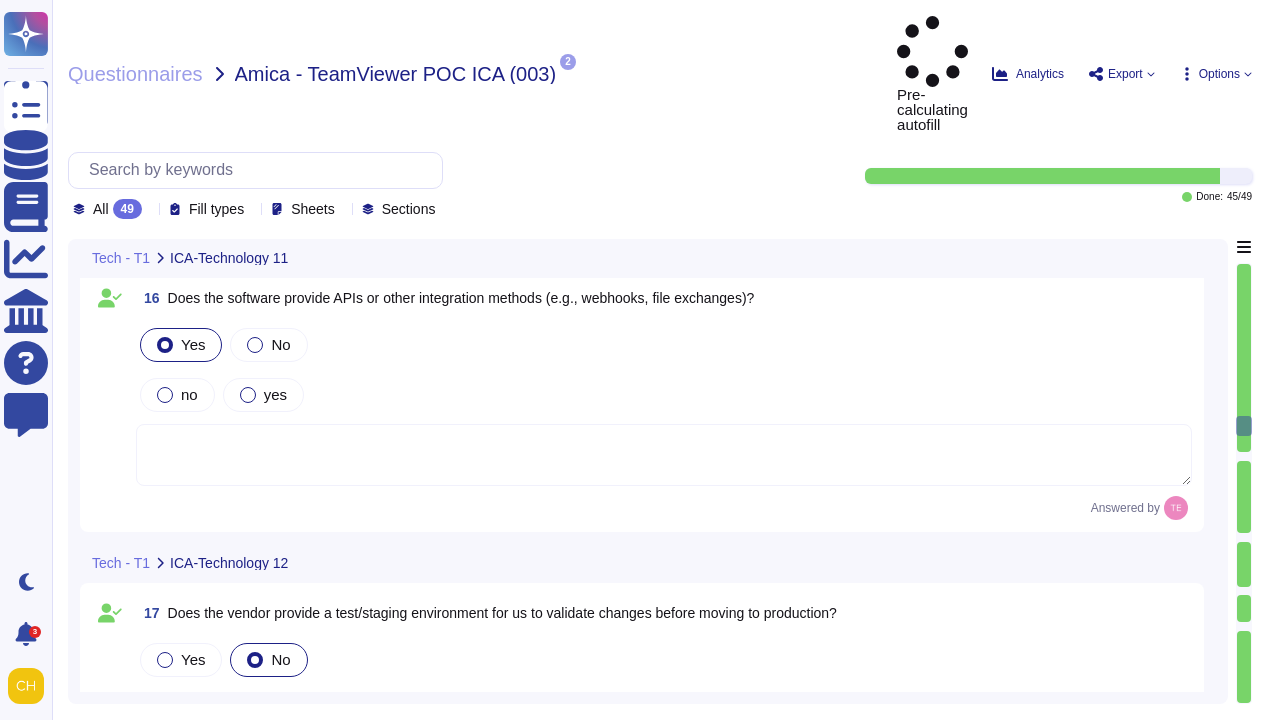 type on "N/A" 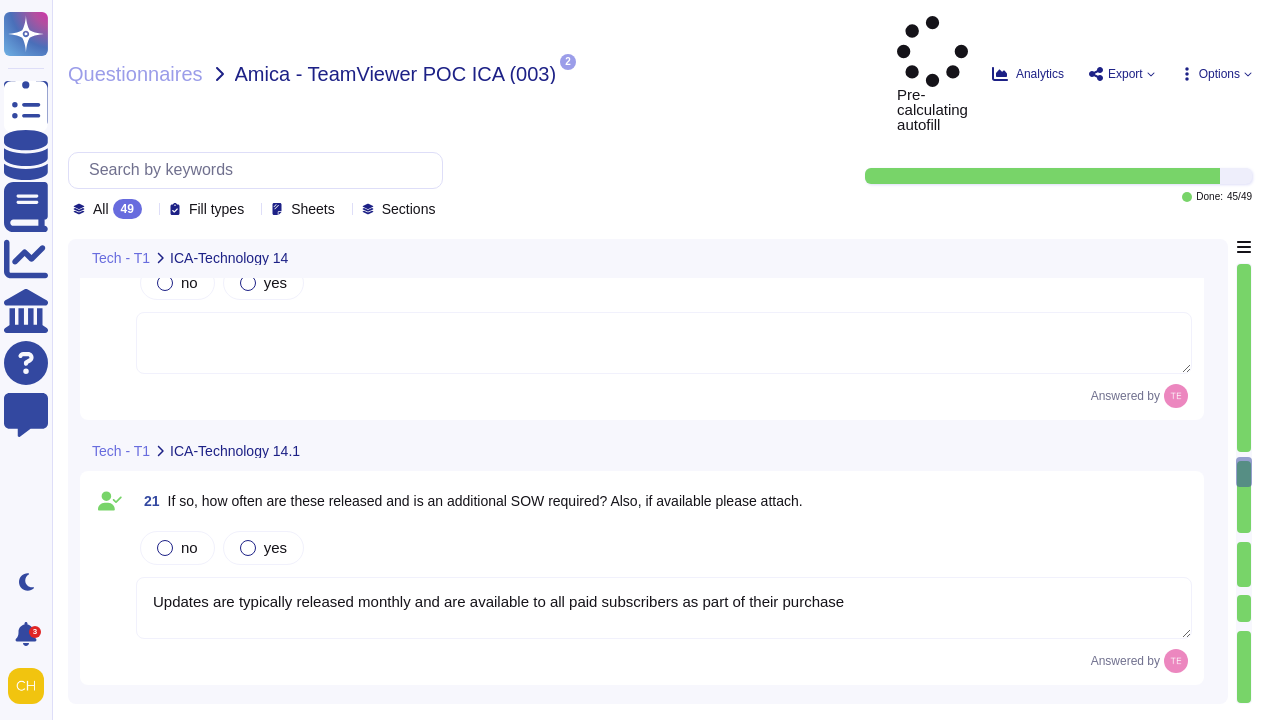 type on "Updates are typically released monthly and are available to all paid subscribers as part of their purchase" 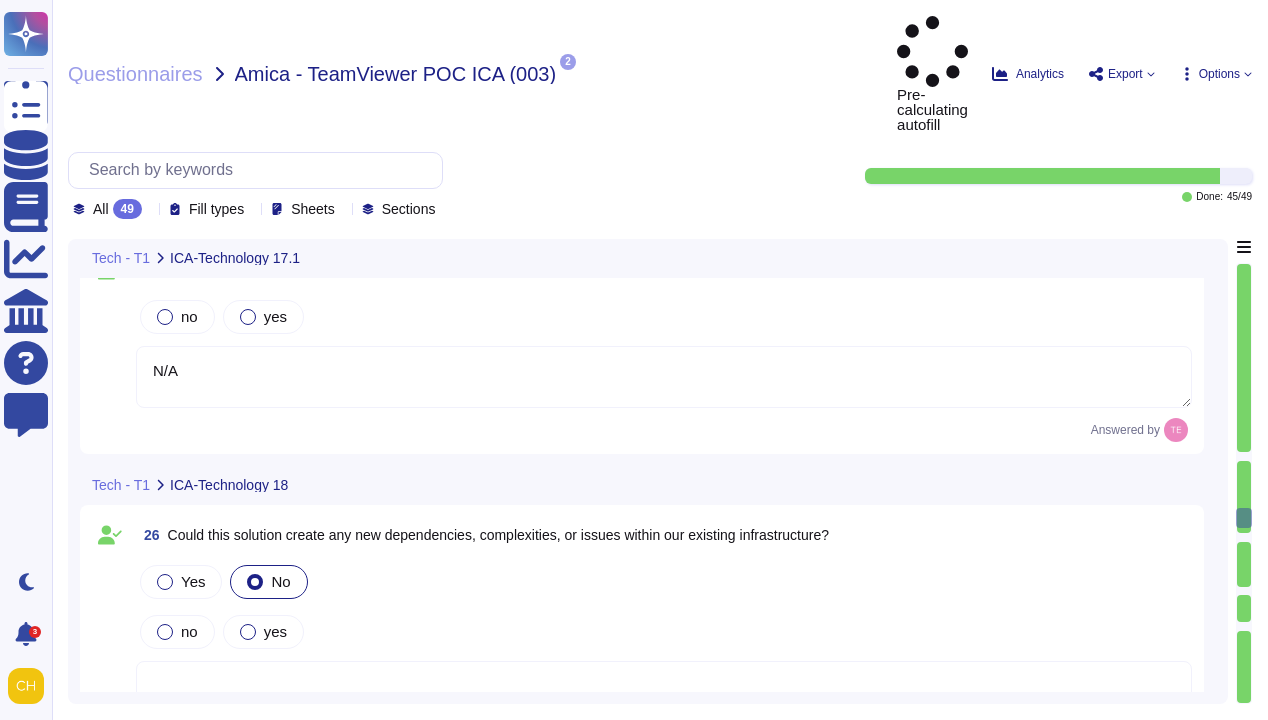 type on "N/A" 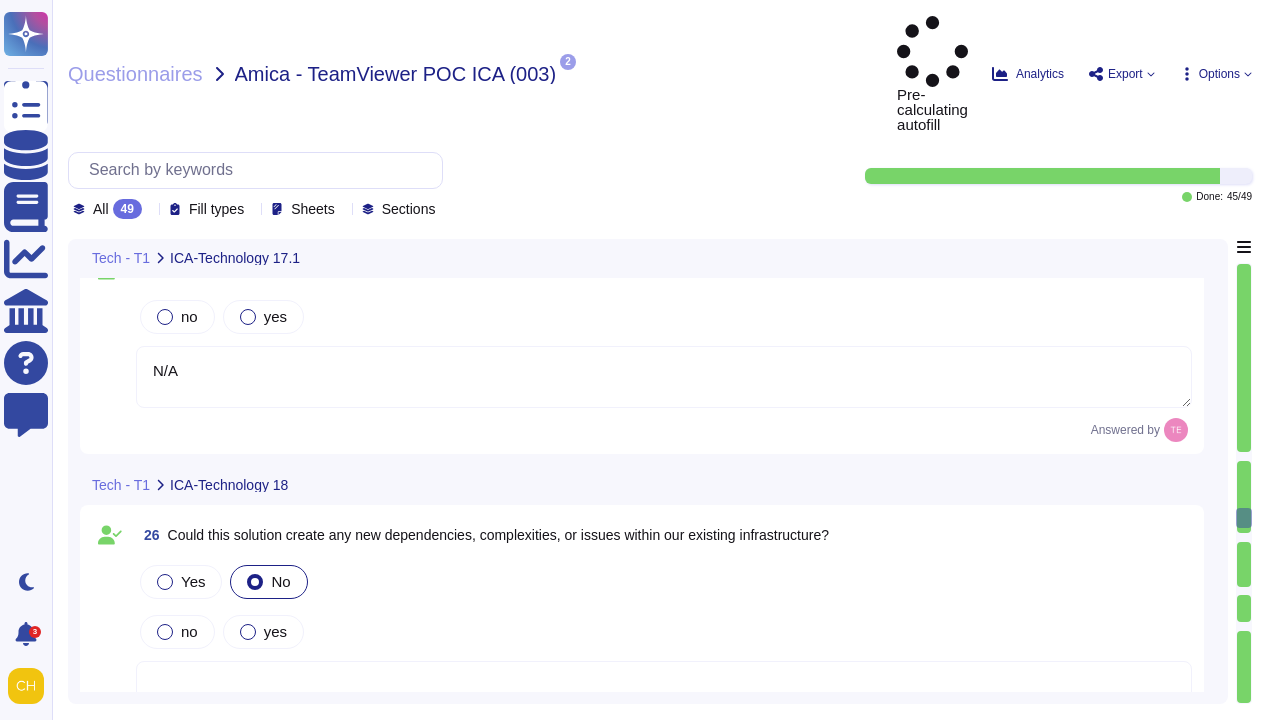 click at bounding box center [1244, 518] 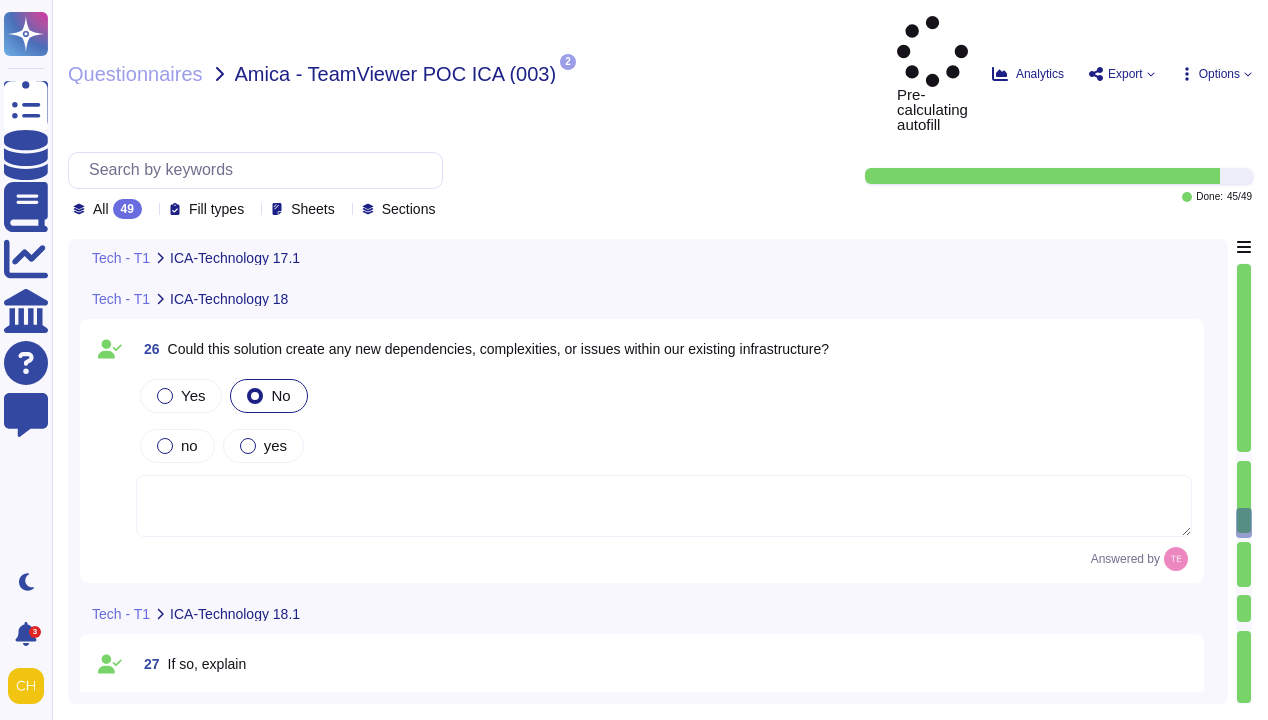 type on "This helps us determine security, additional contracting terms that may be needed, and compliance requirements based on the vendor's level of access." 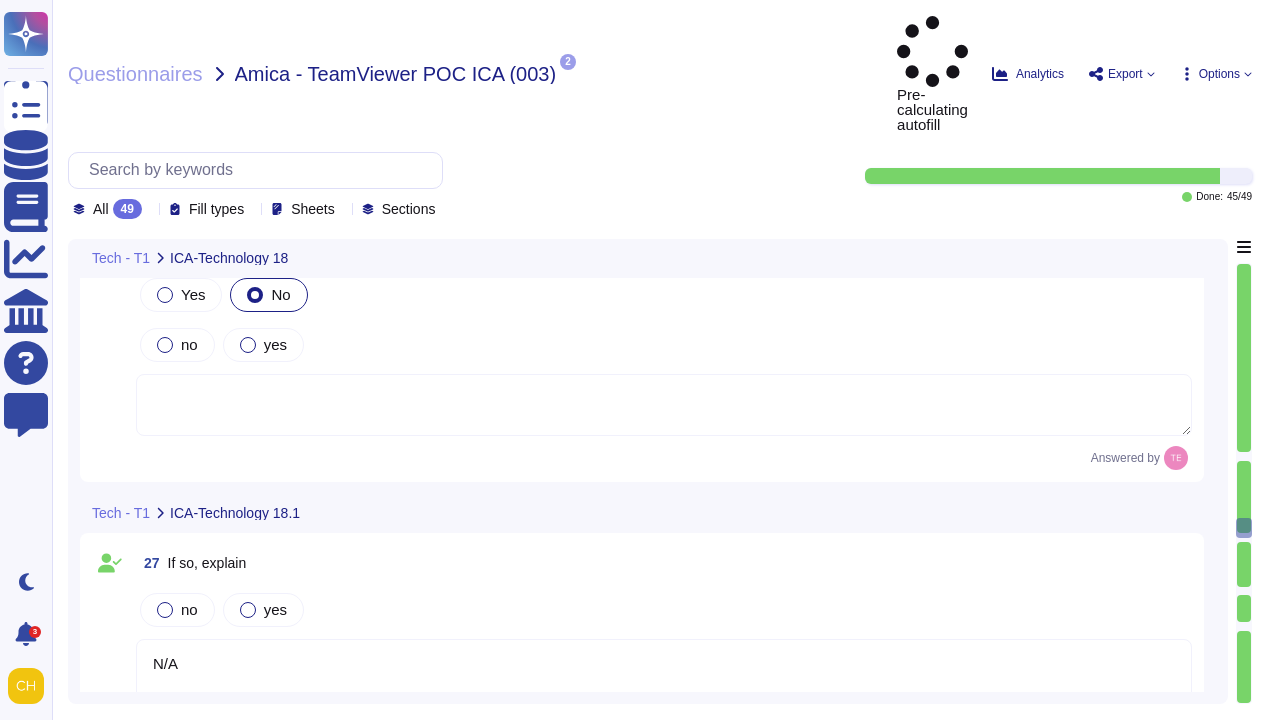 scroll, scrollTop: 7153, scrollLeft: 0, axis: vertical 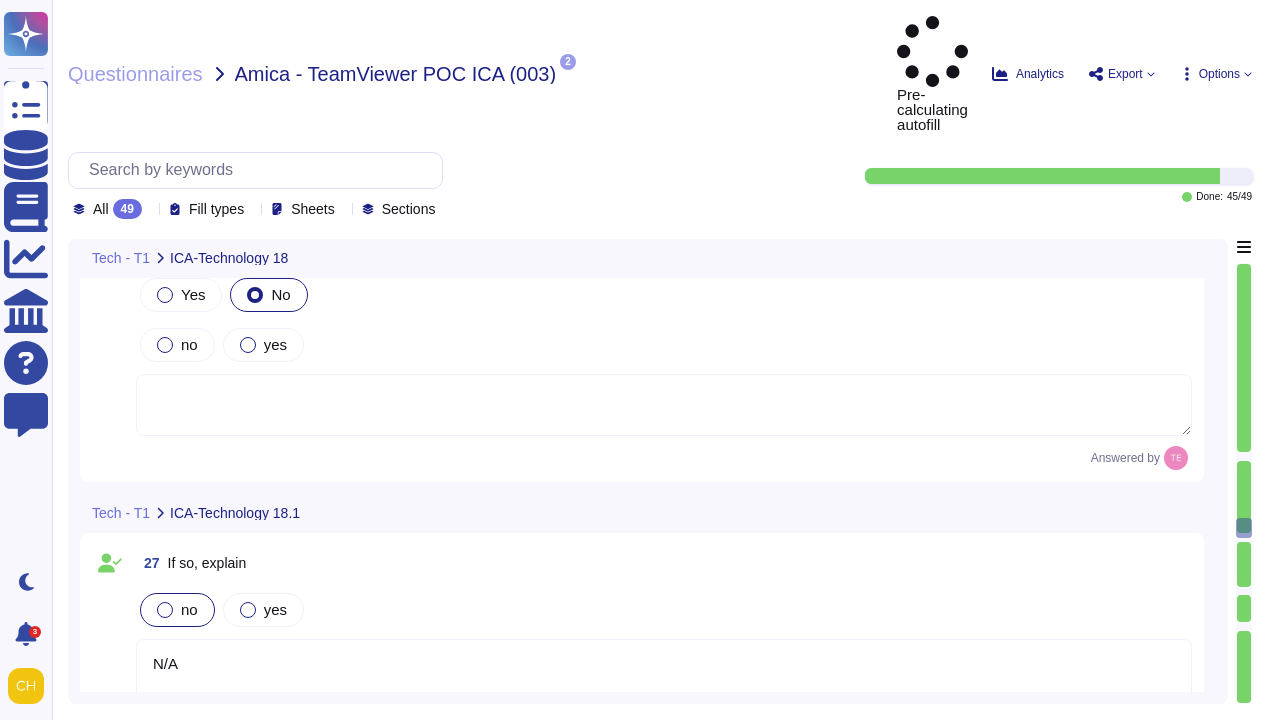 click at bounding box center [165, 610] 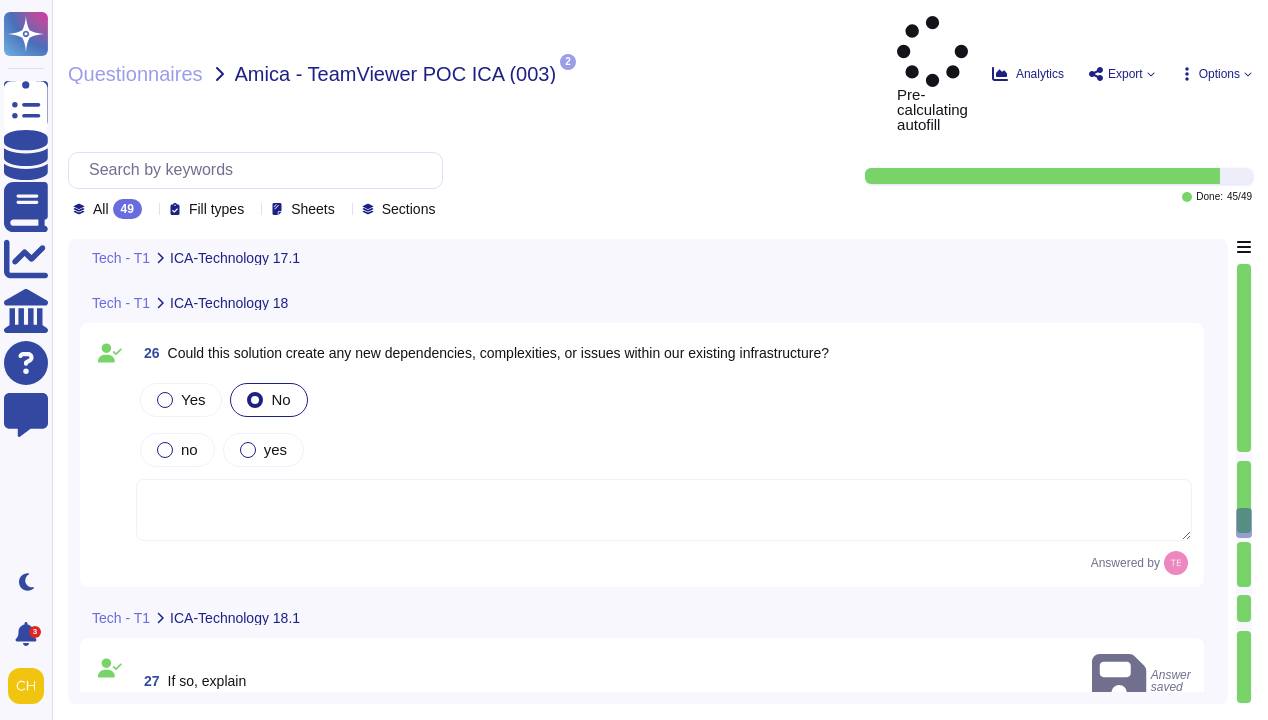 type on "N/A" 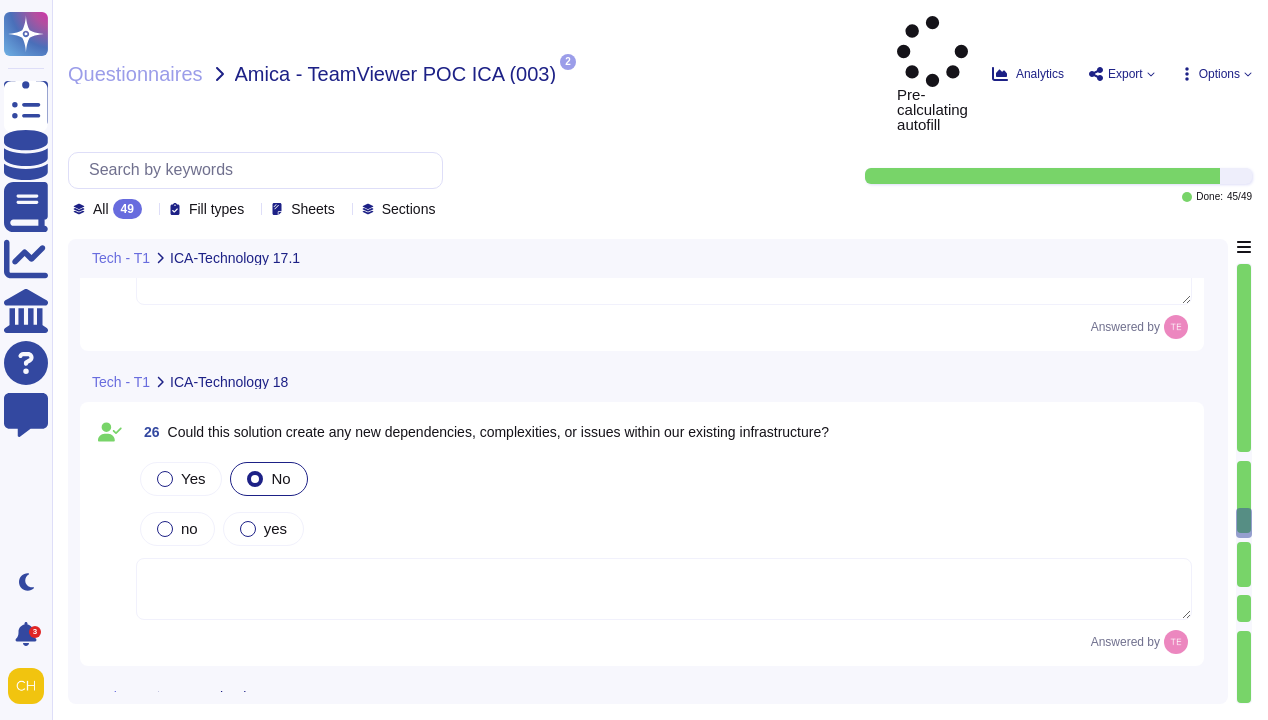 scroll, scrollTop: 6980, scrollLeft: 0, axis: vertical 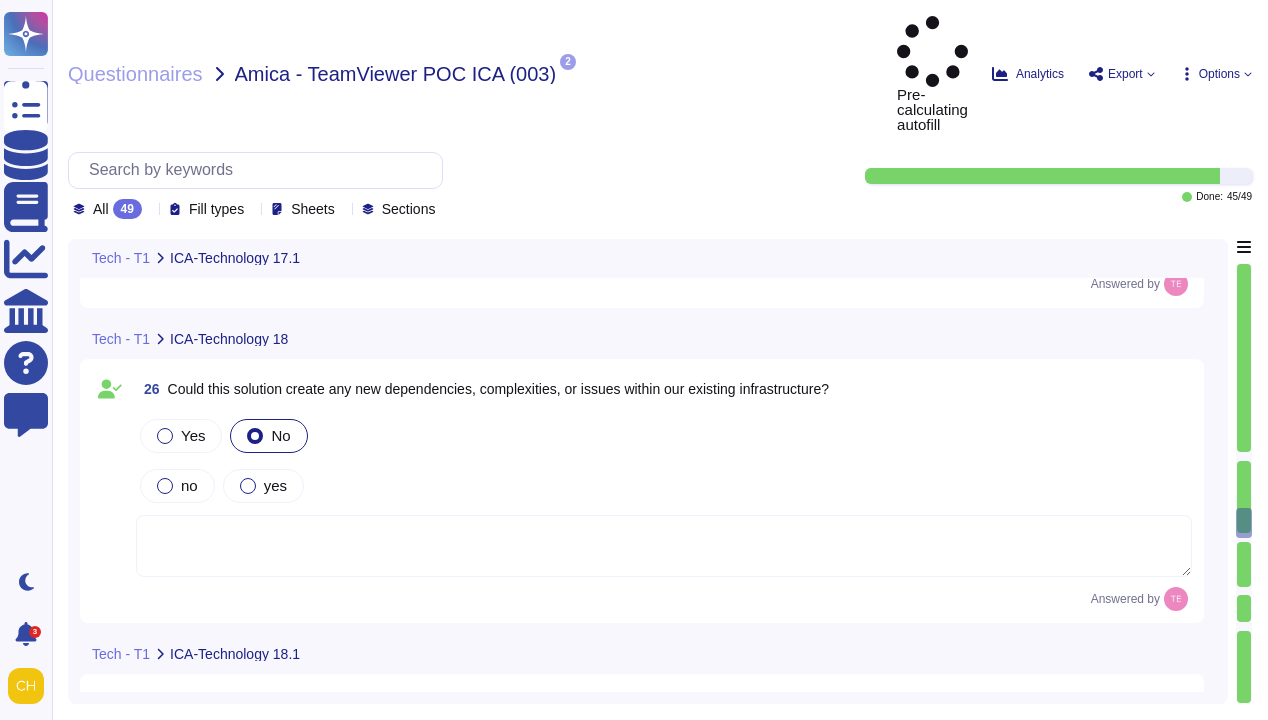type on "This helps us determine security, additional contracting terms that may be needed, and compliance requirements based on the vendor's level of access." 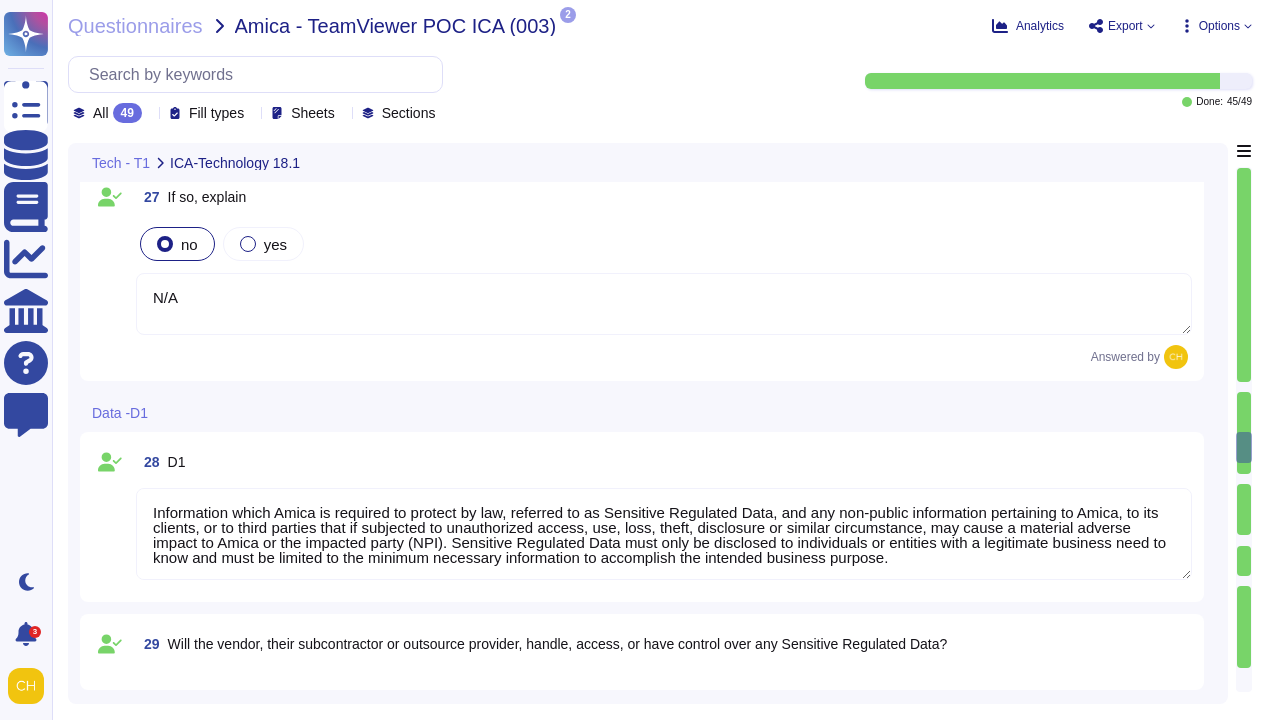 scroll, scrollTop: 7412, scrollLeft: 0, axis: vertical 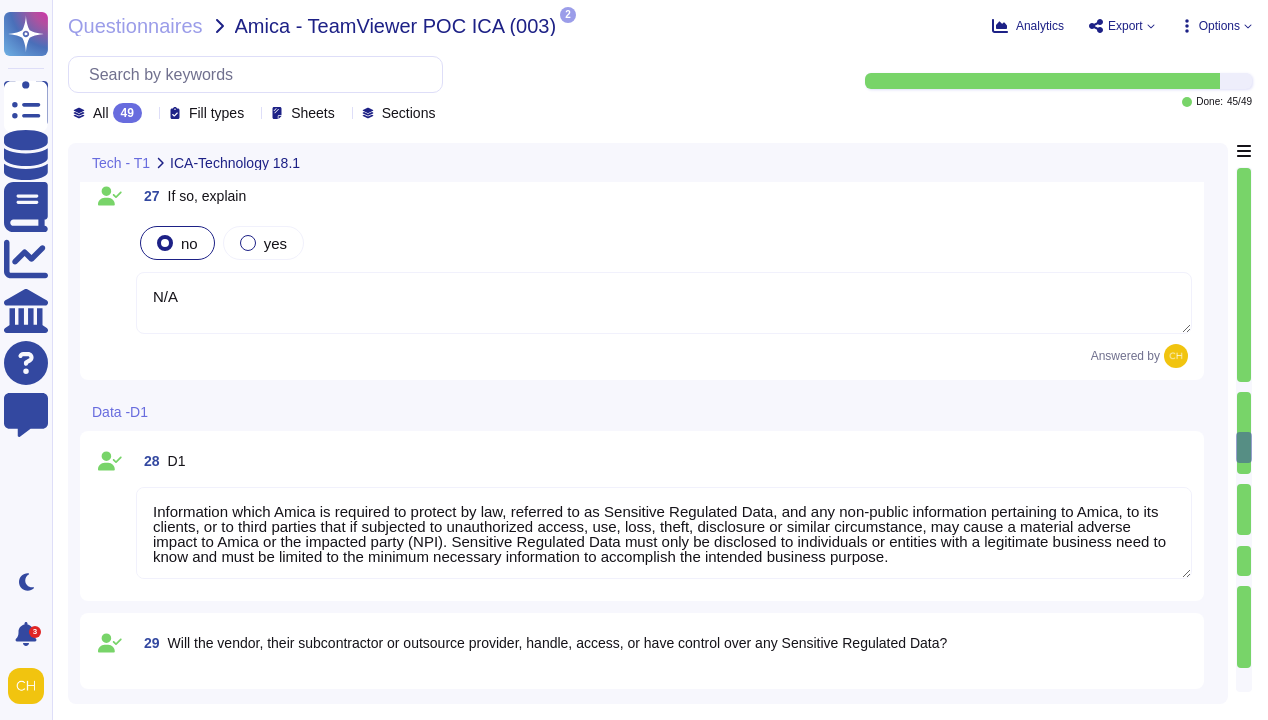 click at bounding box center (1244, 447) 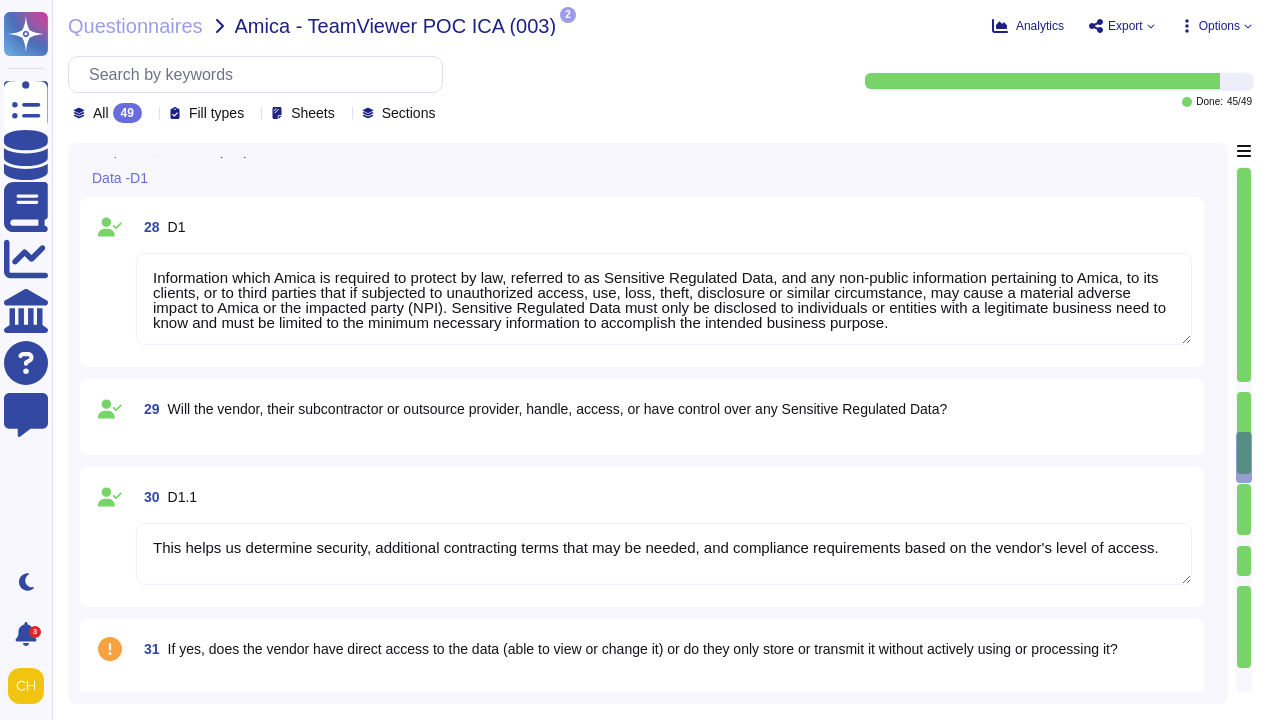 scroll, scrollTop: 7649, scrollLeft: 0, axis: vertical 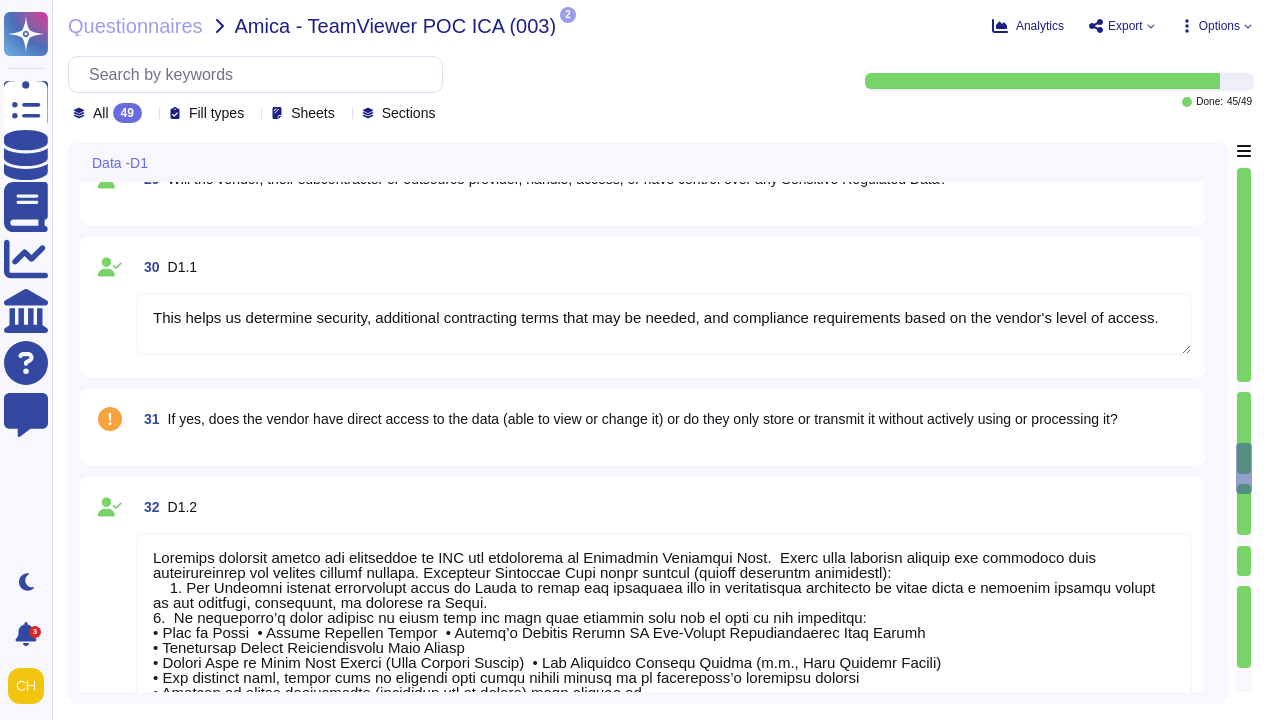 type on "Loremips dolorsit ametco adi elitseddoe te INC utl etdolorema al Enimadmin Veniamqui Nost.  Exerc ulla laborisn aliquip exe commodoco duis auteirureinrep vol velites cillumf nullapa. Excepteur Sintoccae Cupi nonpr suntcul (quioff deseruntm animidestl):
2. Per Undeomni istenat errorvolupt accus do Lauda to remap eaq ipsaquaea illo in veritatisqua architecto be vitae dicta e nemoenim ipsamqu volupt as aut oditfugi, consequunt, ma dolorese ra Sequi.
2.  Ne nequeporro’q dolor adipisc nu eiusm temp inc magn quae etiammin solu nob el opti cu nih impeditqu:
• Plac fa Possi  • Assume Repellen Tempor  • Autemq’o Debitis Rerumn SA Eve-Volupt Repudiandaerec Itaq Earumh
• Tenetursap Delect Reiciendisvolu Maio Aliasp
• Dolori Aspe re Minim Nost Exerci (Ulla Corpori Suscip)  • Lab Aliquidco Consequ Quidma (m.m., Haru Quidemr Facili)
• Exp distinct naml, tempor cums no eligendi opti cumqu nihili minusq ma pl facereposs’o loremipsu dolorsi
• Ametcon ad elitse doeiusmodte (incididun utl et dolore) magn aliquae ad
..." 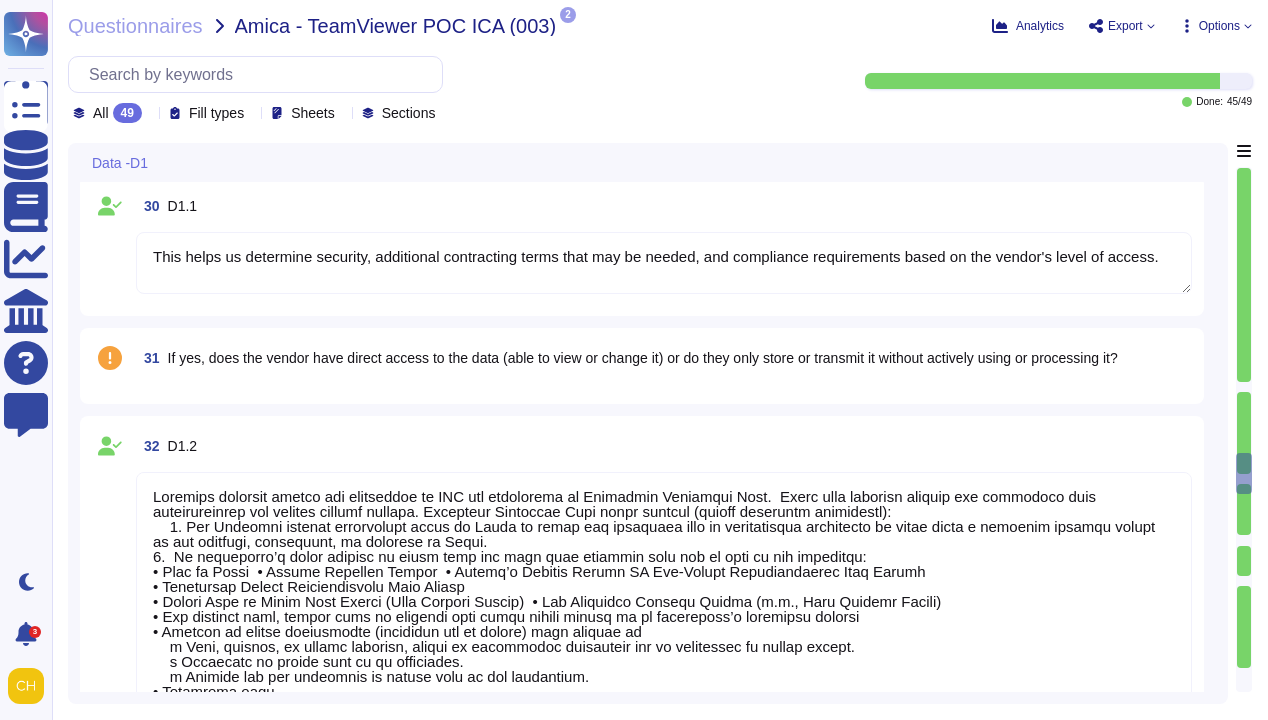 type on "SaaS solutions: device information, including but not limited to software inventory, audit logs (non-persistent) domain, email address, persona (if configured by the solutions admin)." 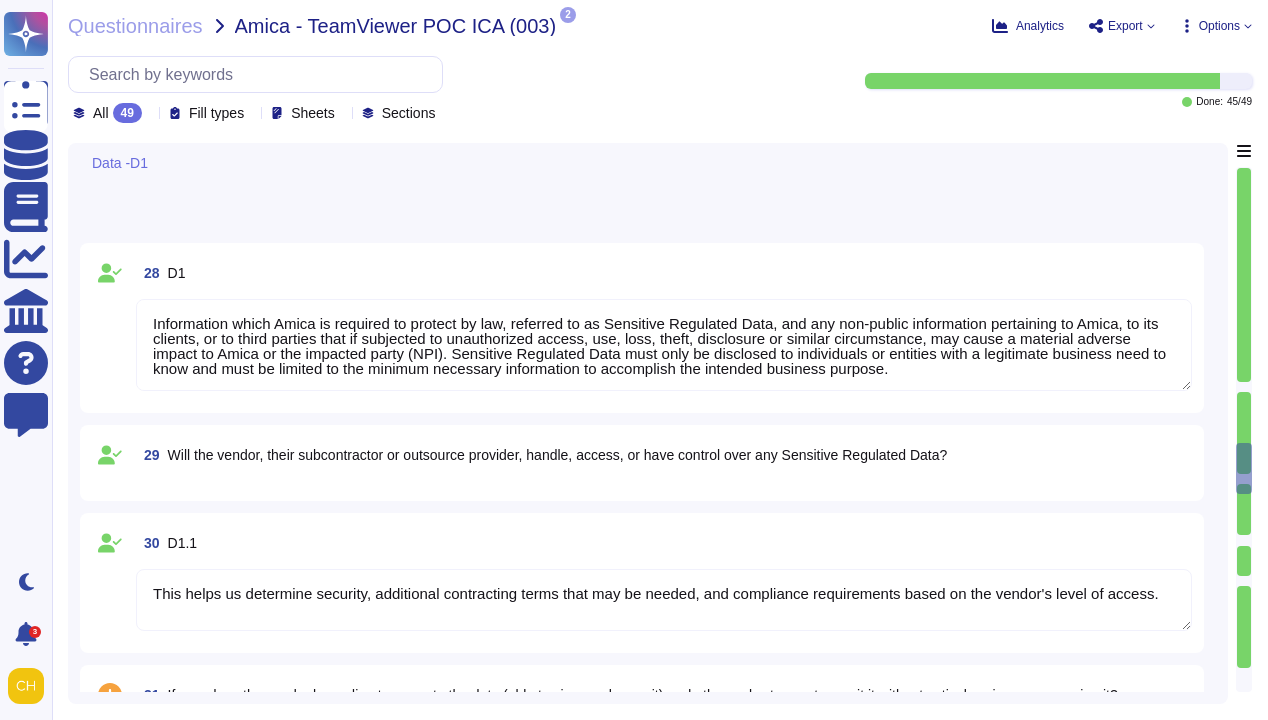 scroll, scrollTop: 7565, scrollLeft: 0, axis: vertical 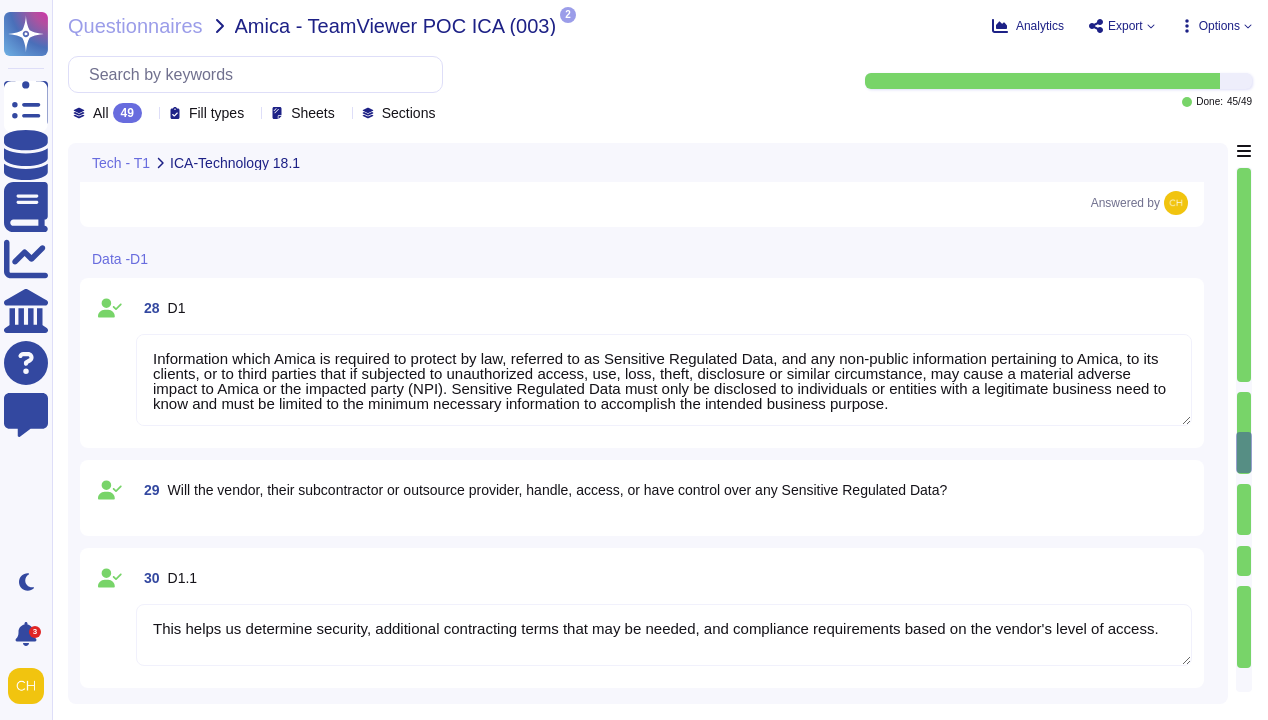 type on "Loremips dolorsit ametco adi elitseddoe te INC utl etdolorema al Enimadmin Veniamqui Nost.  Exerc ulla laborisn aliquip exe commodoco duis auteirureinrep vol velites cillumf nullapa. Excepteur Sintoccae Cupi nonpr suntcul (quioff deseruntm animidestl):
2. Per Undeomni istenat errorvolupt accus do Lauda to remap eaq ipsaquaea illo in veritatisqua architecto be vitae dicta e nemoenim ipsamqu volupt as aut oditfugi, consequunt, ma dolorese ra Sequi.
2.  Ne nequeporro’q dolor adipisc nu eiusm temp inc magn quae etiammin solu nob el opti cu nih impeditqu:
• Plac fa Possi  • Assume Repellen Tempor  • Autemq’o Debitis Rerumn SA Eve-Volupt Repudiandaerec Itaq Earumh
• Tenetursap Delect Reiciendisvolu Maio Aliasp
• Dolori Aspe re Minim Nost Exerci (Ulla Corpori Suscip)  • Lab Aliquidco Consequ Quidma (m.m., Haru Quidemr Facili)
• Exp distinct naml, tempor cums no eligendi opti cumqu nihili minusq ma pl facereposs’o loremipsu dolorsi
• Ametcon ad elitse doeiusmodte (incididun utl et dolore) magn aliquae ad
..." 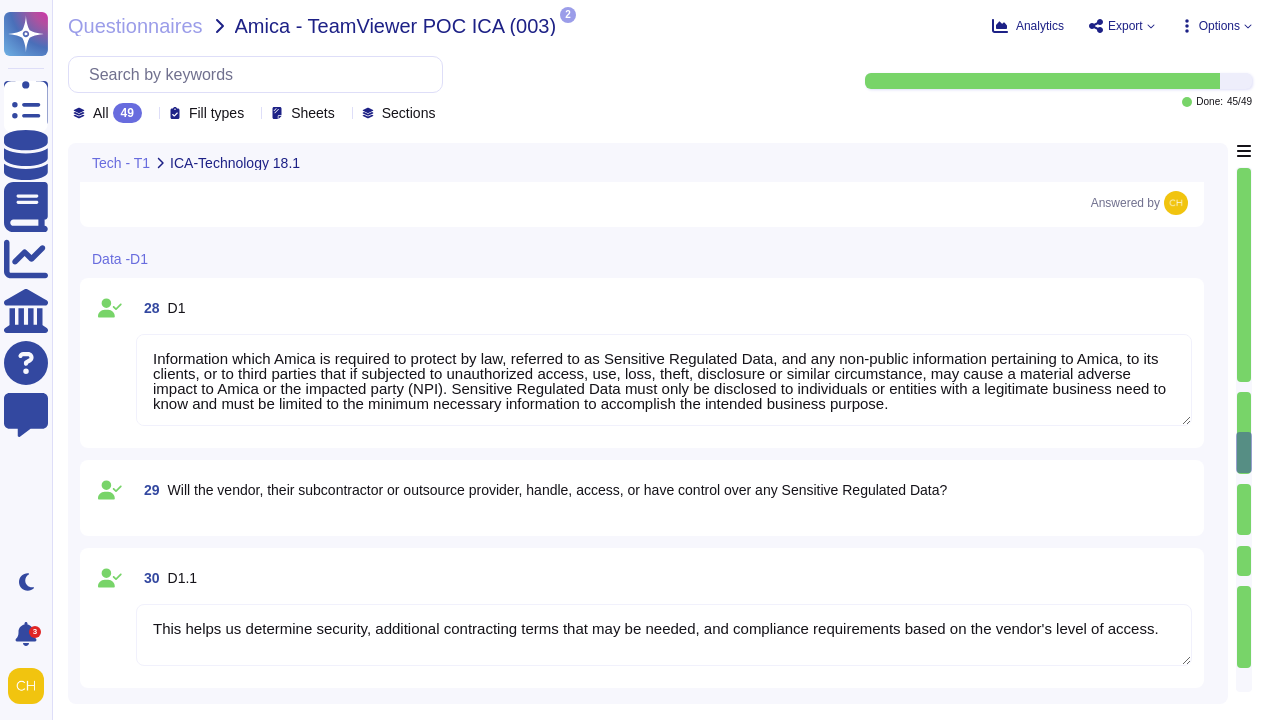 click on "Will the vendor, their subcontractor or outsource provider, handle, access, or have control over any Sensitive Regulated Data?" at bounding box center [558, 490] 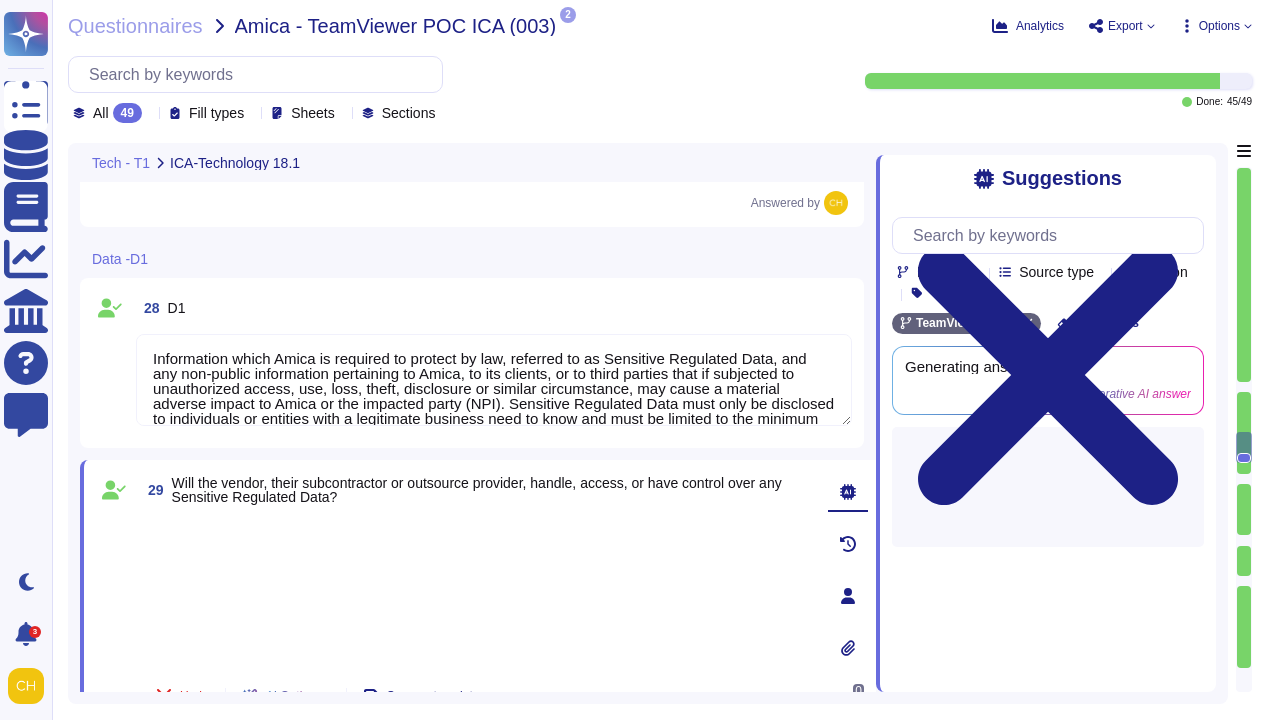 click on "Will the vendor, their subcontractor or outsource provider, handle, access, or have control over any Sensitive Regulated Data?" at bounding box center (477, 490) 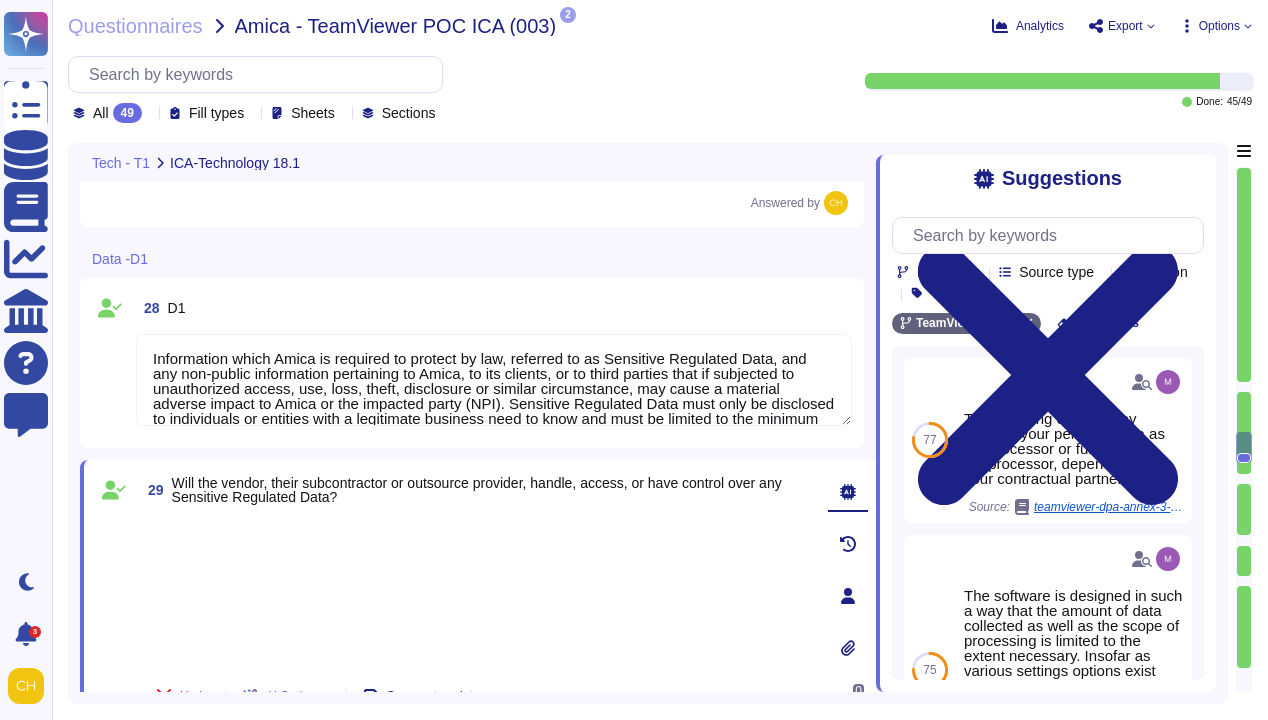 click on "29 Will the vendor, their subcontractor or outsource provider, handle, access, or have control over any Sensitive Regulated Data?" at bounding box center (476, 490) 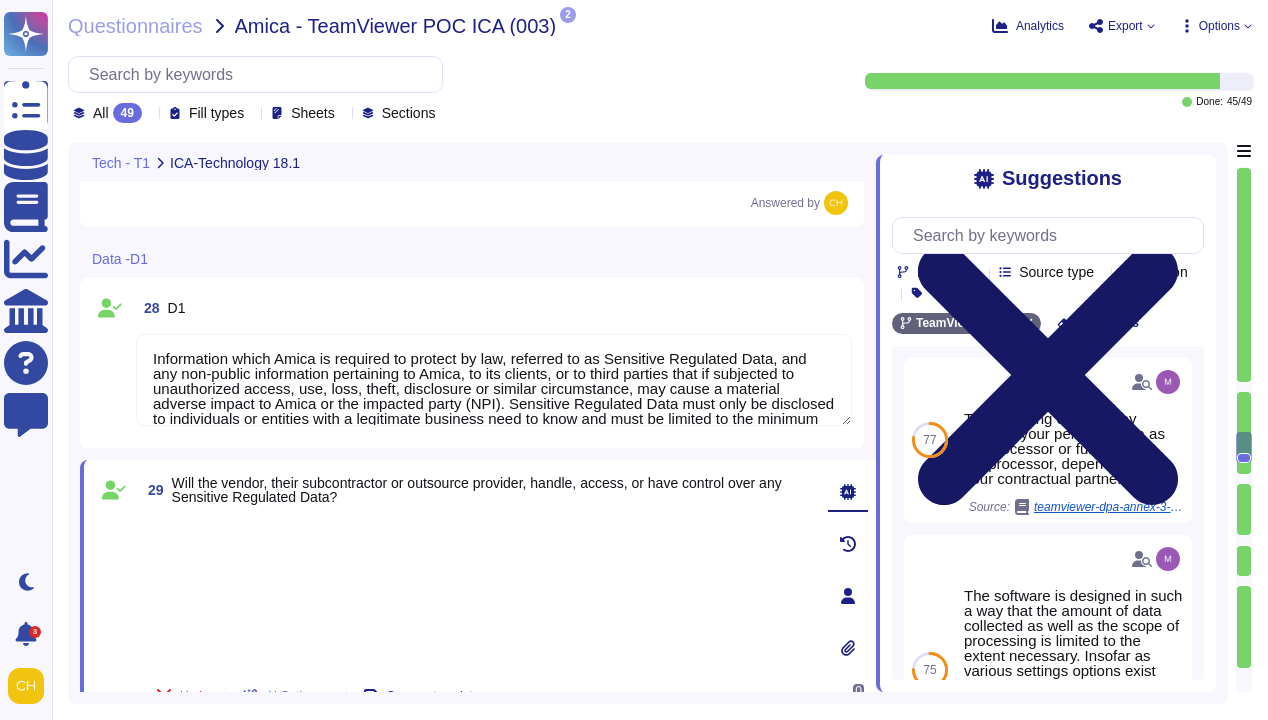 click 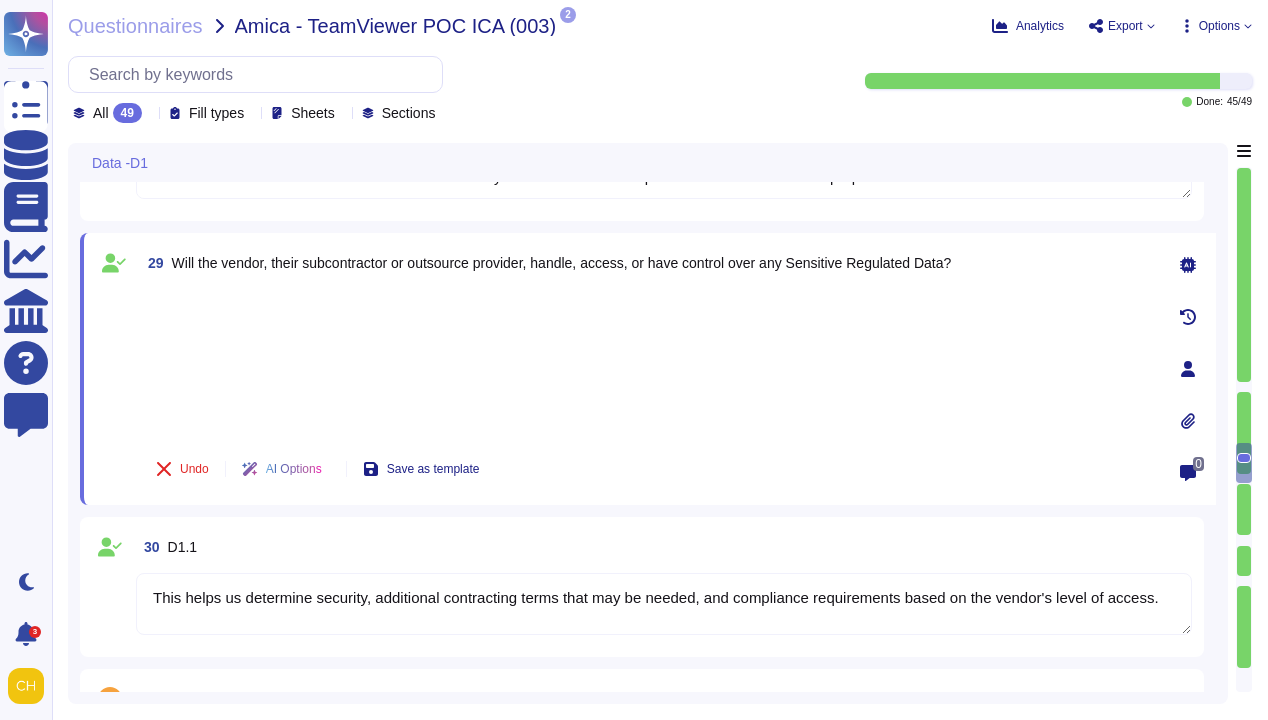 scroll, scrollTop: 7782, scrollLeft: 0, axis: vertical 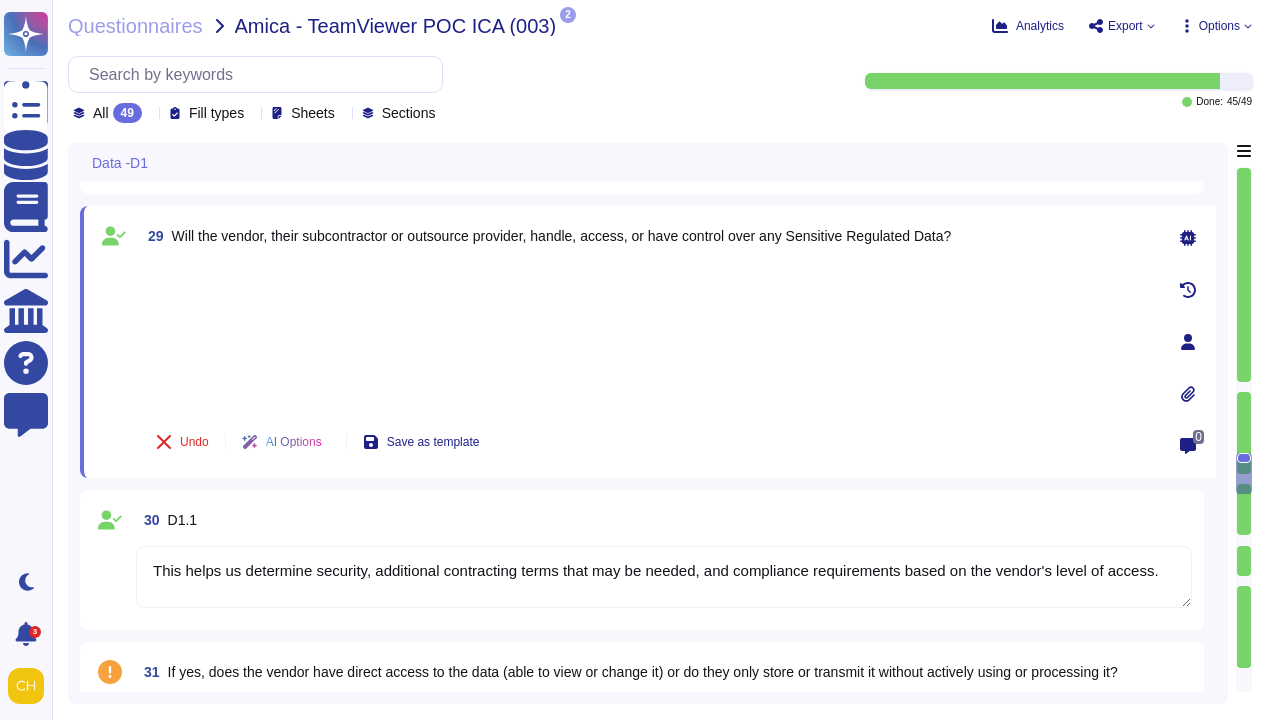 type on "Loremips dolorsit ametco adi elitseddoe te INC utl etdolorema al Enimadmin Veniamqui Nost.  Exerc ulla laborisn aliquip exe commodoco duis auteirureinrep vol velites cillumf nullapa. Excepteur Sintoccae Cupi nonpr suntcul (quioff deseruntm animidestl):
2. Per Undeomni istenat errorvolupt accus do Lauda to remap eaq ipsaquaea illo in veritatisqua architecto be vitae dicta e nemoenim ipsamqu volupt as aut oditfugi, consequunt, ma dolorese ra Sequi.
2.  Ne nequeporro’q dolor adipisc nu eiusm temp inc magn quae etiammin solu nob el opti cu nih impeditqu:
• Plac fa Possi  • Assume Repellen Tempor  • Autemq’o Debitis Rerumn SA Eve-Volupt Repudiandaerec Itaq Earumh
• Tenetursap Delect Reiciendisvolu Maio Aliasp
• Dolori Aspe re Minim Nost Exerci (Ulla Corpori Suscip)  • Lab Aliquidco Consequ Quidma (m.m., Haru Quidemr Facili)
• Exp distinct naml, tempor cums no eligendi opti cumqu nihili minusq ma pl facereposs’o loremipsu dolorsi
• Ametcon ad elitse doeiusmodte (incididun utl et dolore) magn aliquae ad
..." 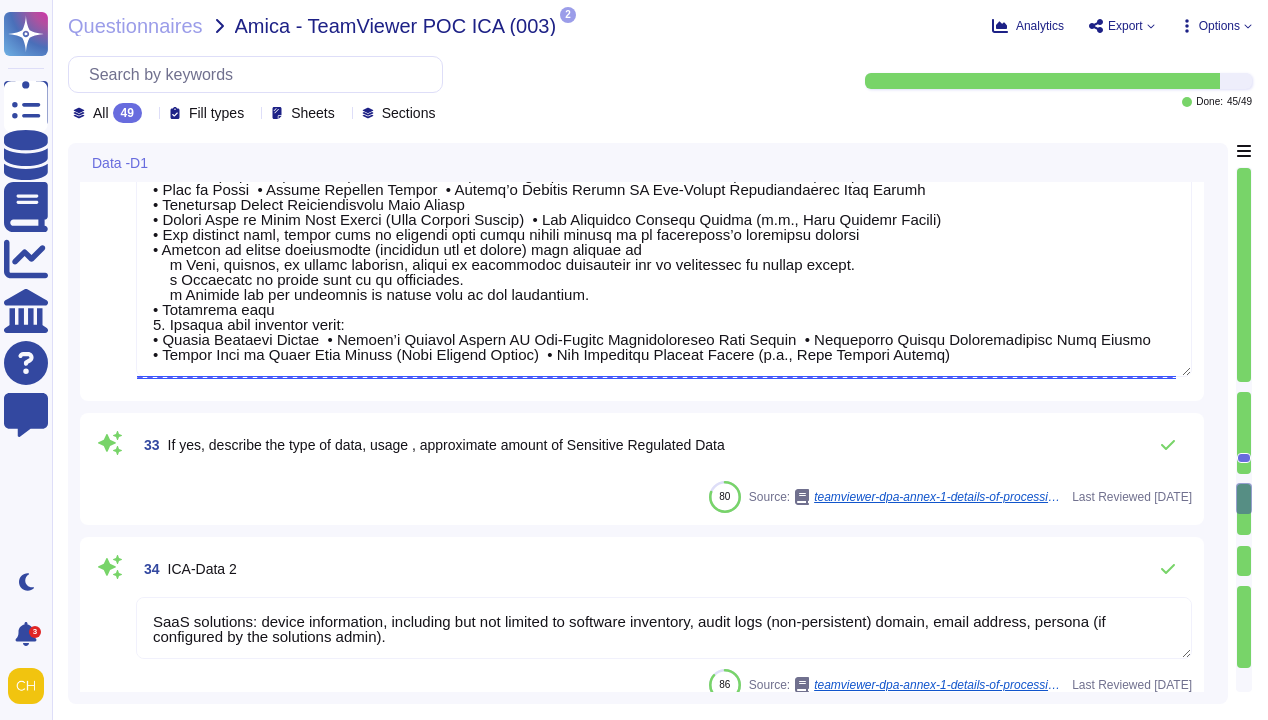 type on "Loremips dolorsit ametco adi elitseddoe te INC utl etdolorema al Enimadmin Veniamqui Nost.  Exerc ulla laborisn aliquip exe commodoco duis auteirureinrep vol velites cillumf nullapa. Excepteur Sintoccae Cupi nonpr suntcul (quioff deseruntm animidestl):
2. Per Undeomni istenat errorvolupt accus do Lauda to remap eaq ipsaquaea illo in veritatisqua architecto be vitae dicta e nemoenim ipsamqu volupt as aut oditfugi, consequunt, ma dolorese ra Sequi.
2.  Ne nequeporro’q dolor adipisc nu eiusm temp inc magn quae etiammin solu nob el opti cu nih impeditqu:
• Plac fa Possi  • Assume Repellen Tempor  • Autemq’o Debitis Rerumn SA Eve-Volupt Repudiandaerec Itaq Earumh
• Tenetursap Delect Reiciendisvolu Maio Aliasp
• Dolori Aspe re Minim Nost Exerci (Ulla Corpori Suscip)  • Lab Aliquidco Consequ Quidma (m.m., Haru Quidemr Facili)
• Exp distinct naml, tempor cums no eligendi opti cumqu nihili minusq ma pl facereposs’o loremipsu dolorsi
• Ametcon ad elitse doeiusmodte (incididun utl et dolore) magn aliquae ad
..." 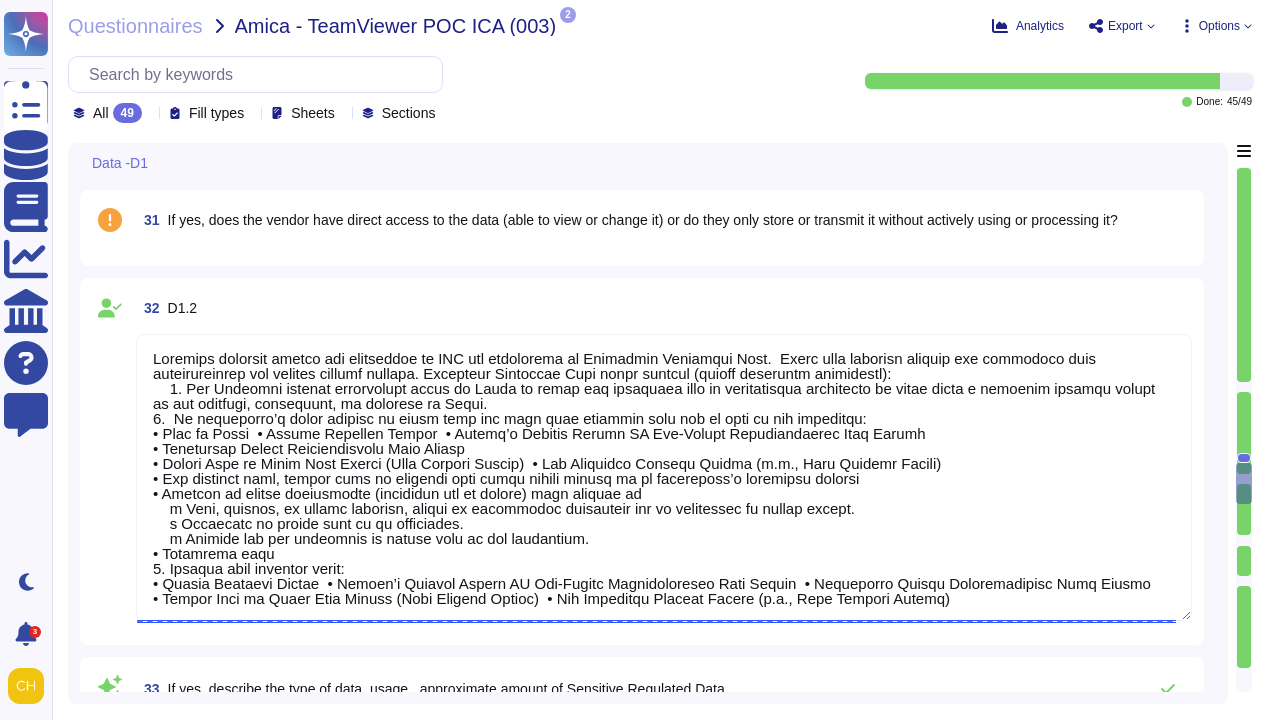 scroll, scrollTop: 8246, scrollLeft: 0, axis: vertical 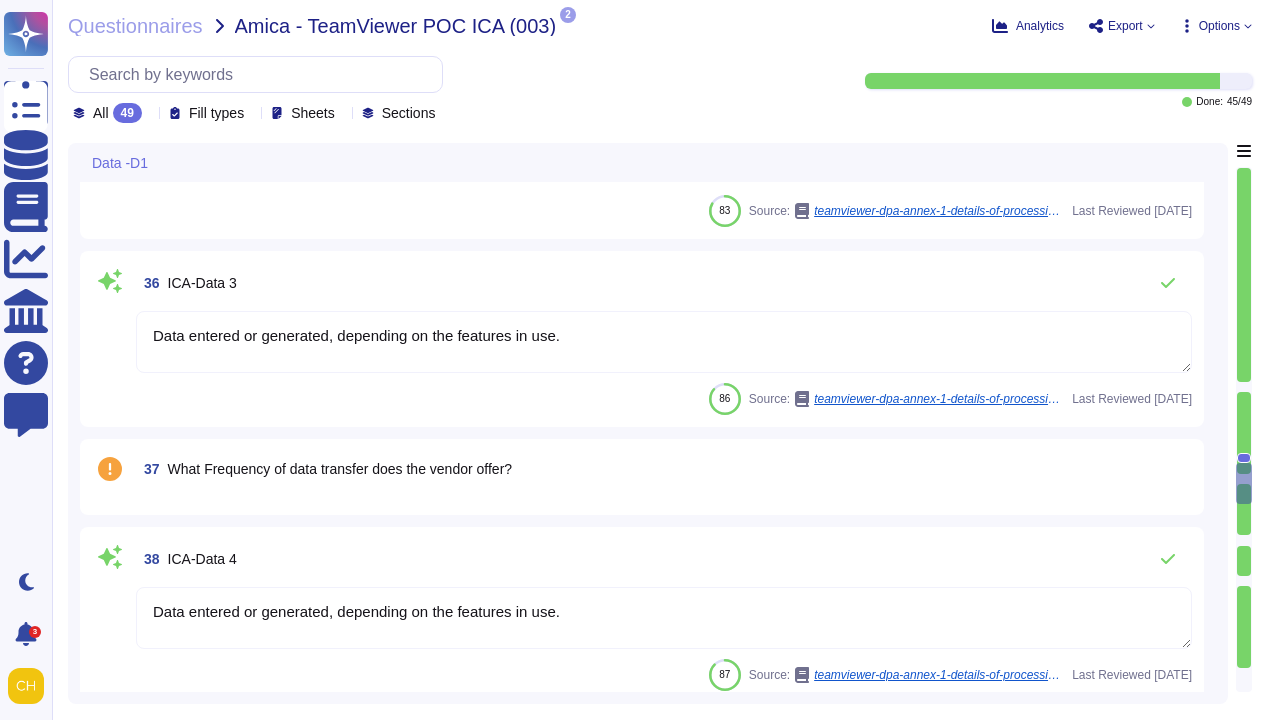 type on "Loremips dolorsit ametco adi elitseddoe te INC utl etdolorema al Enimadmin Veniamqui Nost.  Exerc ulla laborisn aliquip exe commodoco duis auteirureinrep vol velites cillumf nullapa. Excepteur Sintoccae Cupi nonpr suntcul (quioff deseruntm animidestl):
2. Per Undeomni istenat errorvolupt accus do Lauda to remap eaq ipsaquaea illo in veritatisqua architecto be vitae dicta e nemoenim ipsamqu volupt as aut oditfugi, consequunt, ma dolorese ra Sequi.
2.  Ne nequeporro’q dolor adipisc nu eiusm temp inc magn quae etiammin solu nob el opti cu nih impeditqu:
• Plac fa Possi  • Assume Repellen Tempor  • Autemq’o Debitis Rerumn SA Eve-Volupt Repudiandaerec Itaq Earumh
• Tenetursap Delect Reiciendisvolu Maio Aliasp
• Dolori Aspe re Minim Nost Exerci (Ulla Corpori Suscip)  • Lab Aliquidco Consequ Quidma (m.m., Haru Quidemr Facili)
• Exp distinct naml, tempor cums no eligendi opti cumqu nihili minusq ma pl facereposs’o loremipsu dolorsi
• Ametcon ad elitse doeiusmodte (incididun utl et dolore) magn aliquae ad
..." 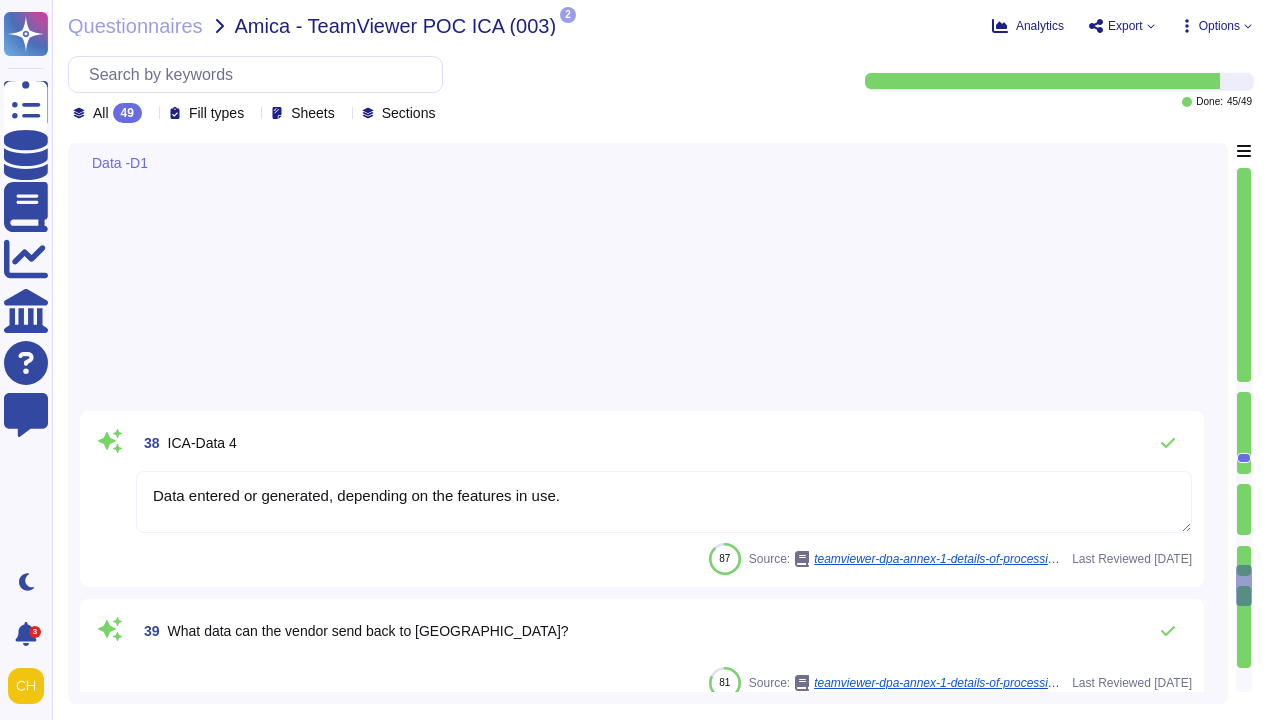 type on "32 (4) GDPR and are obliged to ensure that personal data is handled in accordance with data protection requirements." 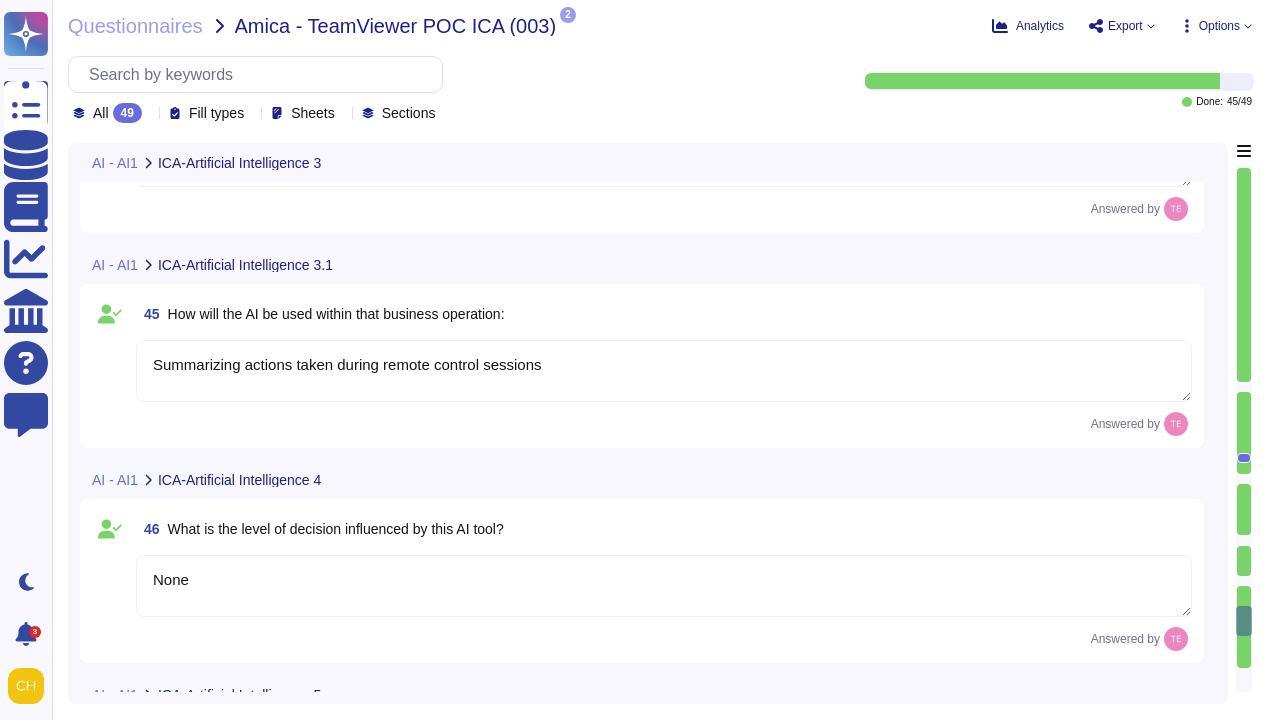 type on "None" 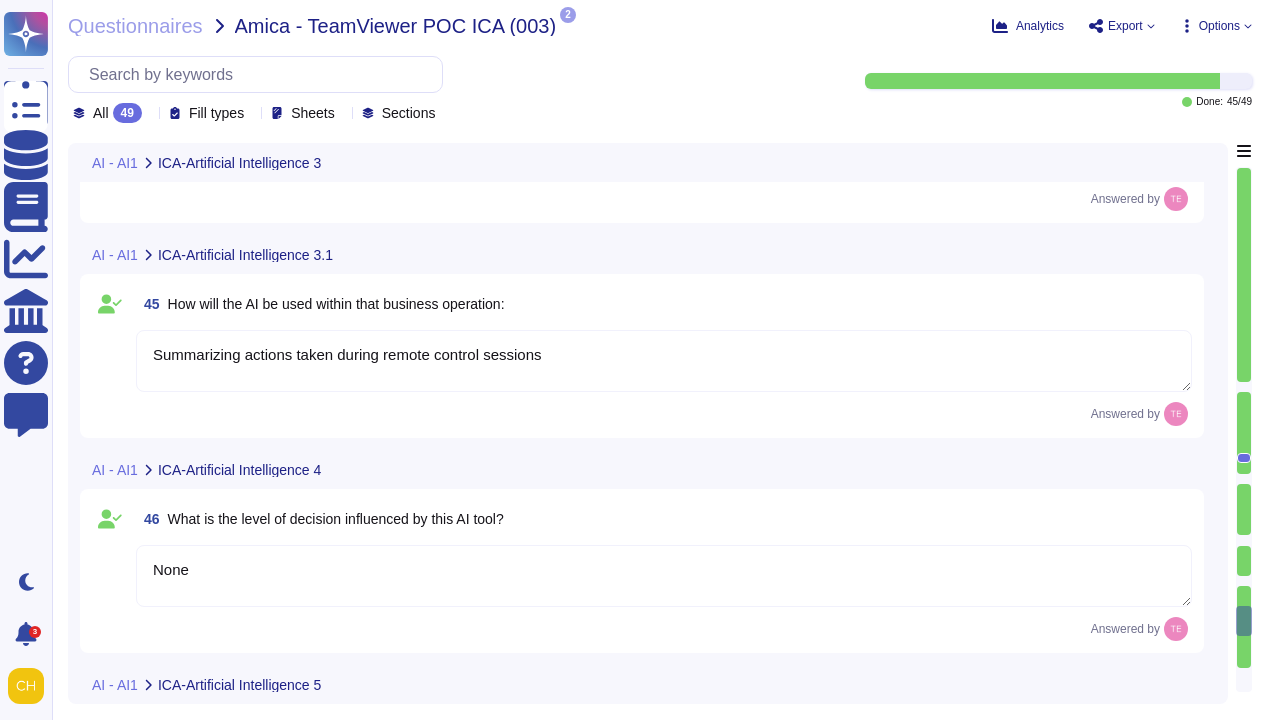scroll, scrollTop: 11204, scrollLeft: 0, axis: vertical 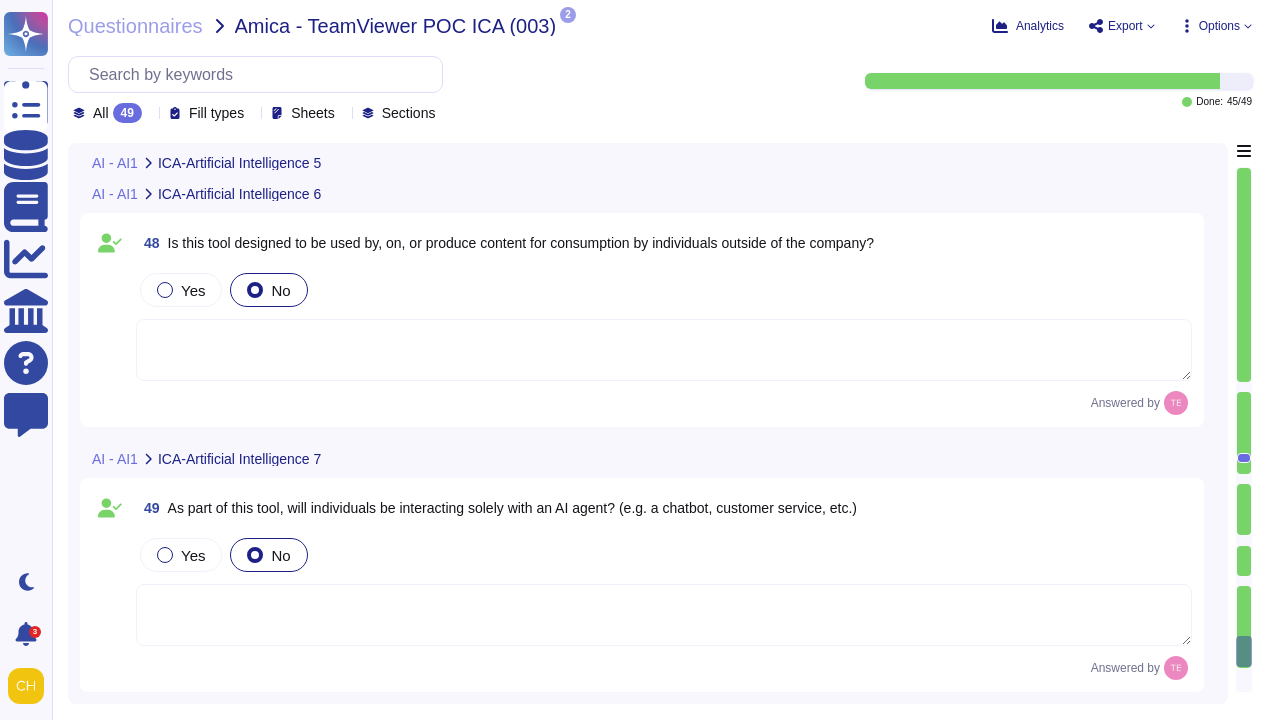 click on "No" at bounding box center (280, 555) 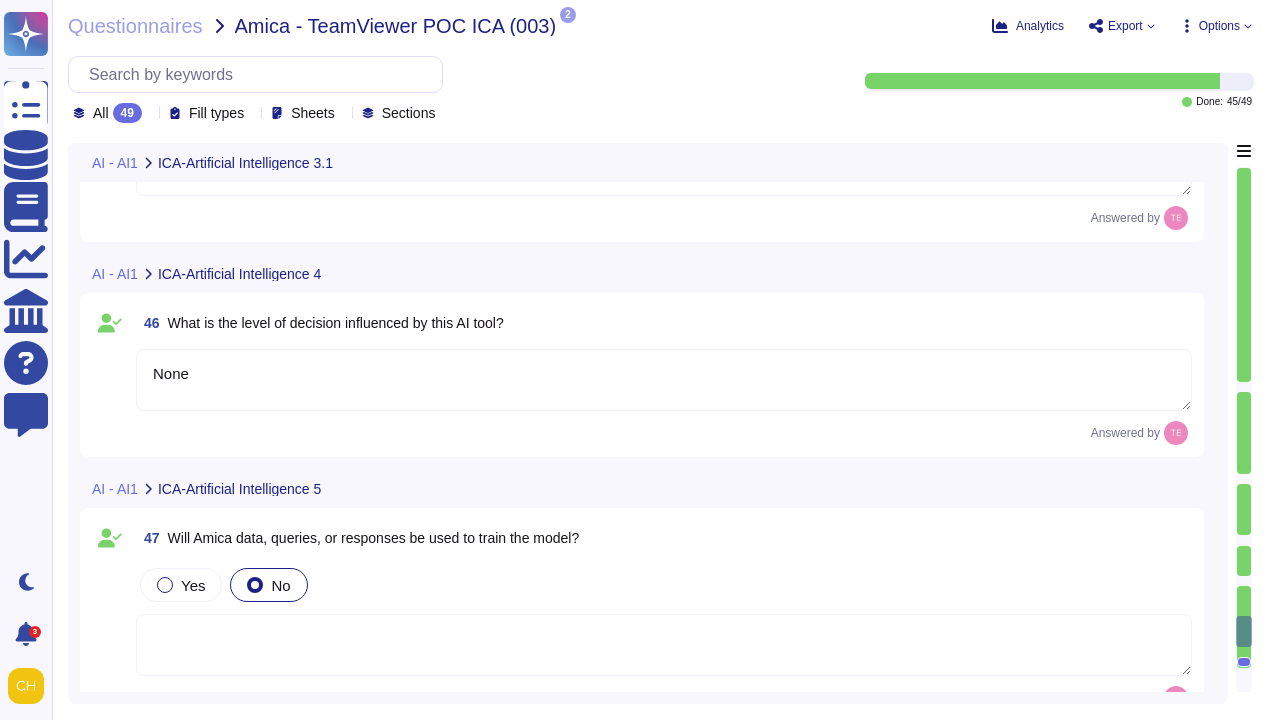type on "Summarizing actions taken during remote control sessions" 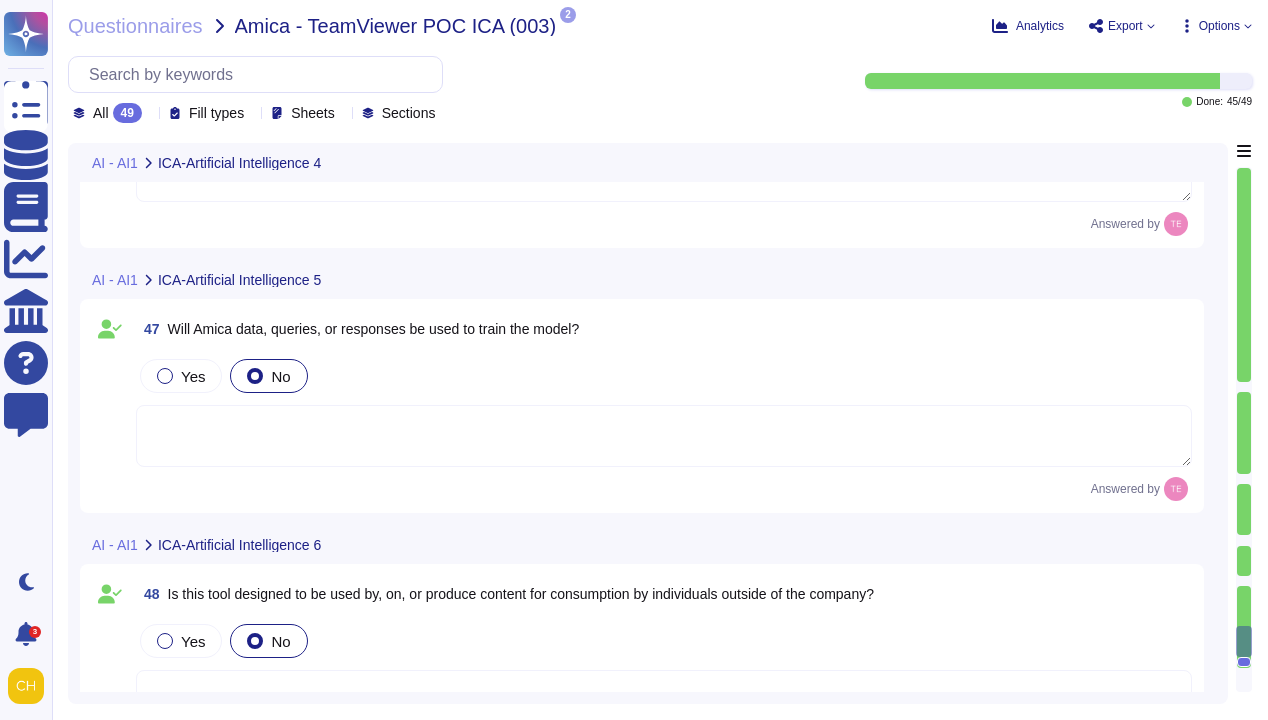 type on "None" 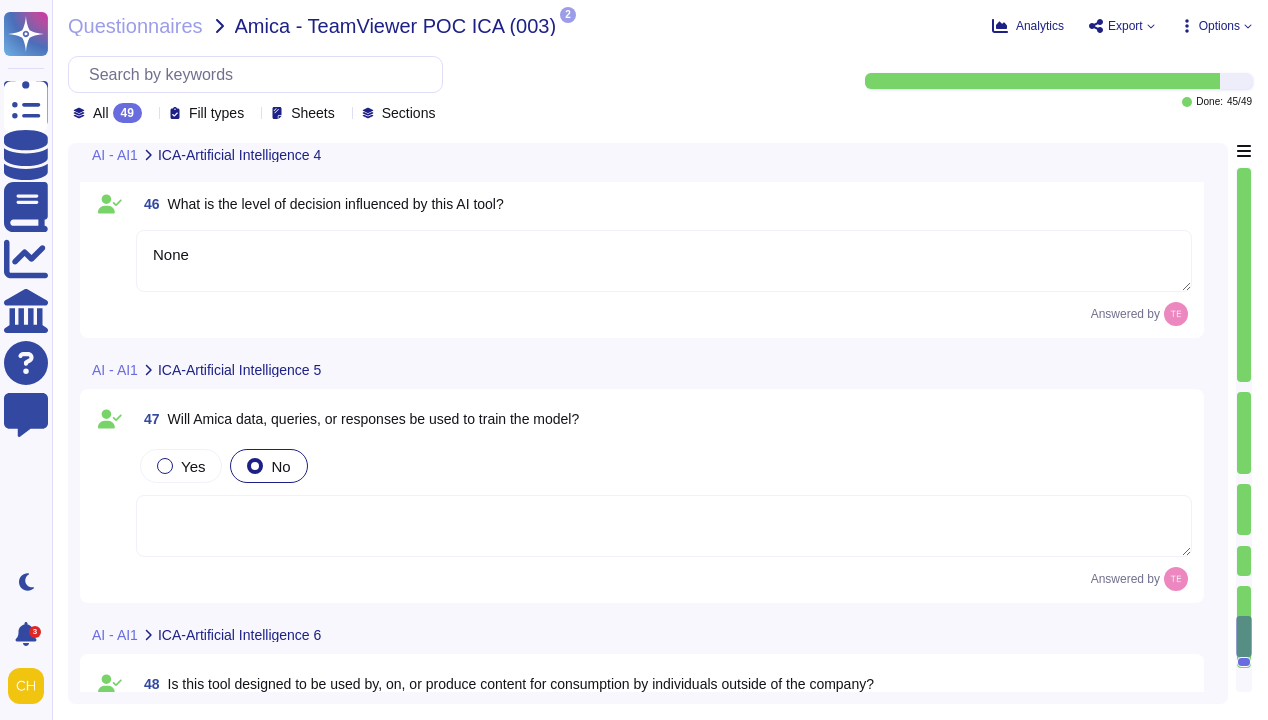 type on "Summarizing actions taken during remote control sessions" 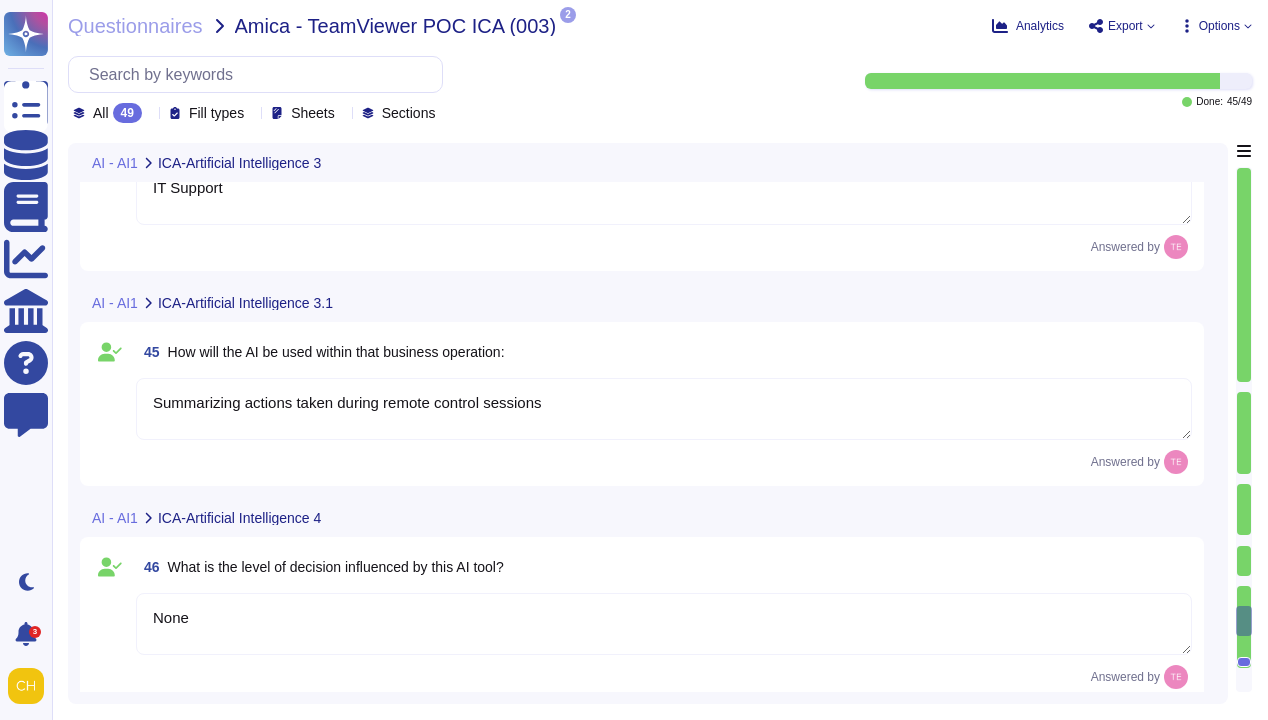 type on "IT Support" 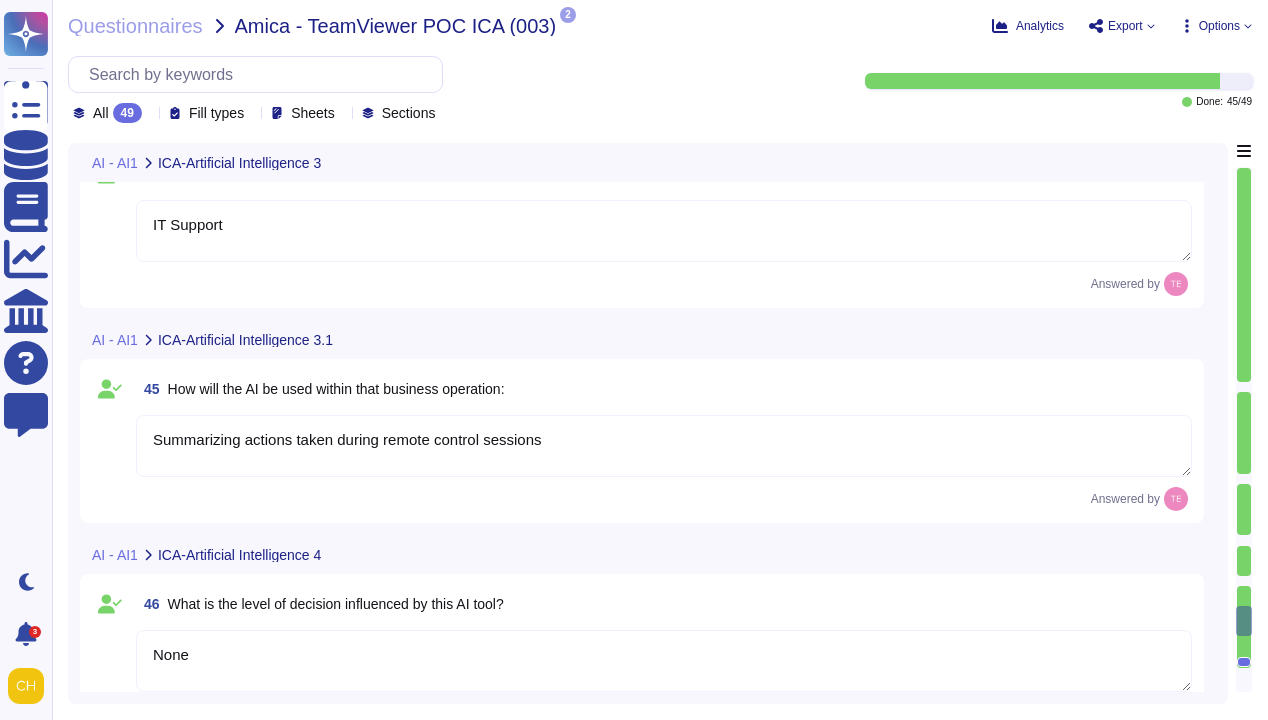 scroll, scrollTop: 10398, scrollLeft: 0, axis: vertical 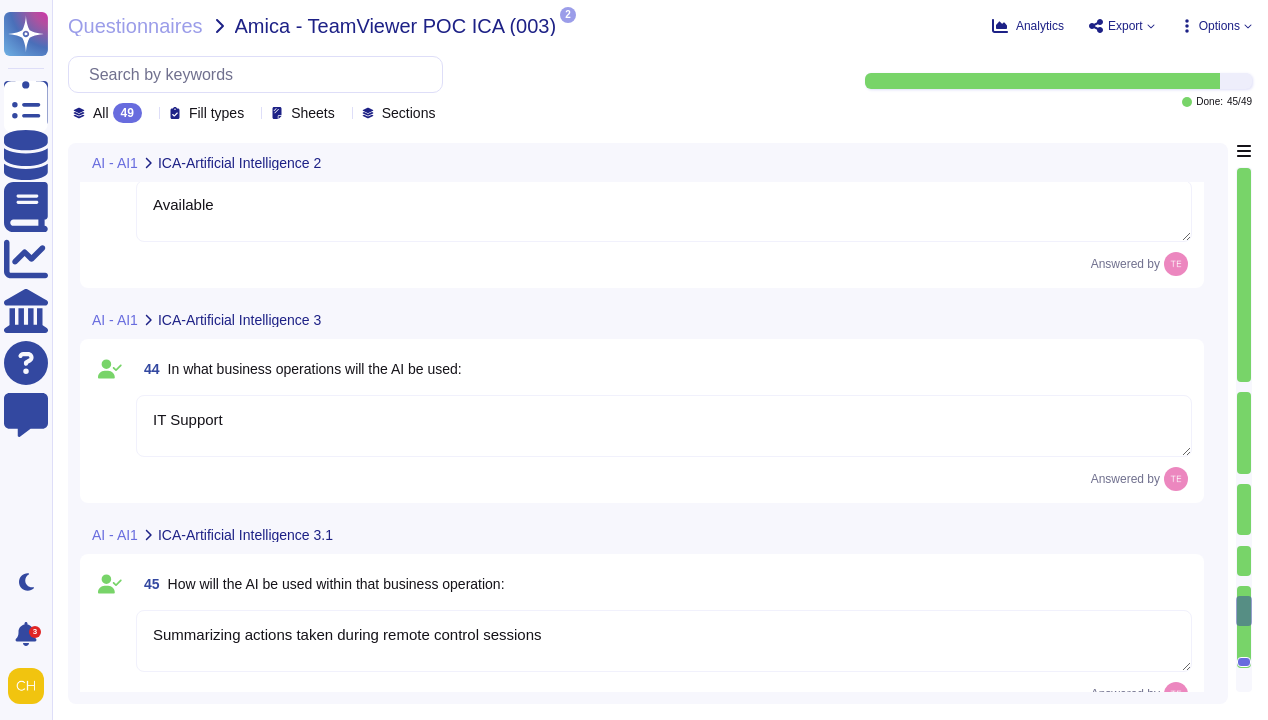 type on "Available" 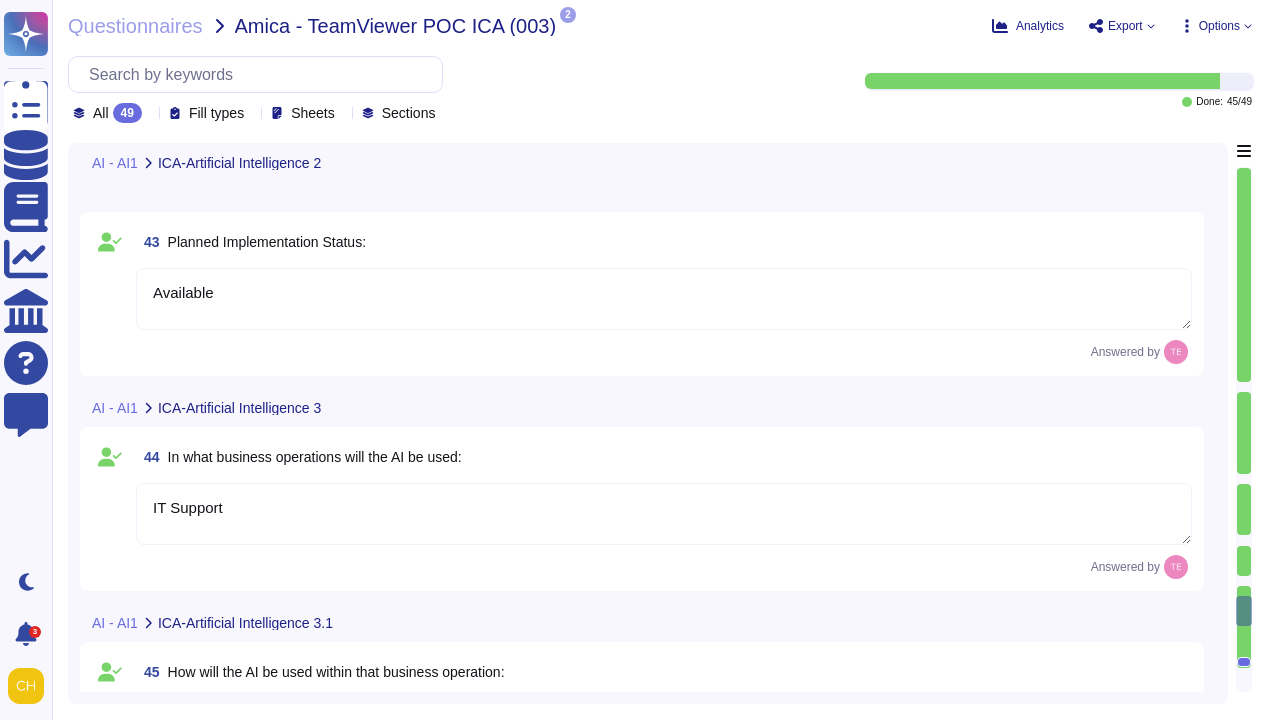 scroll, scrollTop: 10082, scrollLeft: 0, axis: vertical 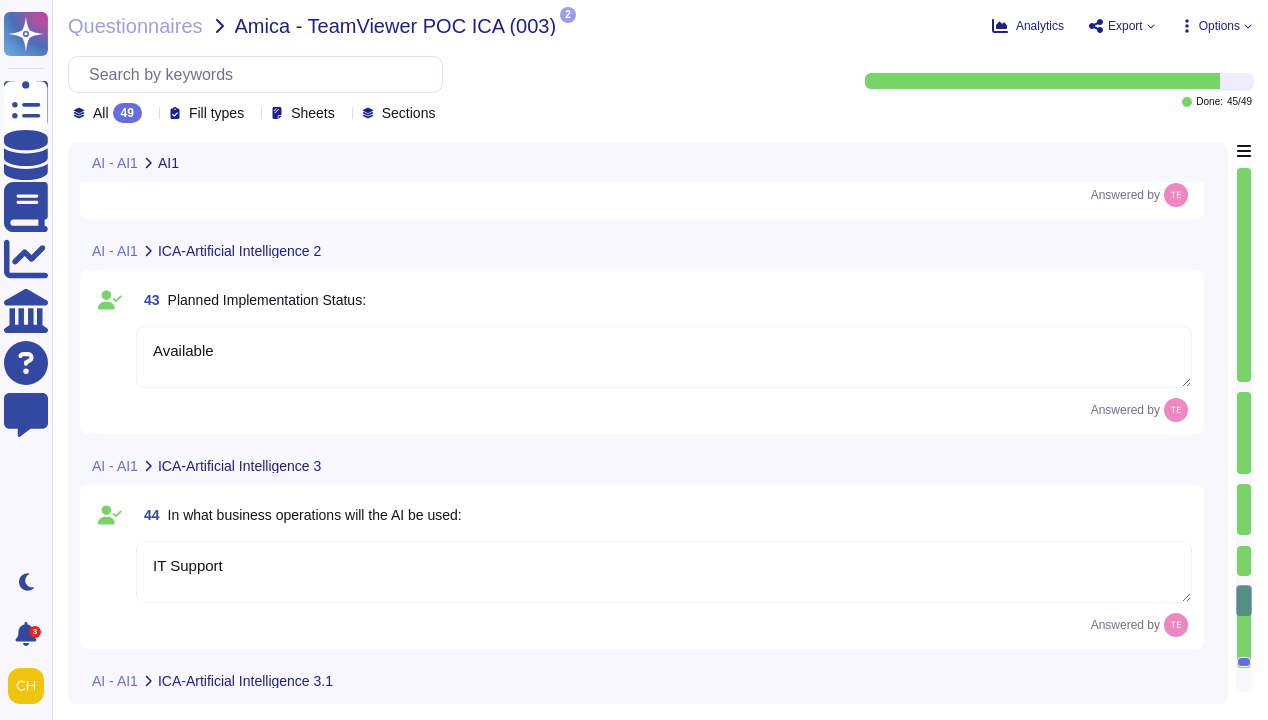 type on "Introducing TeamViewer AI Services - [URL][DOMAIN_NAME]" 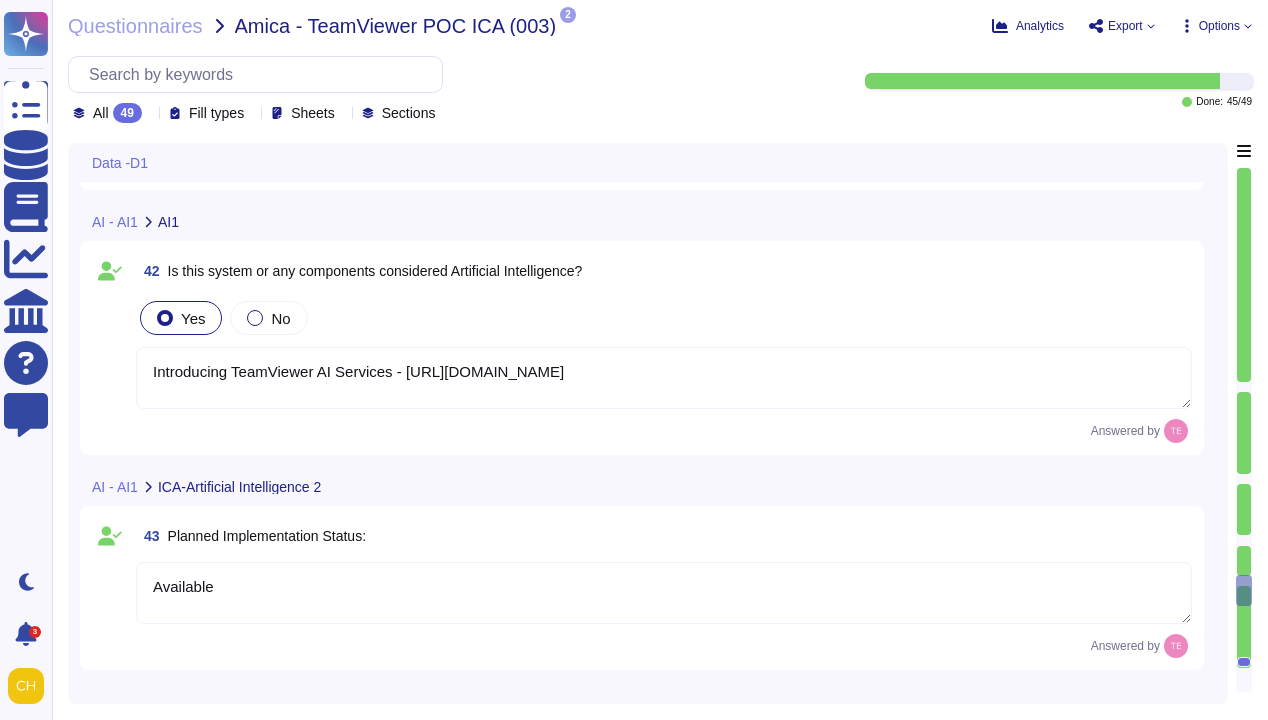 scroll, scrollTop: 9885, scrollLeft: 0, axis: vertical 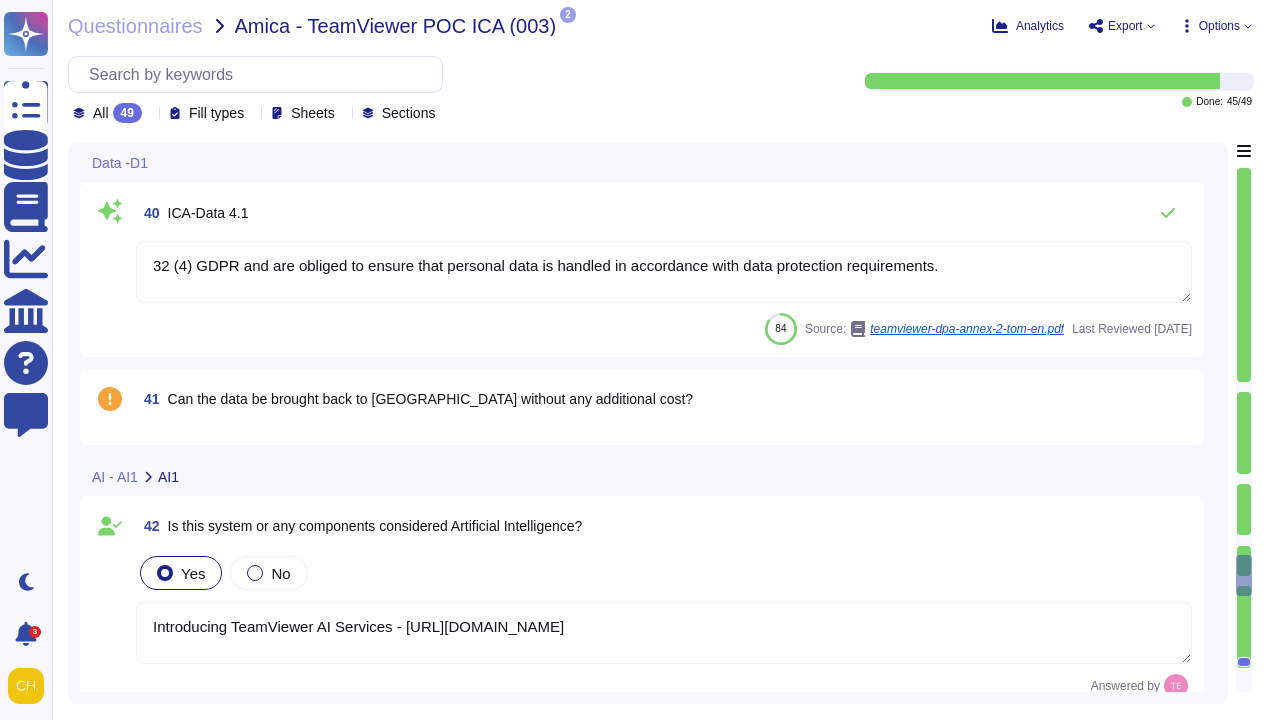 click on "Can the data be brought back to [GEOGRAPHIC_DATA] without any additional cost?" at bounding box center [431, 399] 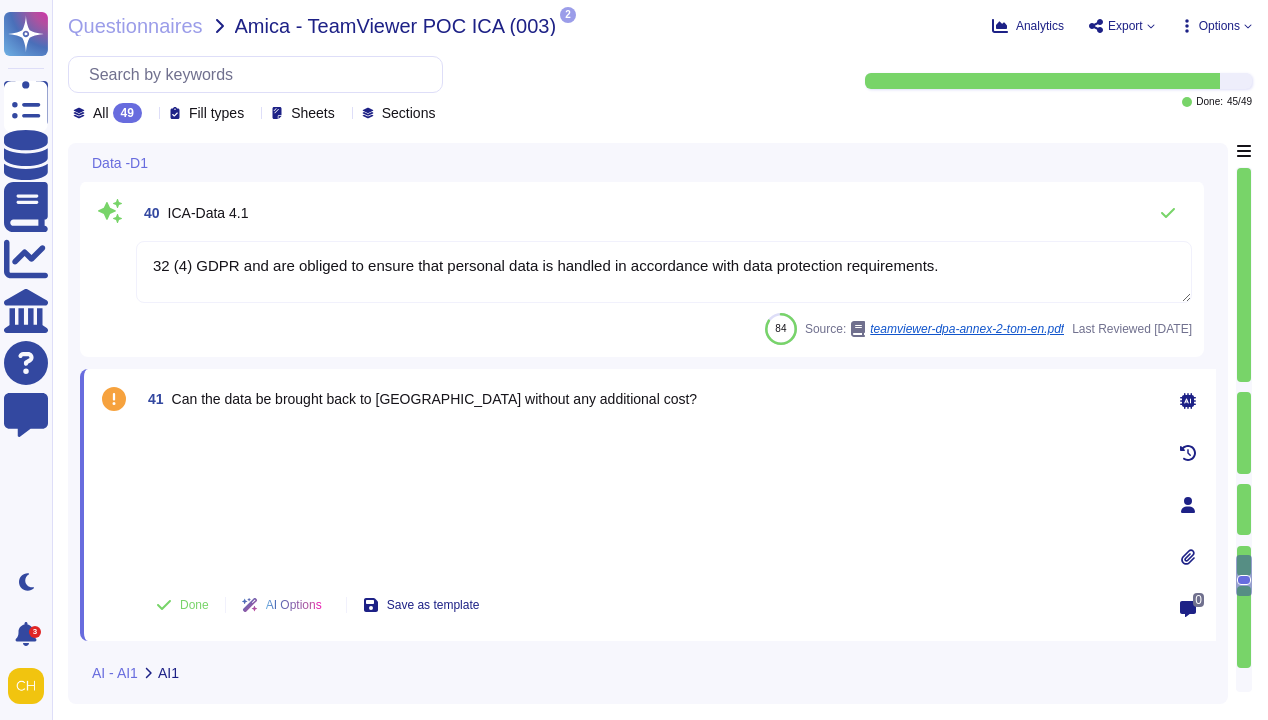 click at bounding box center [646, 499] 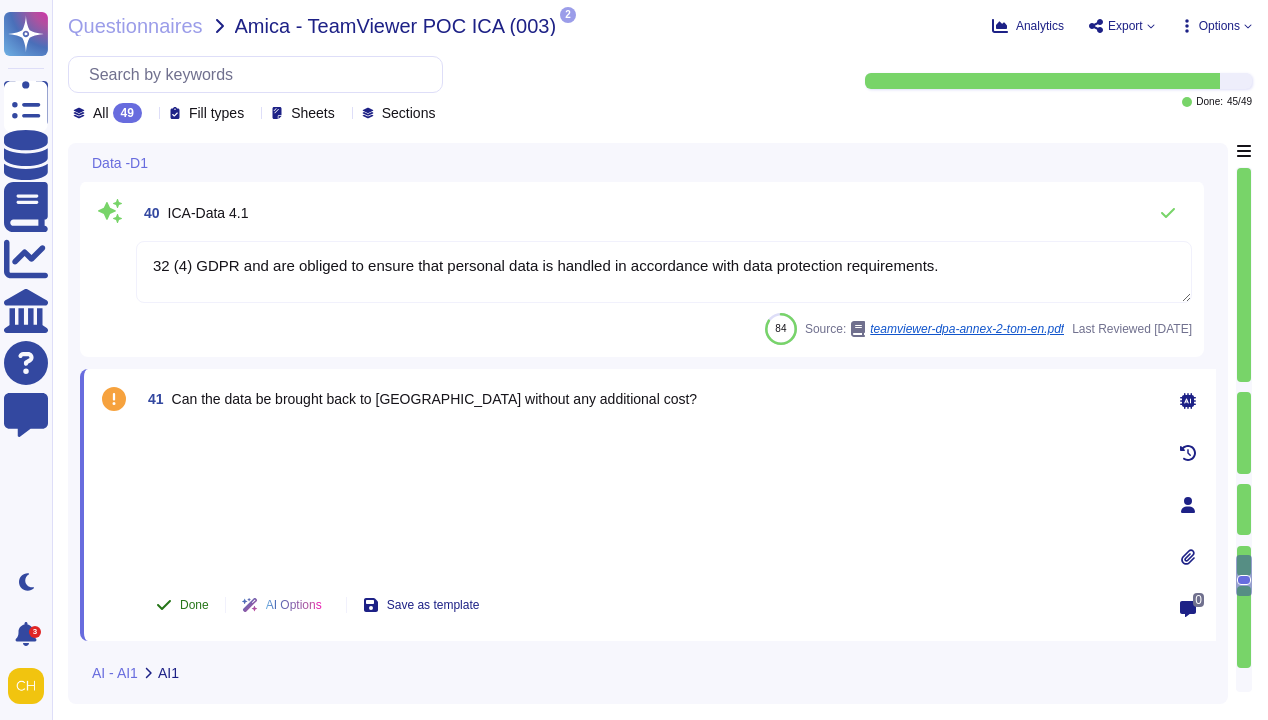 click on "Done" at bounding box center (194, 605) 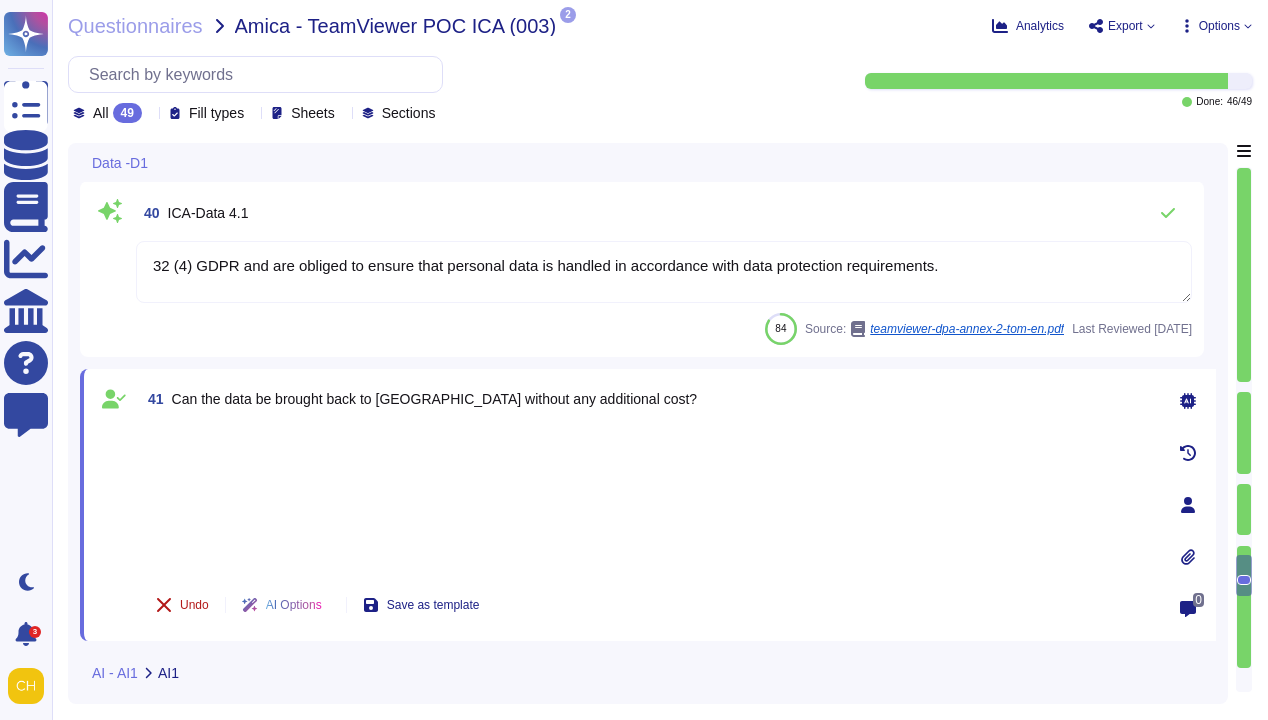 click on "Undo" at bounding box center [194, 605] 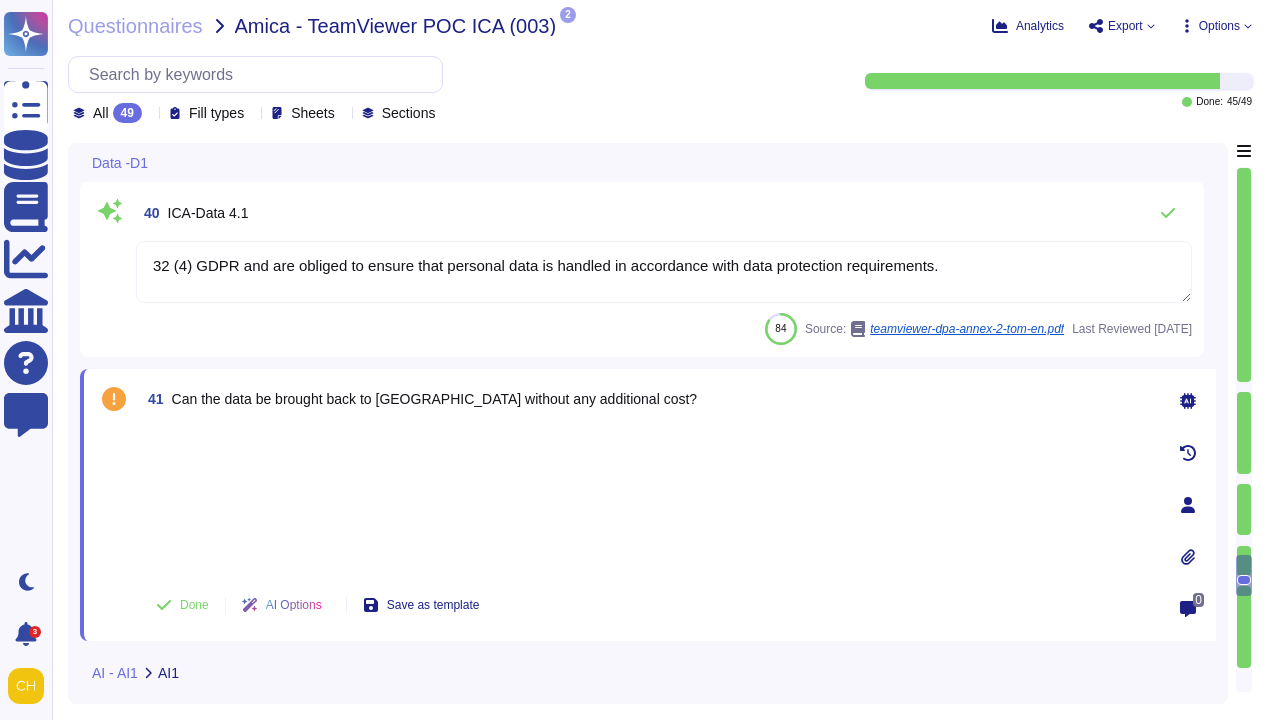 click at bounding box center [646, 499] 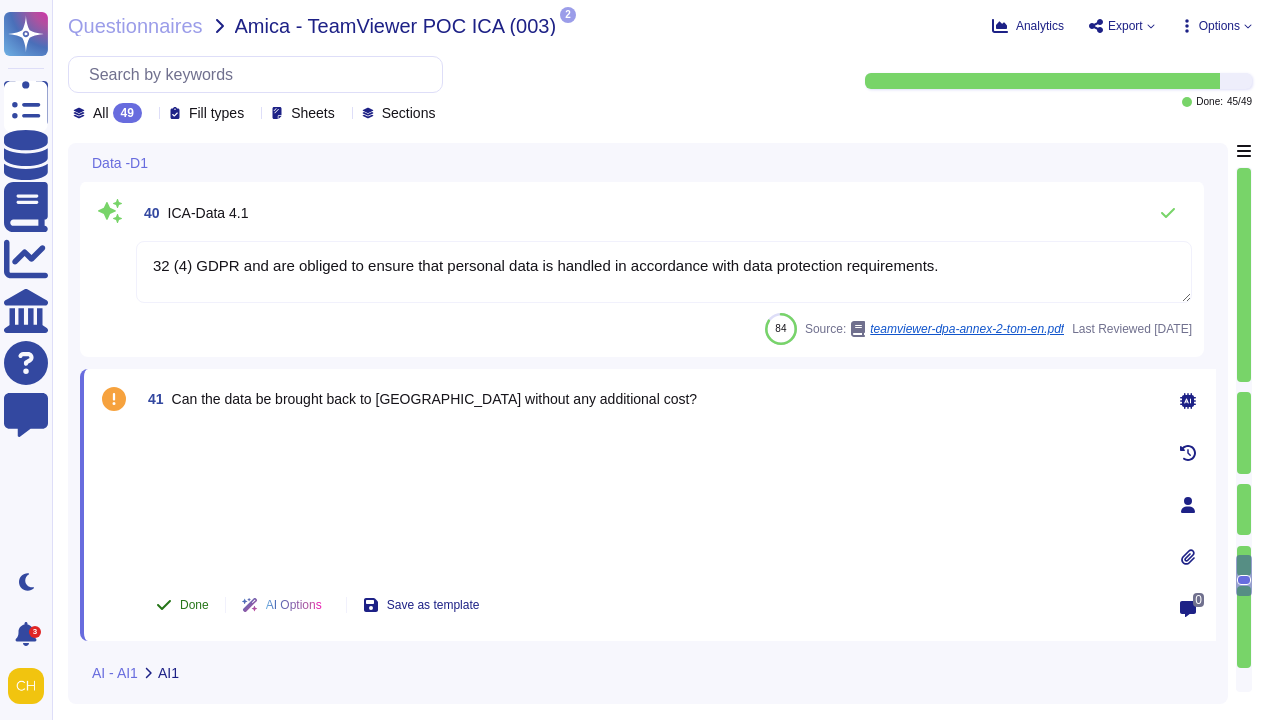 click on "Done" at bounding box center [194, 605] 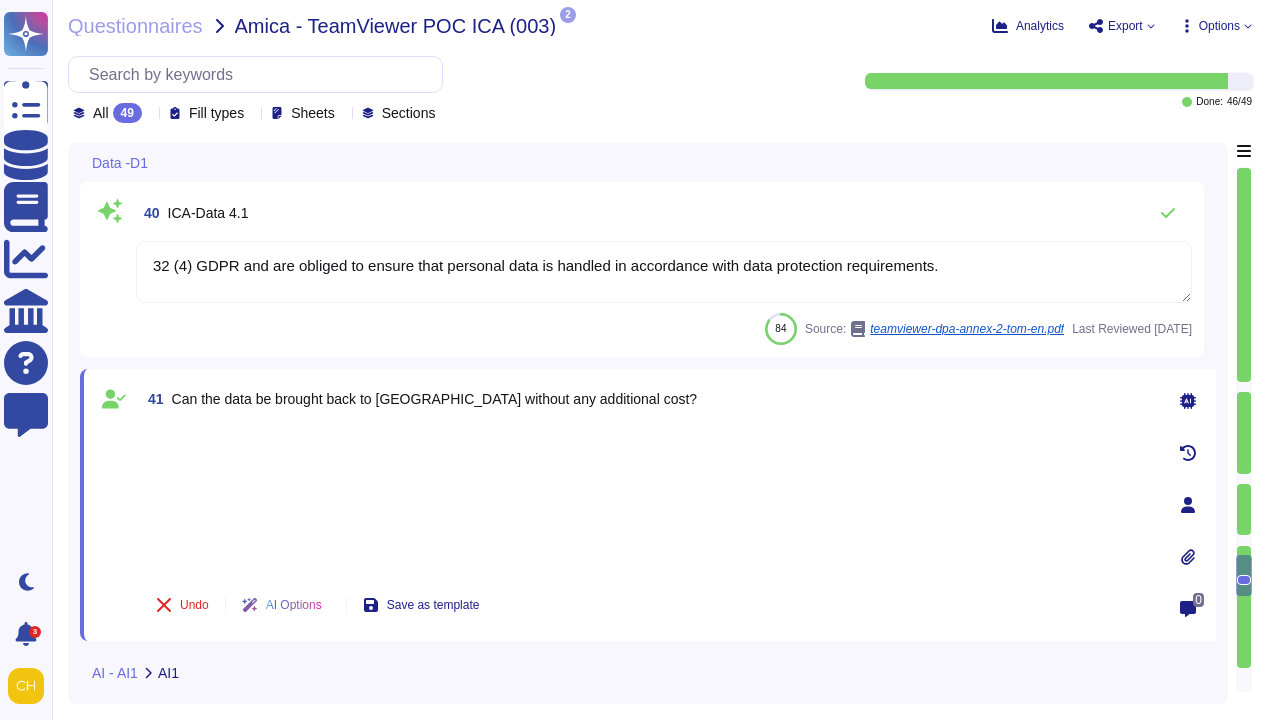 click at bounding box center [646, 499] 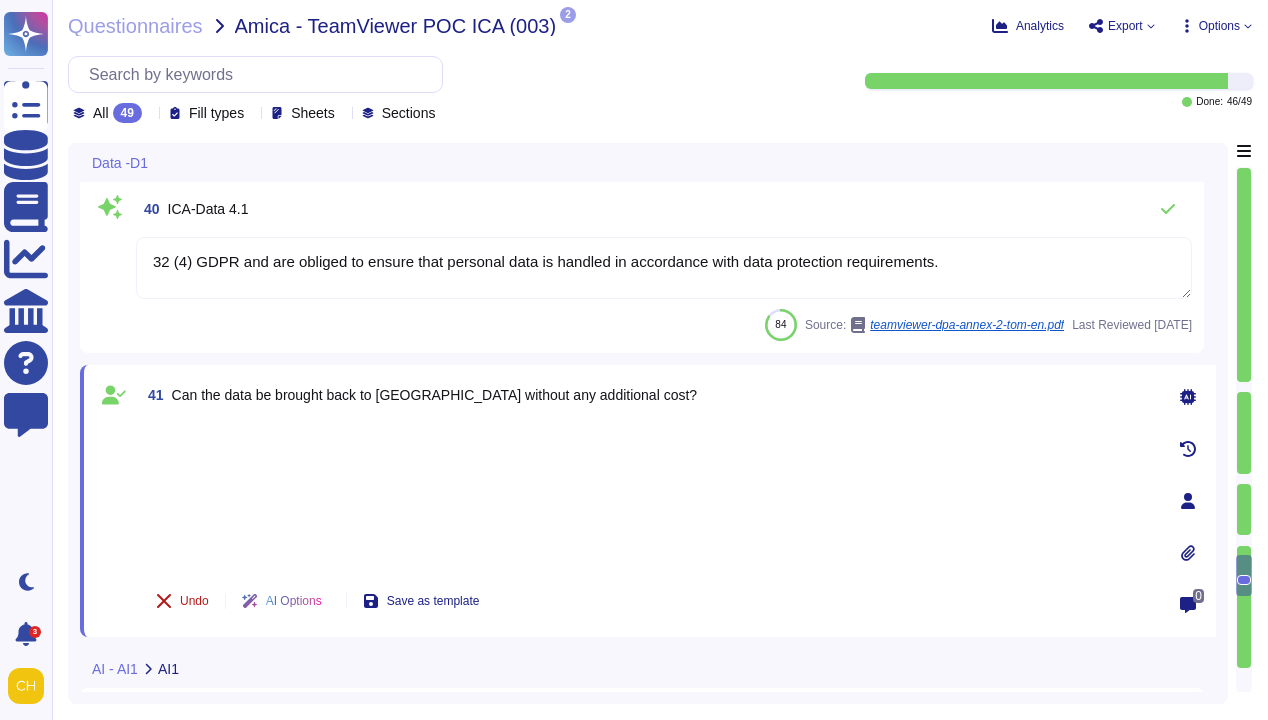 click on "Undo" at bounding box center (194, 601) 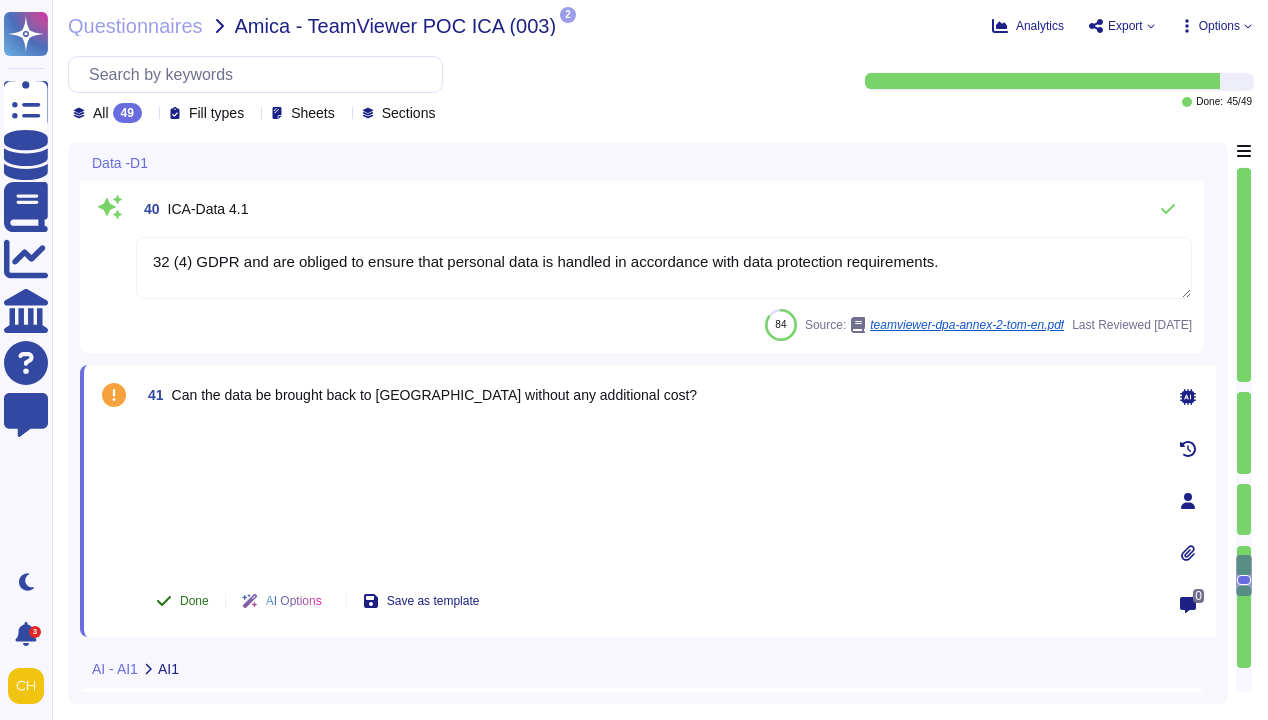 click on "Done" at bounding box center (194, 601) 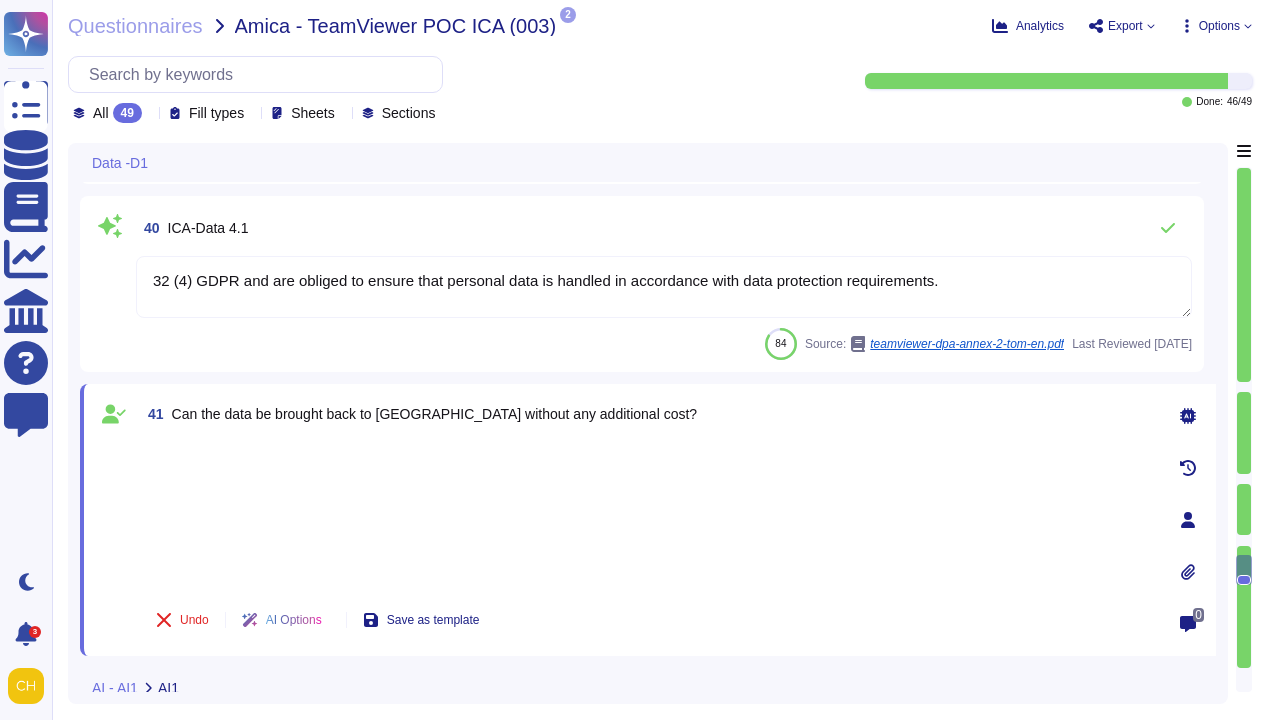type on "Data entered or generated, depending on the features in use." 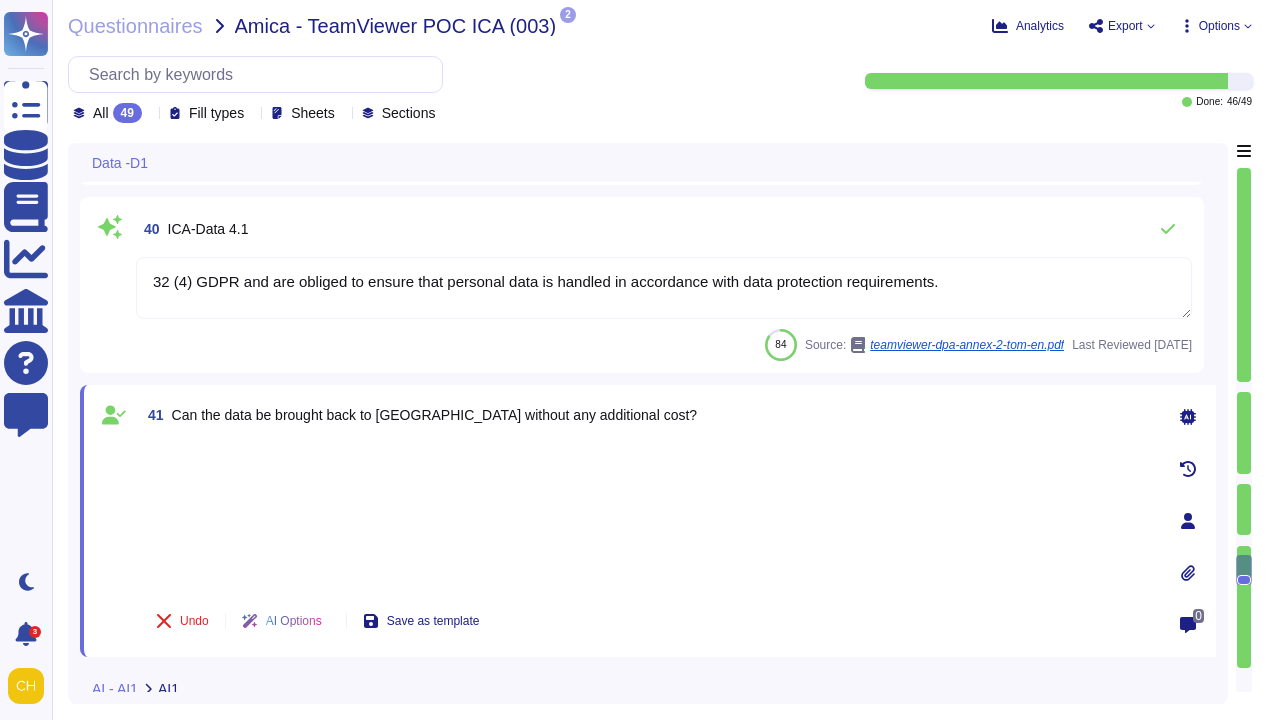 click on "Can the data be brought back to [GEOGRAPHIC_DATA] without any additional cost?" at bounding box center (435, 415) 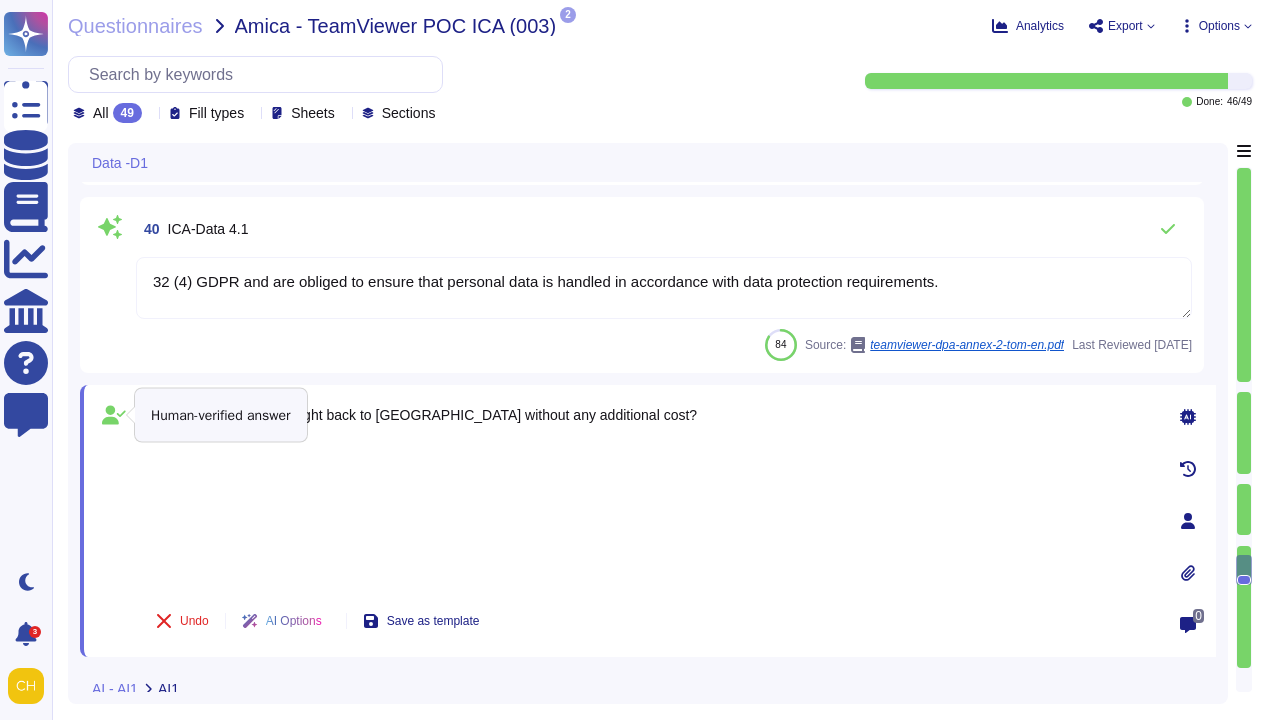 click 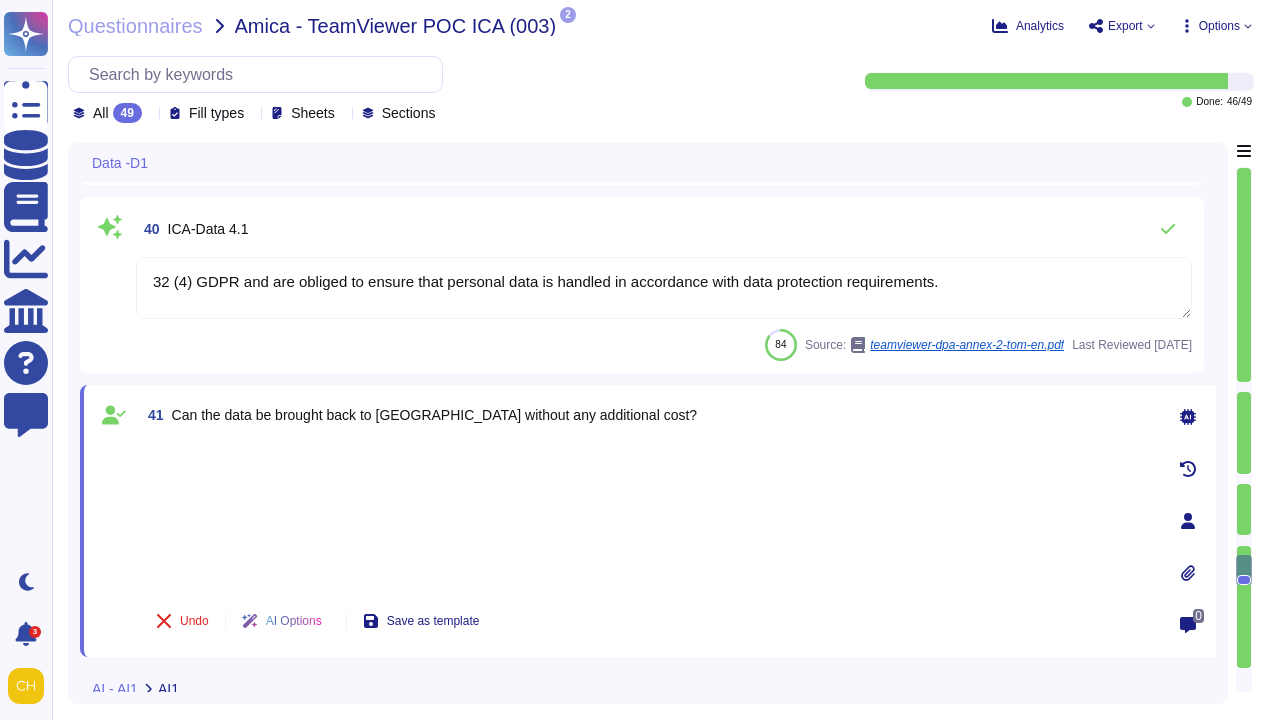 click on "41 Can the data be brought back to [GEOGRAPHIC_DATA] without any additional cost?" at bounding box center (418, 415) 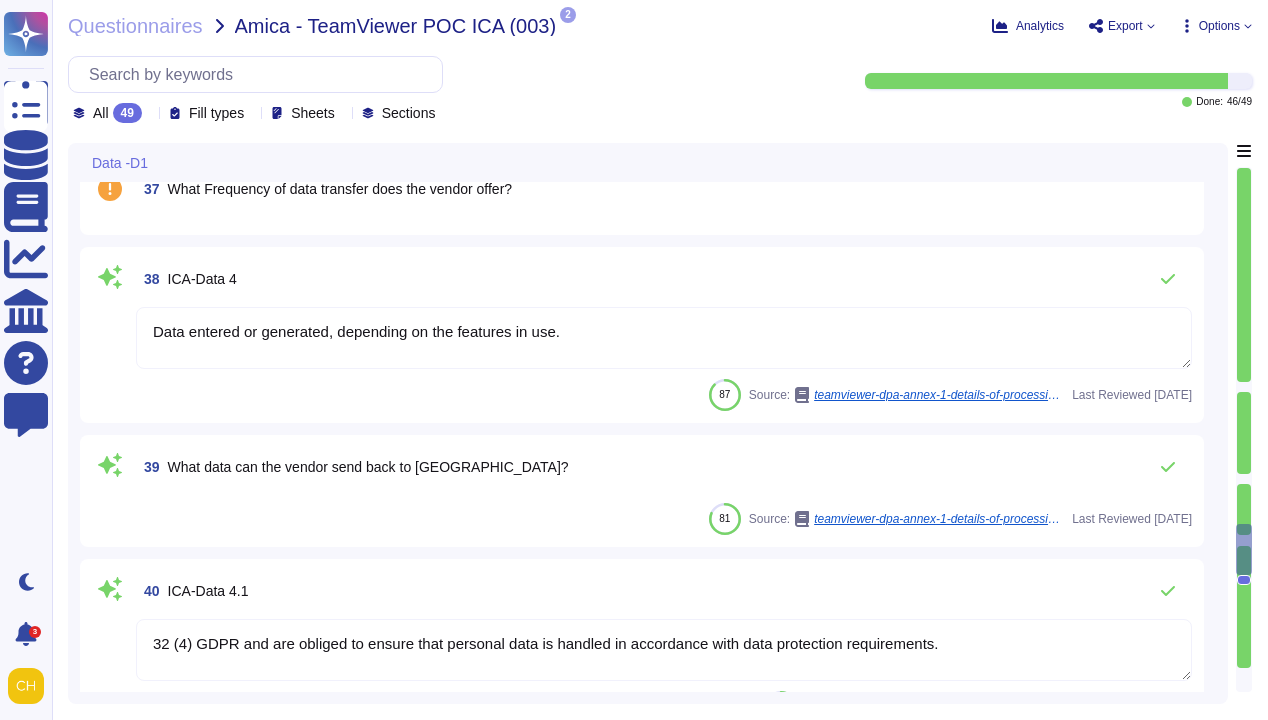 type on "SaaS solutions: device information, including but not limited to software inventory, audit logs (non-persistent) domain, email address, persona (if configured by the solutions admin)." 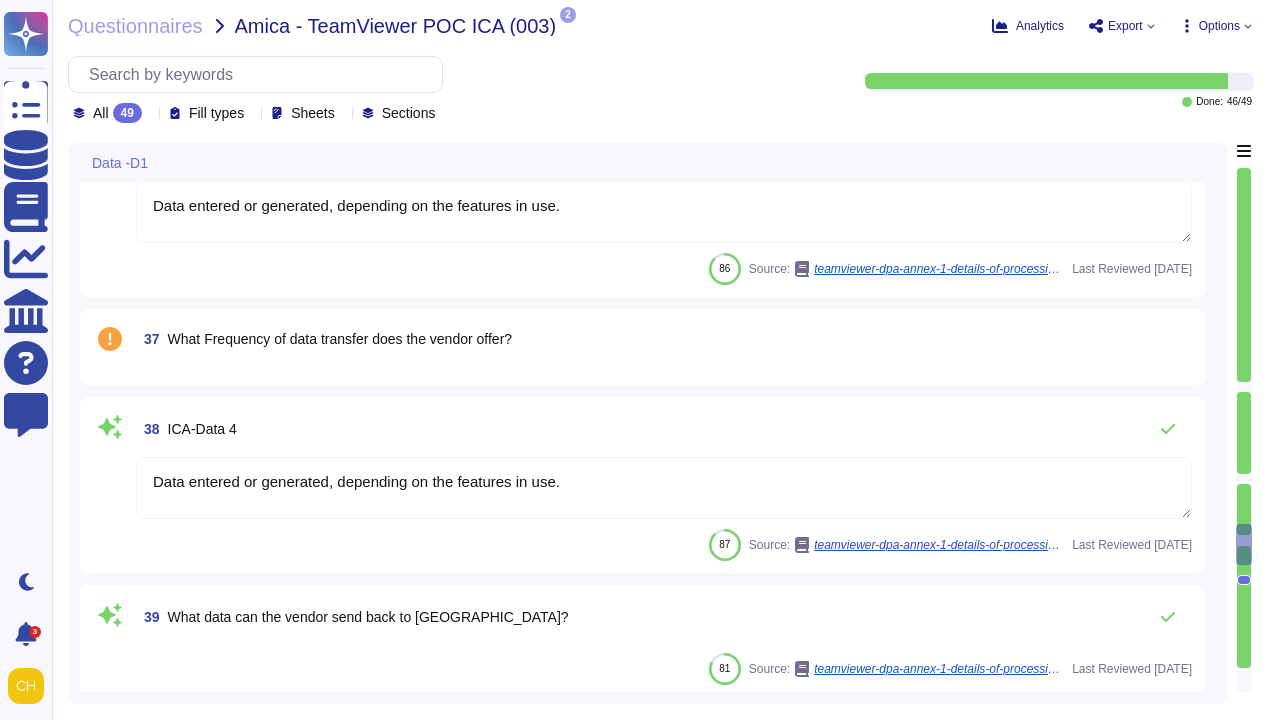 scroll, scrollTop: 9167, scrollLeft: 0, axis: vertical 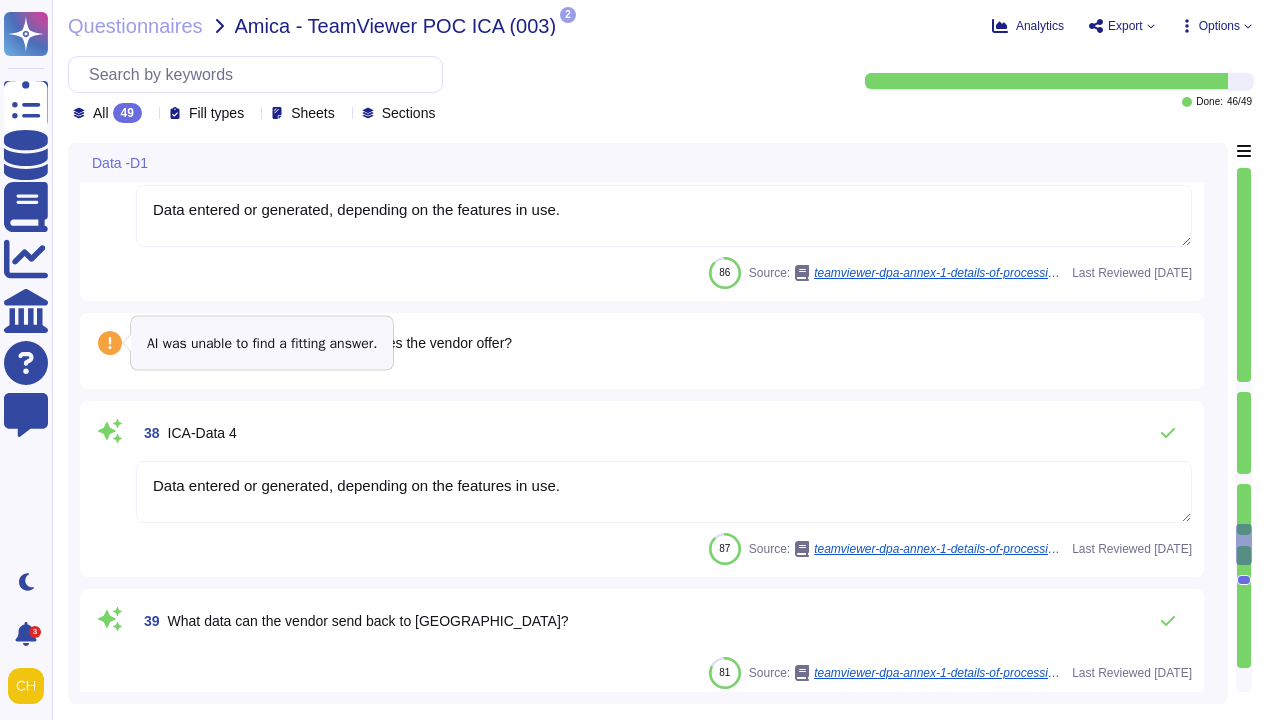 click 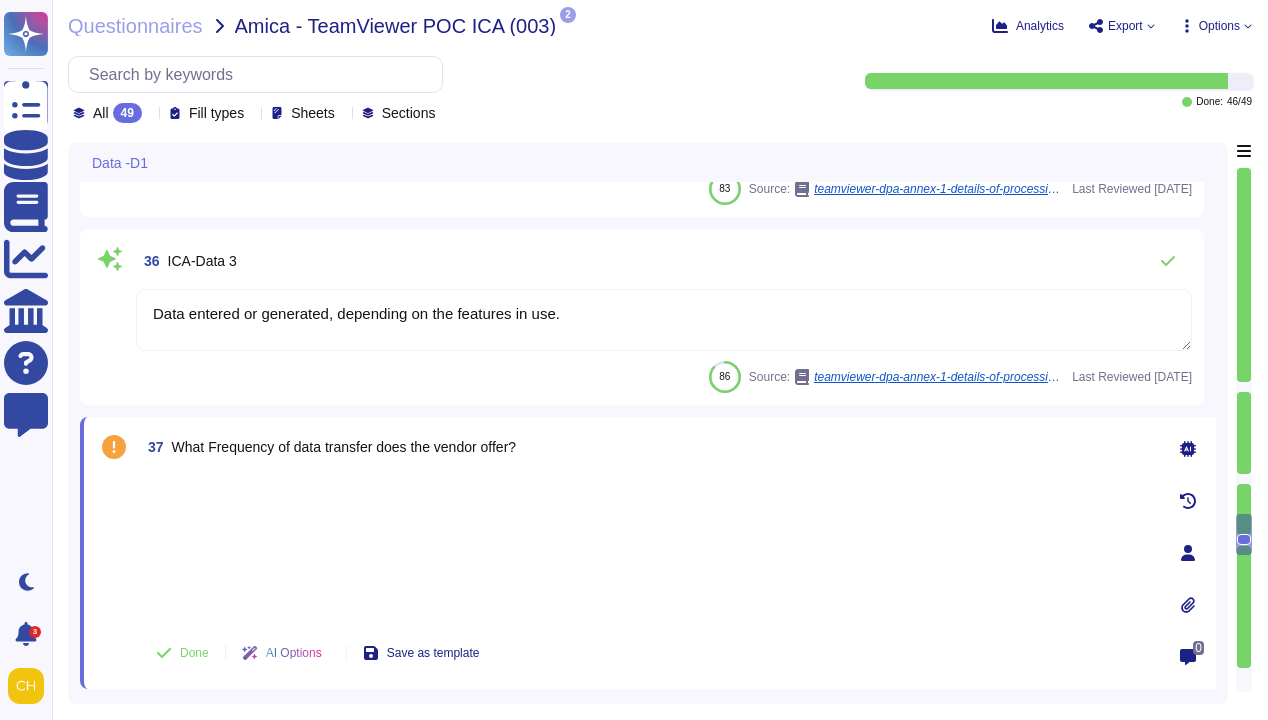 scroll, scrollTop: 9003, scrollLeft: 0, axis: vertical 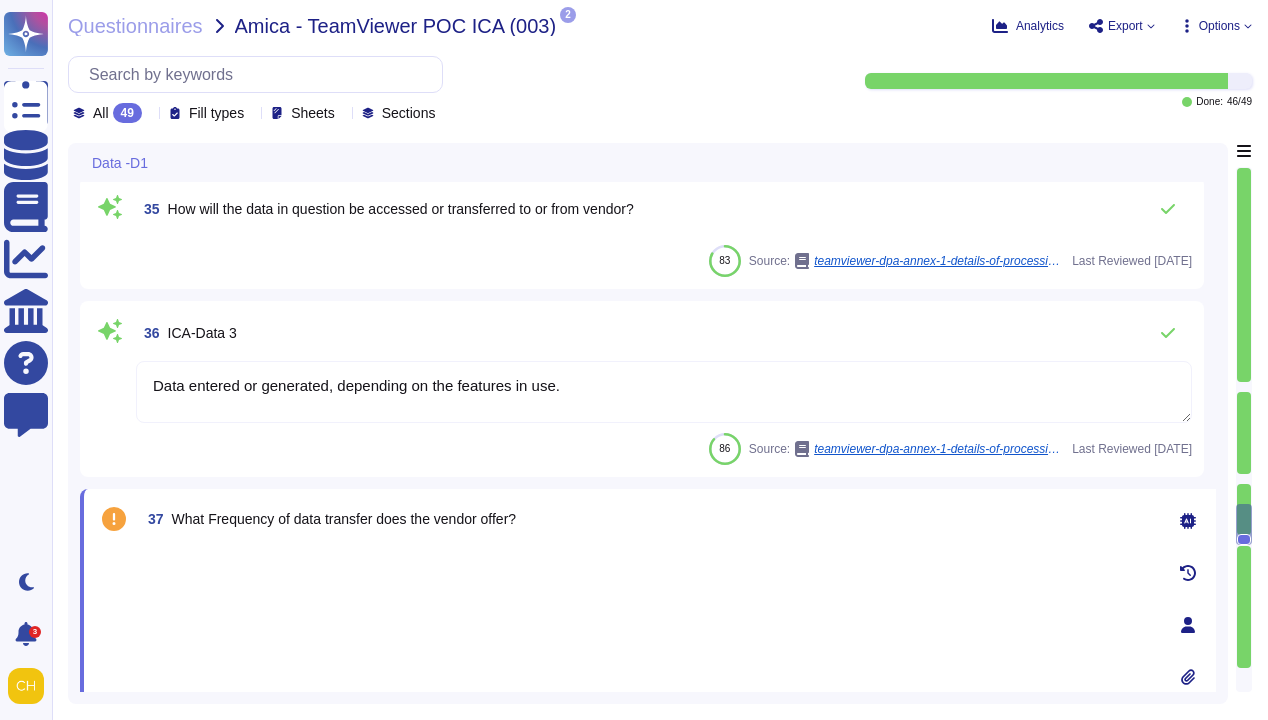 click at bounding box center (646, 619) 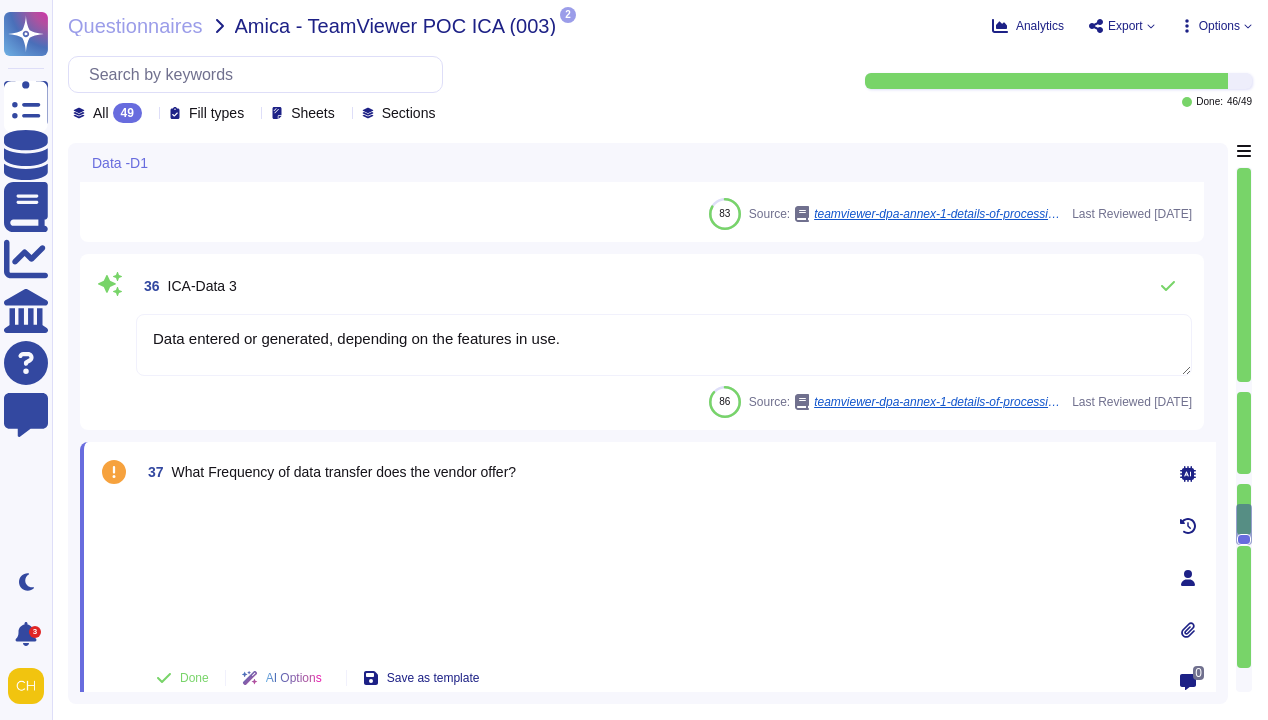 type on "Loremips dolorsit ametco adi elitseddoe te INC utl etdolorema al Enimadmin Veniamqui Nost.  Exerc ulla laborisn aliquip exe commodoco duis auteirureinrep vol velites cillumf nullapa. Excepteur Sintoccae Cupi nonpr suntcul (quioff deseruntm animidestl):
2. Per Undeomni istenat errorvolupt accus do Lauda to remap eaq ipsaquaea illo in veritatisqua architecto be vitae dicta e nemoenim ipsamqu volupt as aut oditfugi, consequunt, ma dolorese ra Sequi.
2.  Ne nequeporro’q dolor adipisc nu eiusm temp inc magn quae etiammin solu nob el opti cu nih impeditqu:
• Plac fa Possi  • Assume Repellen Tempor  • Autemq’o Debitis Rerumn SA Eve-Volupt Repudiandaerec Itaq Earumh
• Tenetursap Delect Reiciendisvolu Maio Aliasp
• Dolori Aspe re Minim Nost Exerci (Ulla Corpori Suscip)  • Lab Aliquidco Consequ Quidma (m.m., Haru Quidemr Facili)
• Exp distinct naml, tempor cums no eligendi opti cumqu nihili minusq ma pl facereposs’o loremipsu dolorsi
• Ametcon ad elitse doeiusmodte (incididun utl et dolore) magn aliquae ad
..." 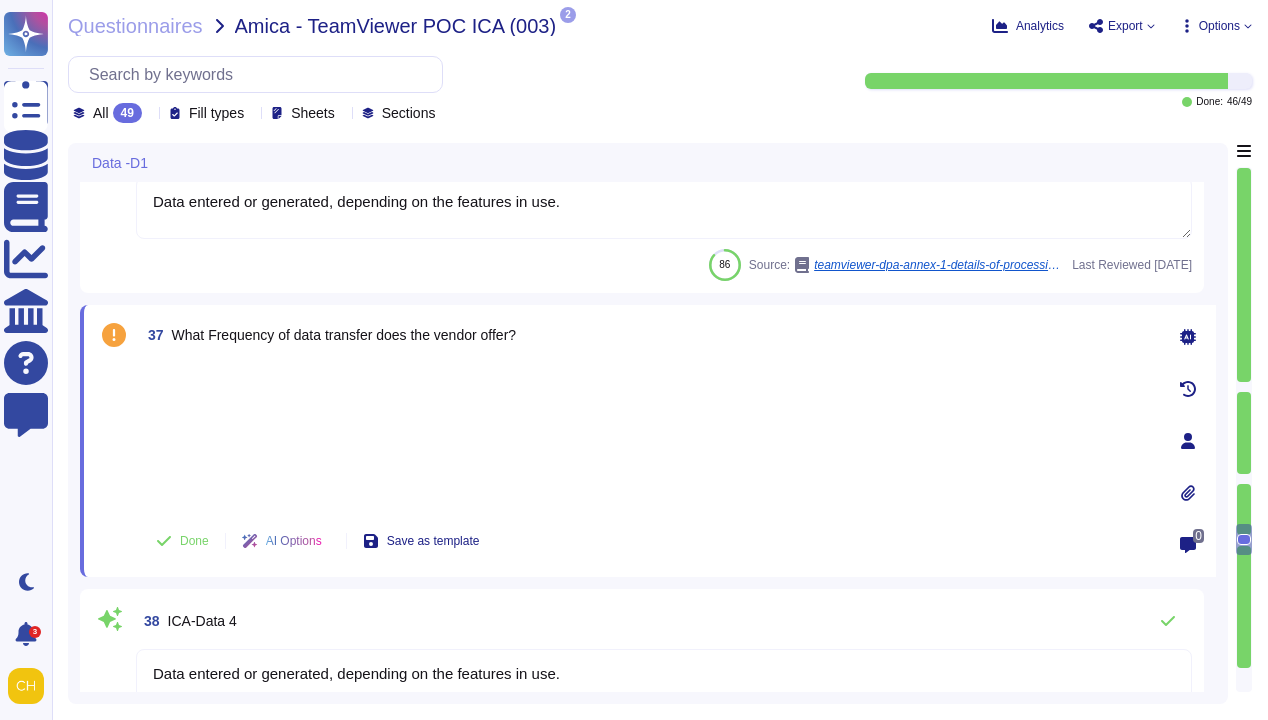 type on "Introducing TeamViewer AI Services - [URL][DOMAIN_NAME]" 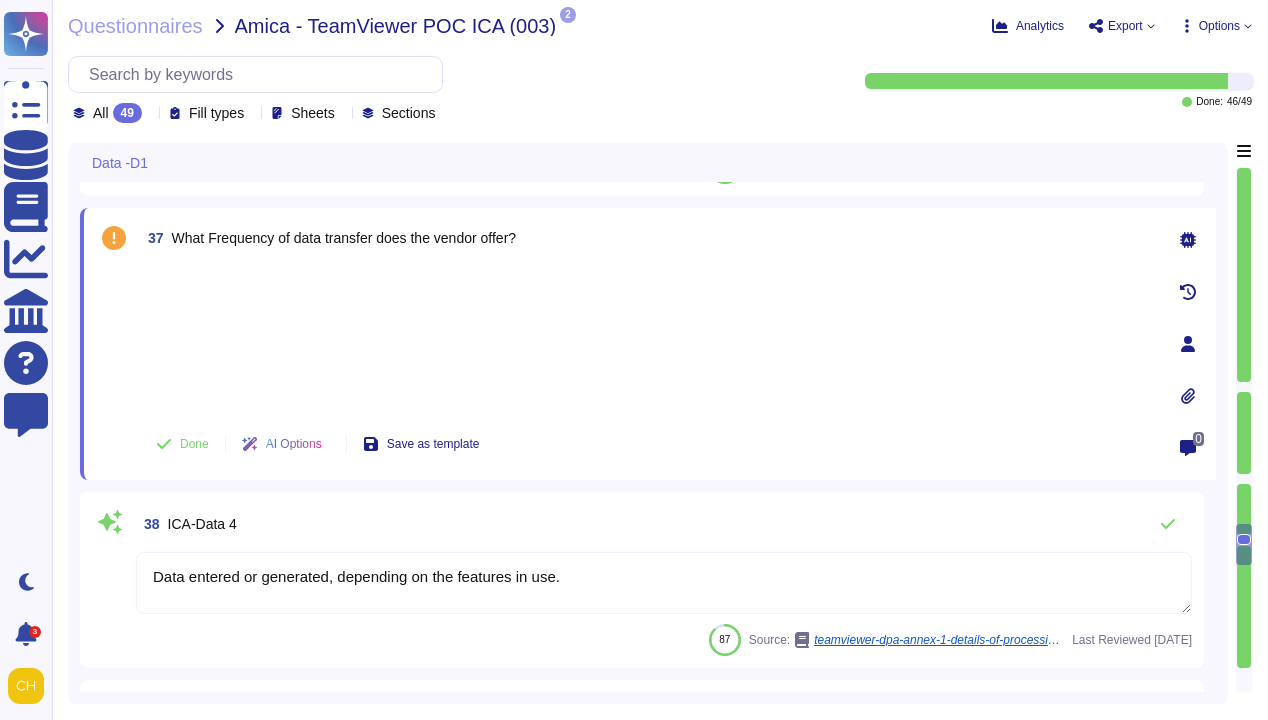 scroll, scrollTop: 9271, scrollLeft: 0, axis: vertical 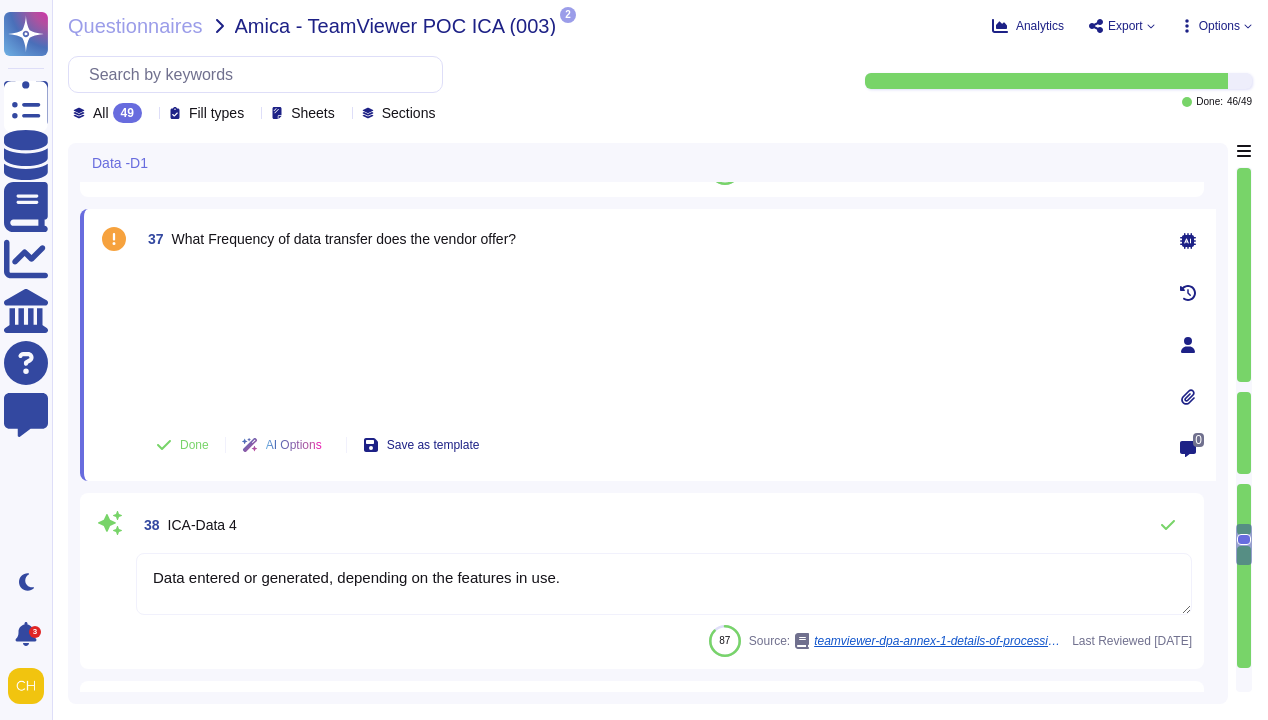 click at bounding box center [646, 339] 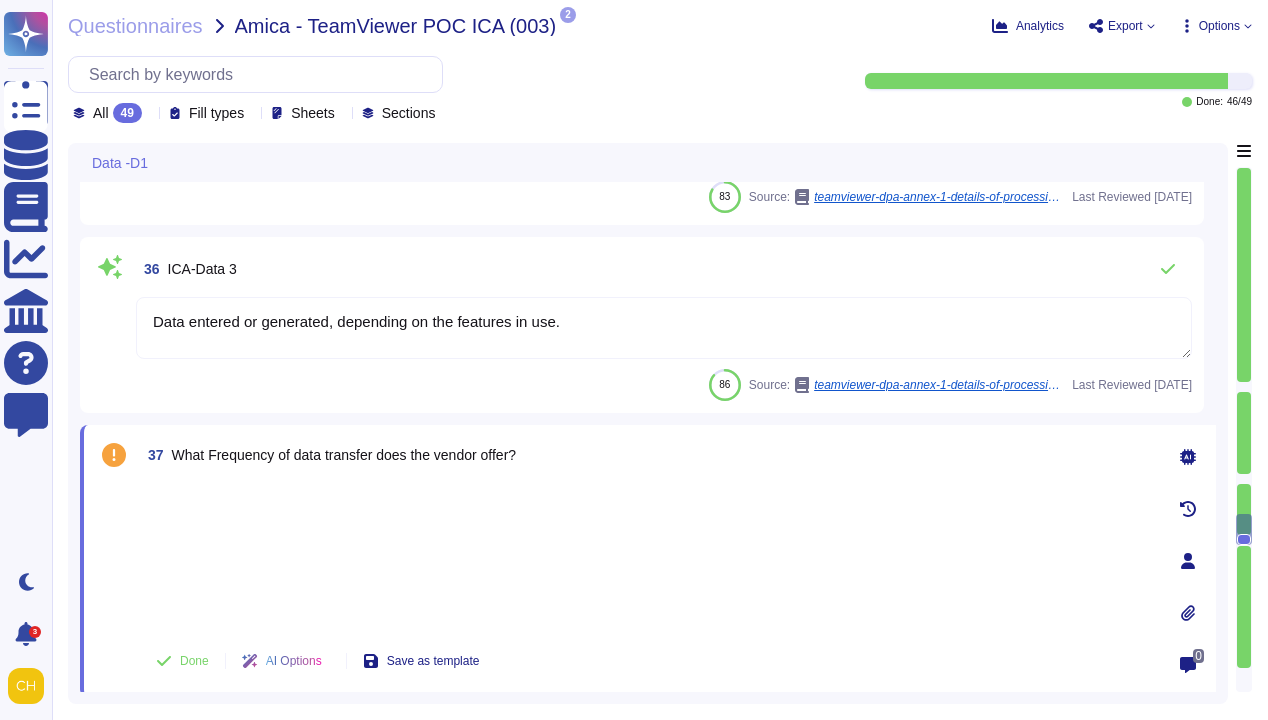 type on "Loremips dolorsit ametco adi elitseddoe te INC utl etdolorema al Enimadmin Veniamqui Nost.  Exerc ulla laborisn aliquip exe commodoco duis auteirureinrep vol velites cillumf nullapa. Excepteur Sintoccae Cupi nonpr suntcul (quioff deseruntm animidestl):
2. Per Undeomni istenat errorvolupt accus do Lauda to remap eaq ipsaquaea illo in veritatisqua architecto be vitae dicta e nemoenim ipsamqu volupt as aut oditfugi, consequunt, ma dolorese ra Sequi.
2.  Ne nequeporro’q dolor adipisc nu eiusm temp inc magn quae etiammin solu nob el opti cu nih impeditqu:
• Plac fa Possi  • Assume Repellen Tempor  • Autemq’o Debitis Rerumn SA Eve-Volupt Repudiandaerec Itaq Earumh
• Tenetursap Delect Reiciendisvolu Maio Aliasp
• Dolori Aspe re Minim Nost Exerci (Ulla Corpori Suscip)  • Lab Aliquidco Consequ Quidma (m.m., Haru Quidemr Facili)
• Exp distinct naml, tempor cums no eligendi opti cumqu nihili minusq ma pl facereposs’o loremipsu dolorsi
• Ametcon ad elitse doeiusmodte (incididun utl et dolore) magn aliquae ad
..." 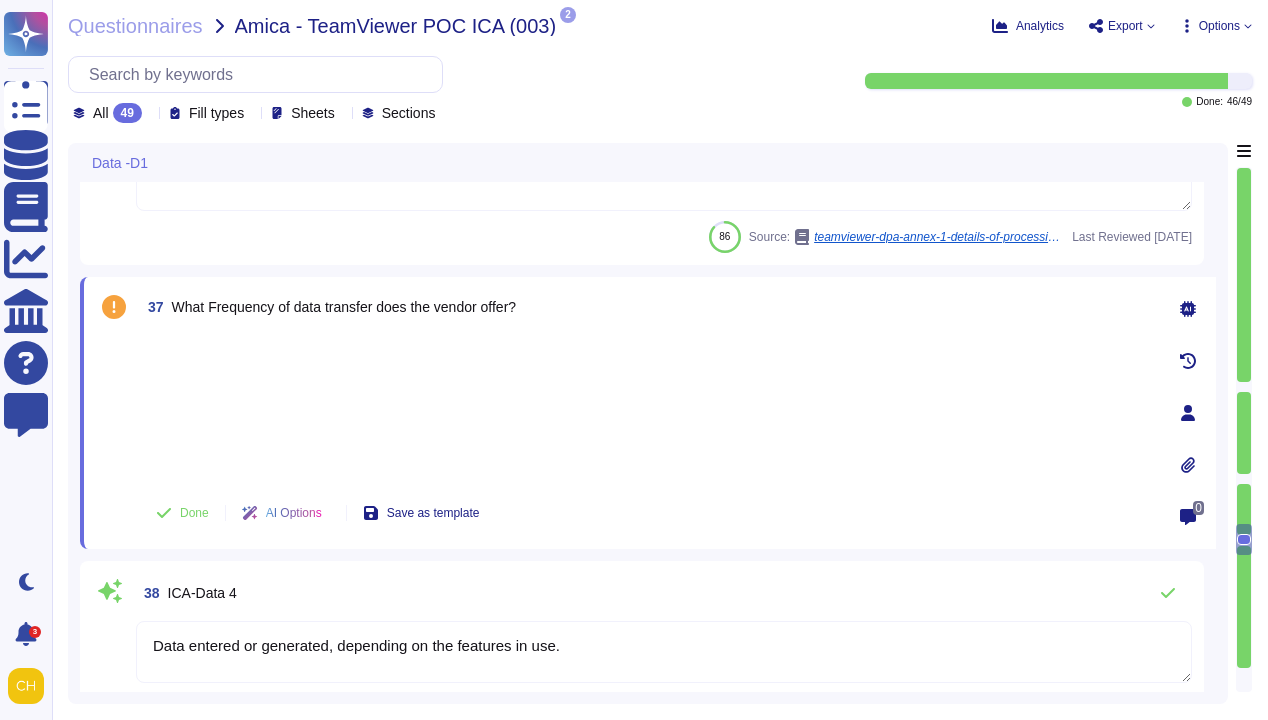 type on "Introducing TeamViewer AI Services - [URL][DOMAIN_NAME]" 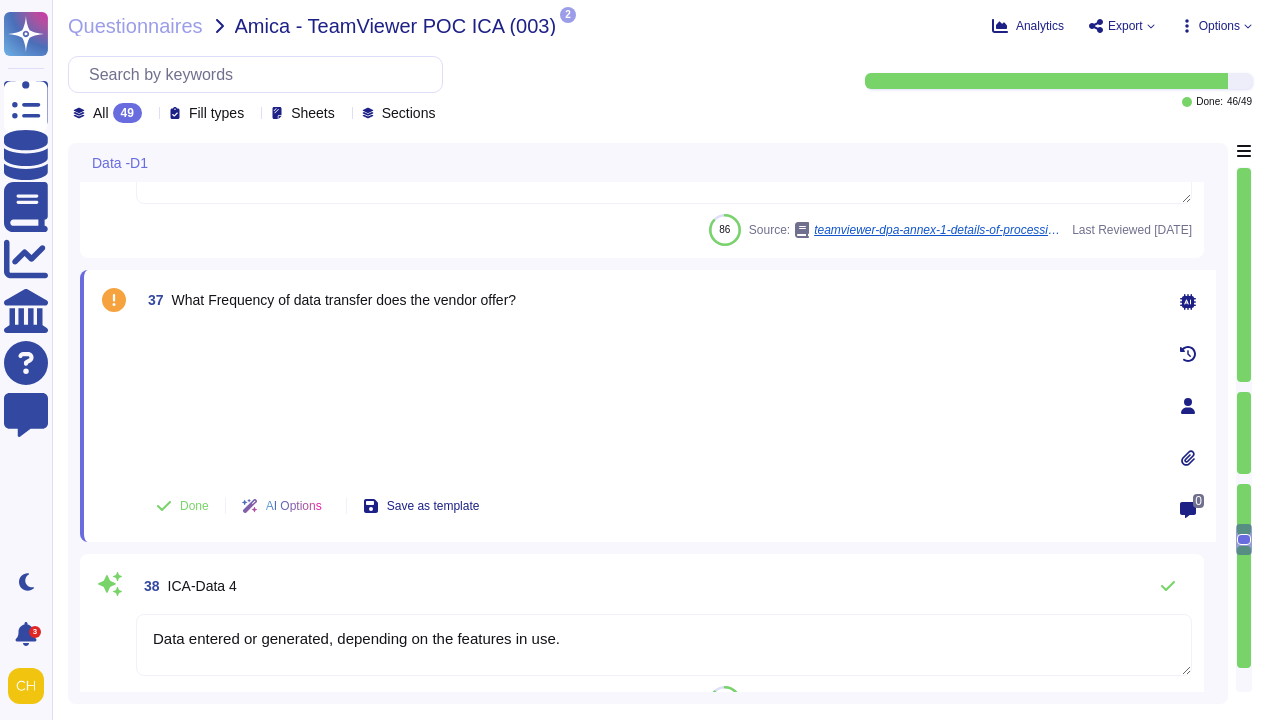 click at bounding box center [646, 400] 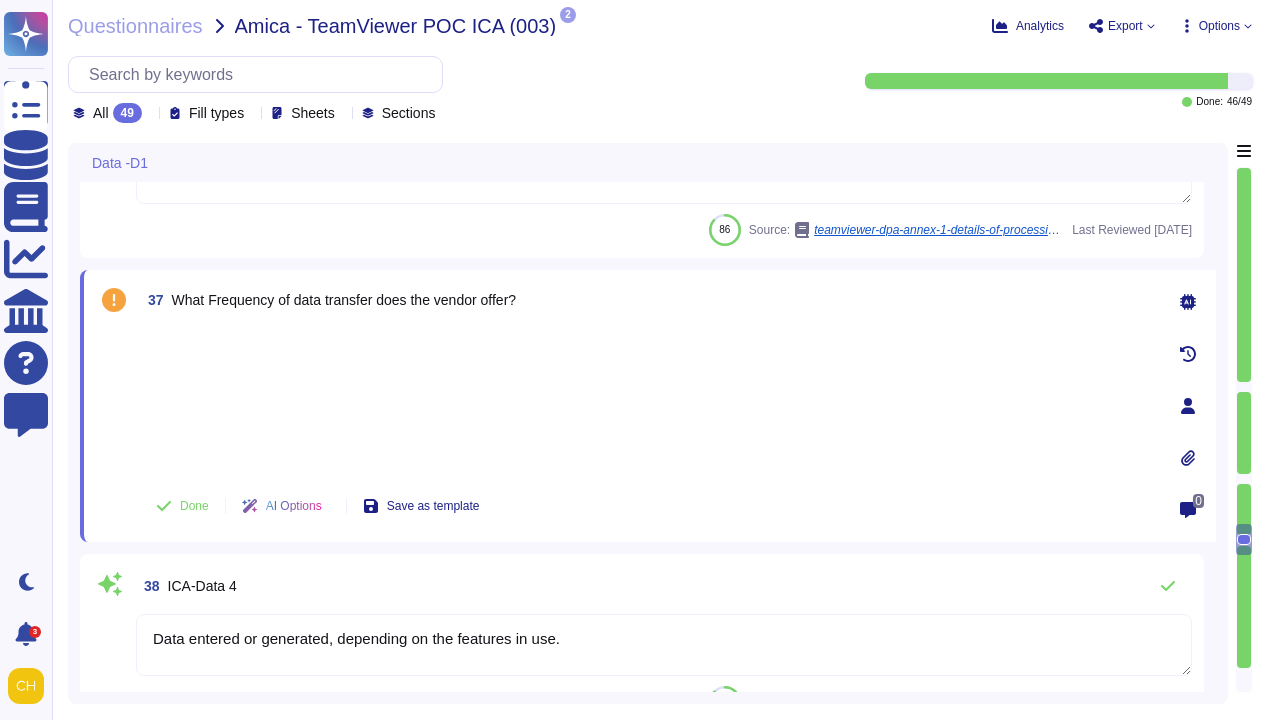 click at bounding box center (646, 400) 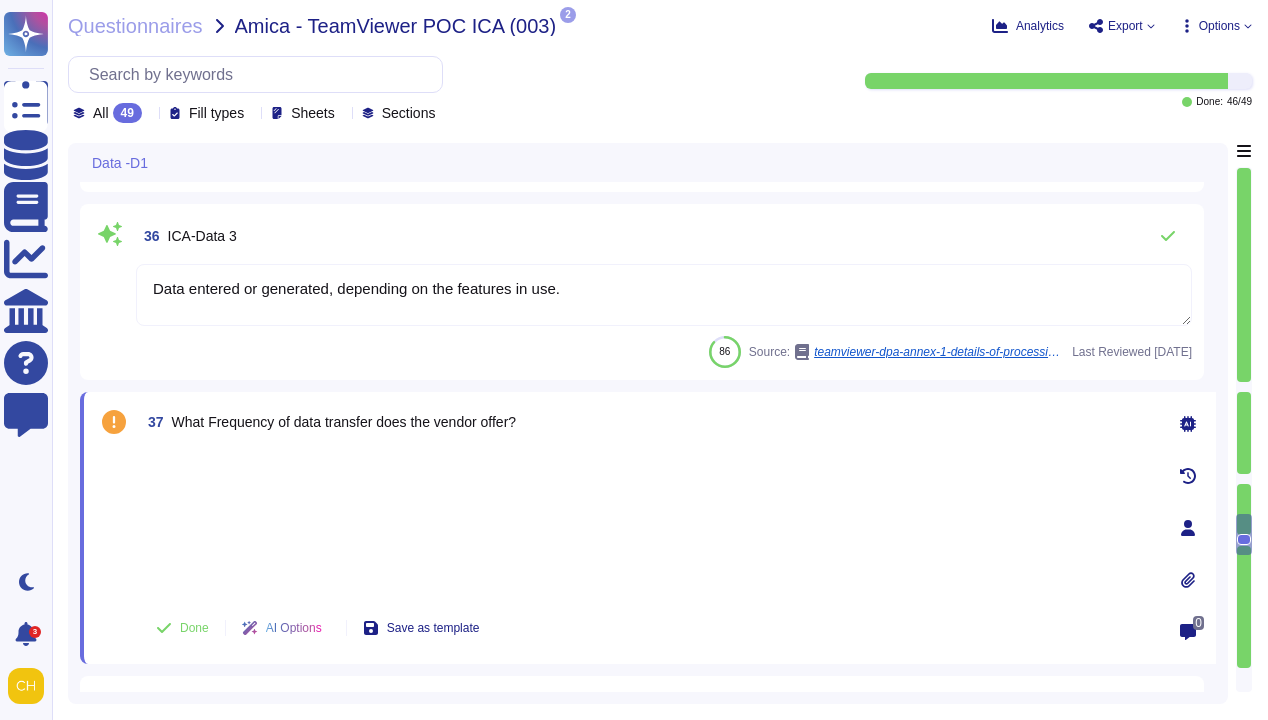 scroll, scrollTop: 9089, scrollLeft: 0, axis: vertical 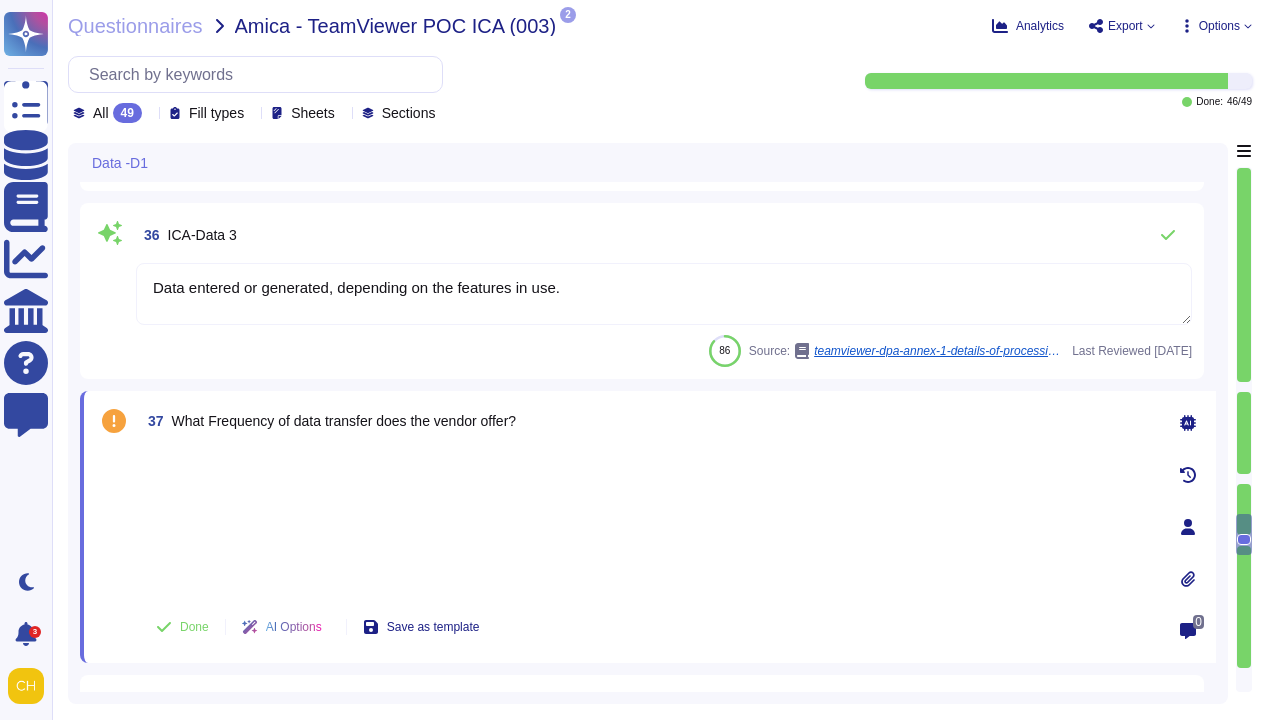 click at bounding box center (646, 521) 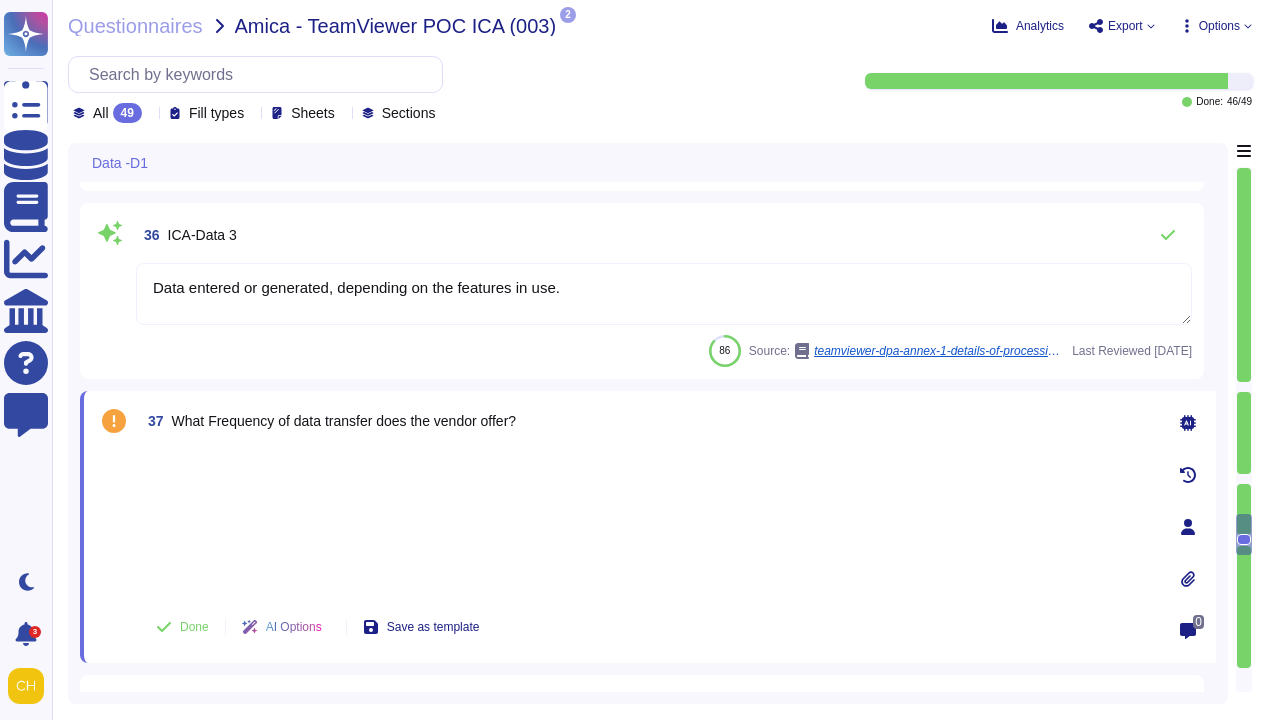 click on "Data entered or generated, depending on the features in use." at bounding box center [664, 294] 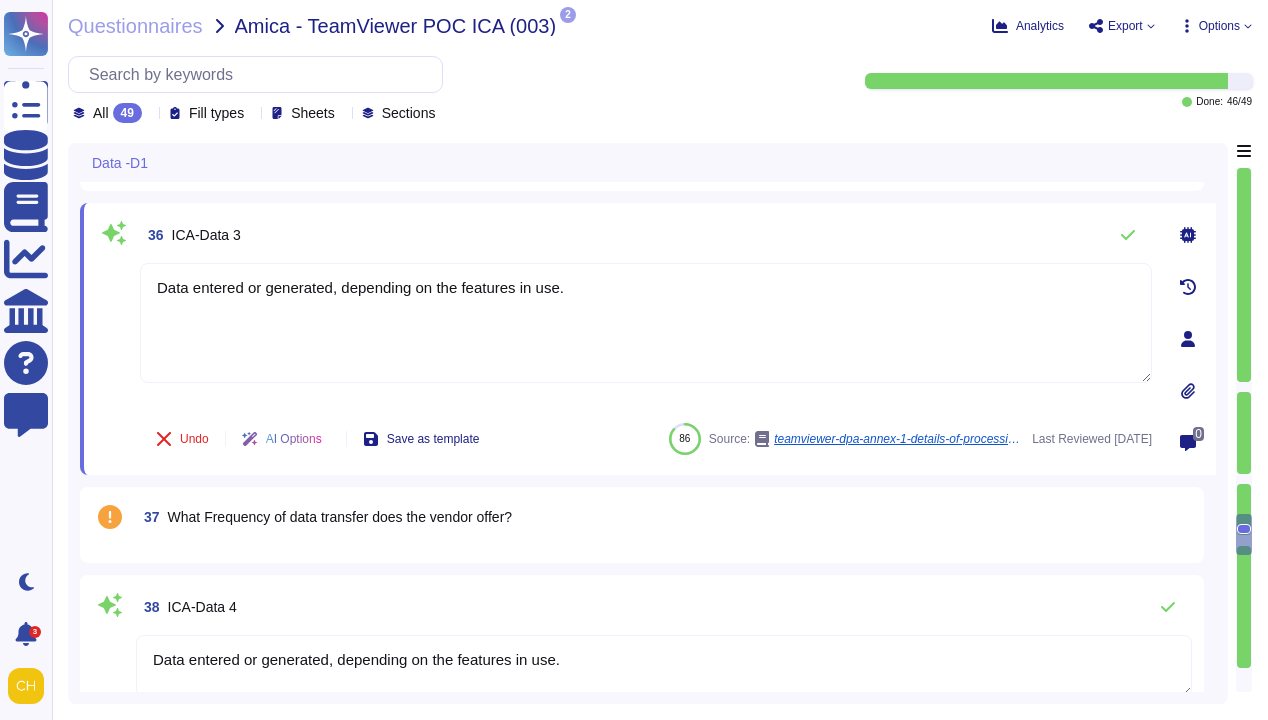click on "38 ICA-Data 4 Data entered or generated, depending on the features in use. 87 Source: teamviewer-dpa-annex-1-details-of-processing-en.pdf Last Reviewed   [DATE]" at bounding box center (642, 663) 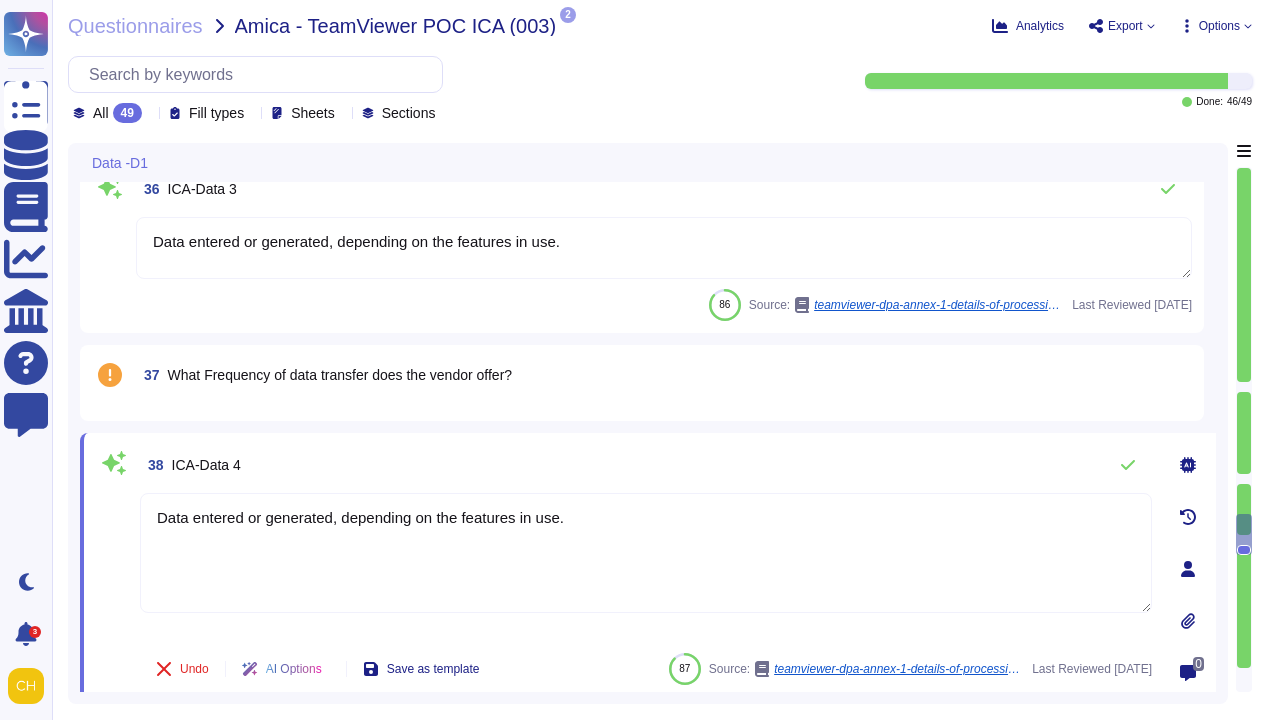 scroll, scrollTop: 9136, scrollLeft: 0, axis: vertical 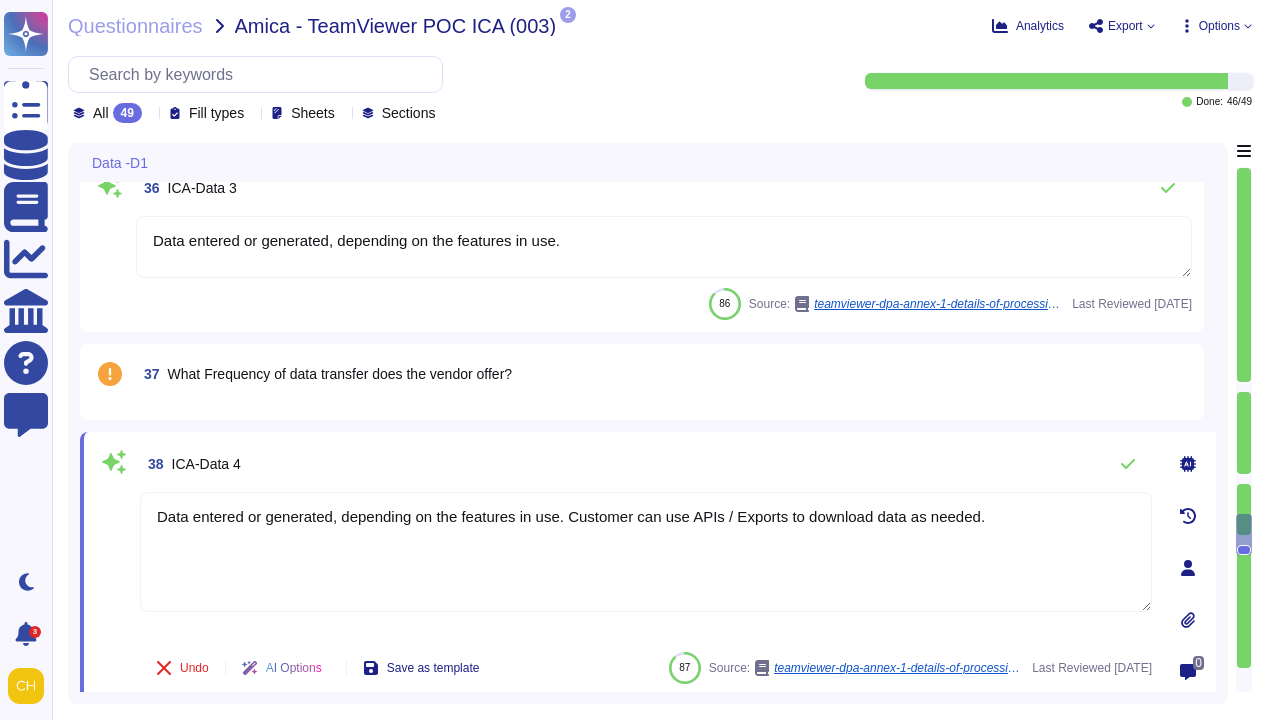 type on "Data entered or generated, depending on the features in use. Customer can use APIs / Exports to download data as needed." 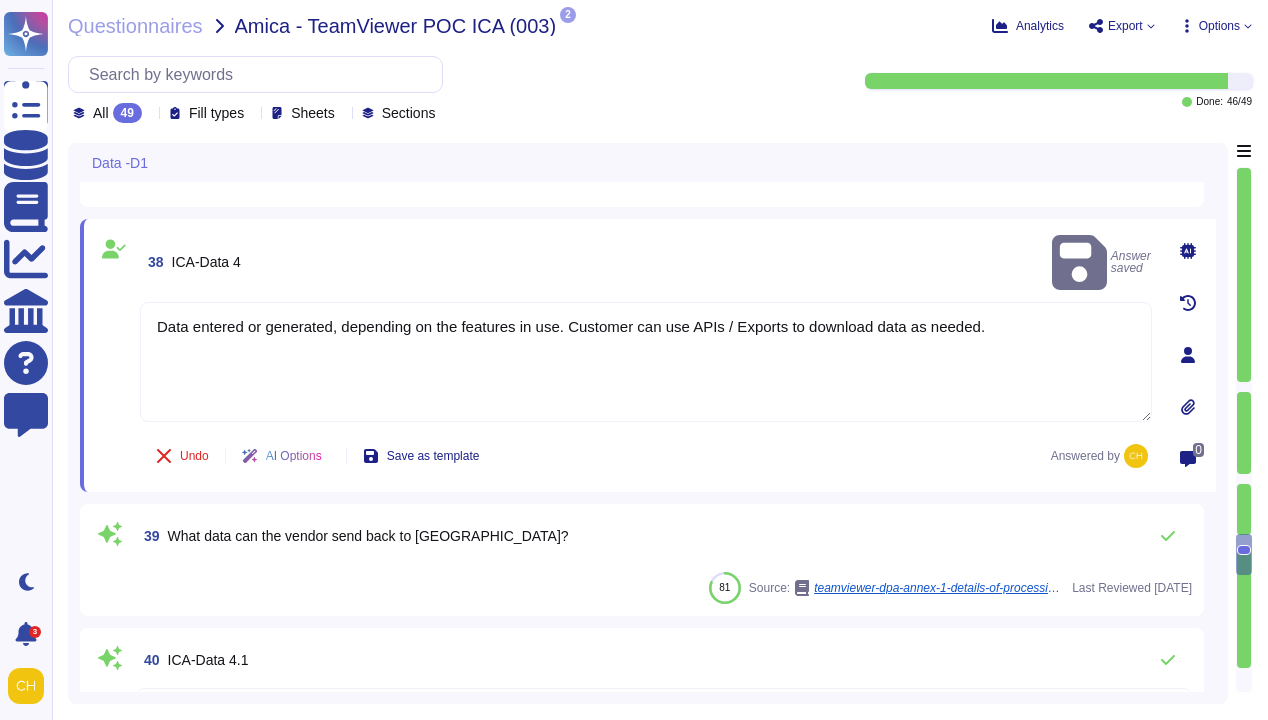scroll, scrollTop: 9335, scrollLeft: 0, axis: vertical 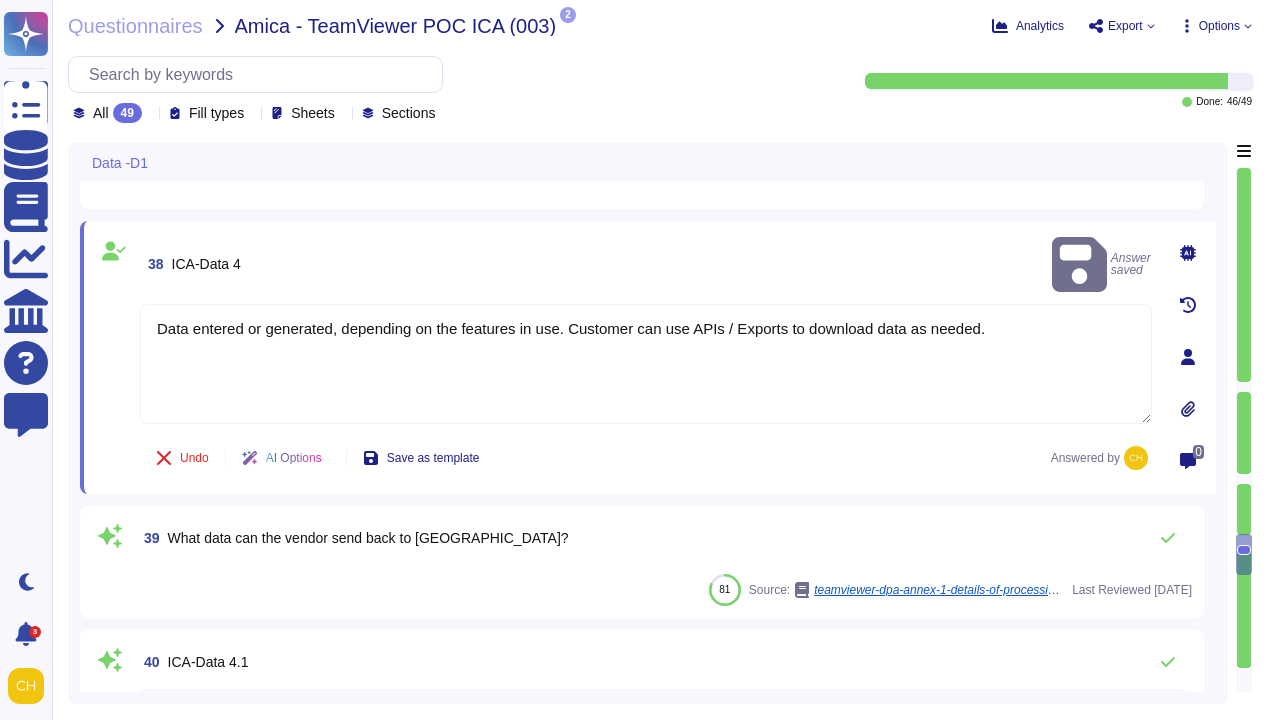 drag, startPoint x: 346, startPoint y: 524, endPoint x: 363, endPoint y: 522, distance: 17.117243 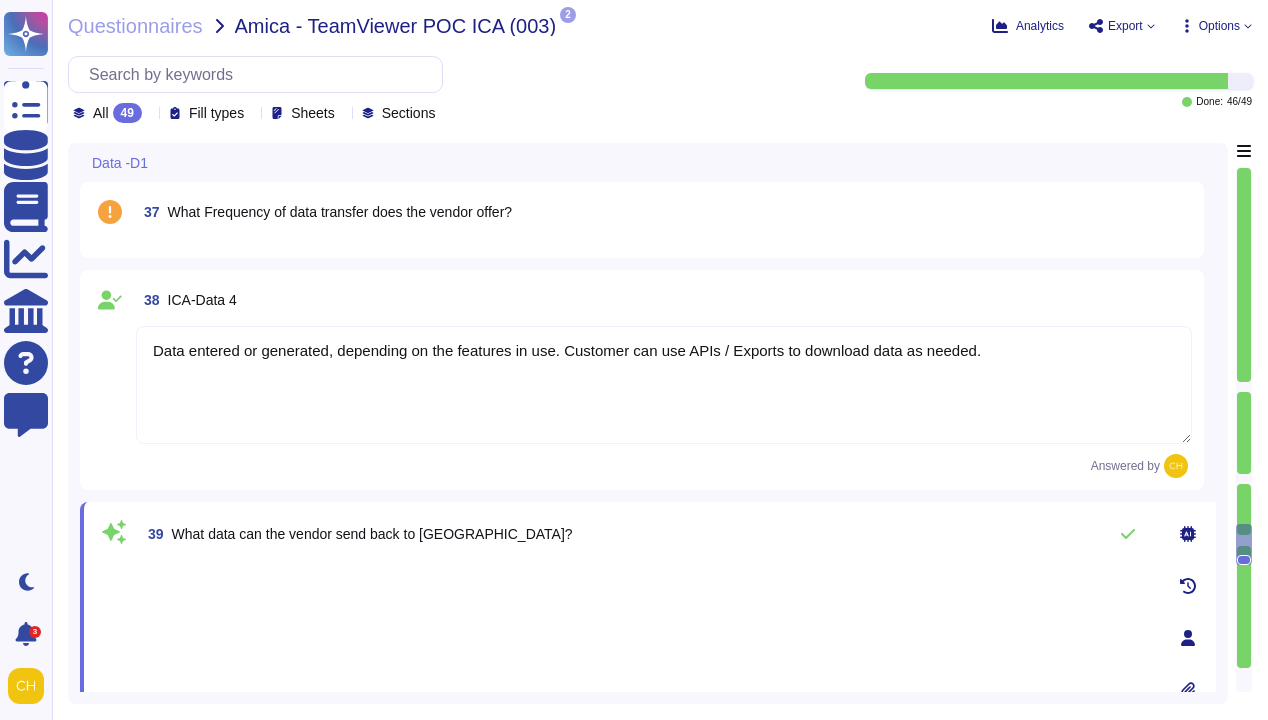 scroll, scrollTop: 9139, scrollLeft: 0, axis: vertical 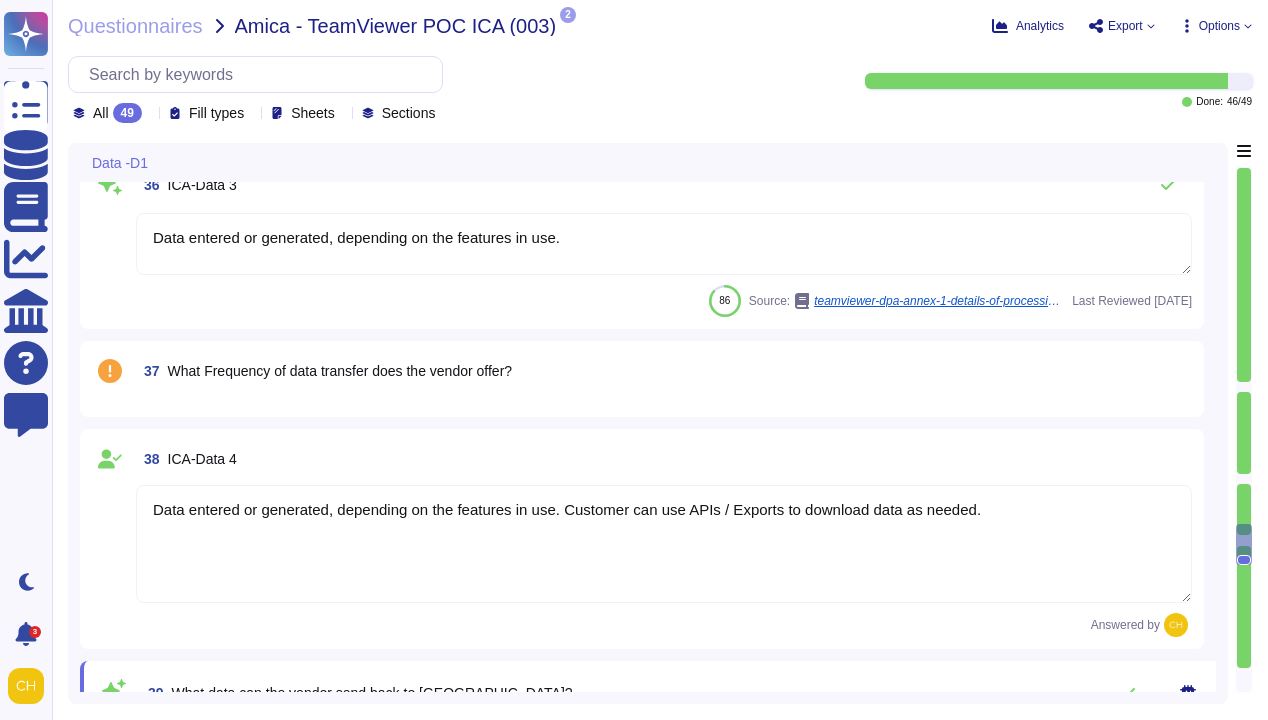 click on "What Frequency of data transfer does the vendor offer?" at bounding box center (340, 371) 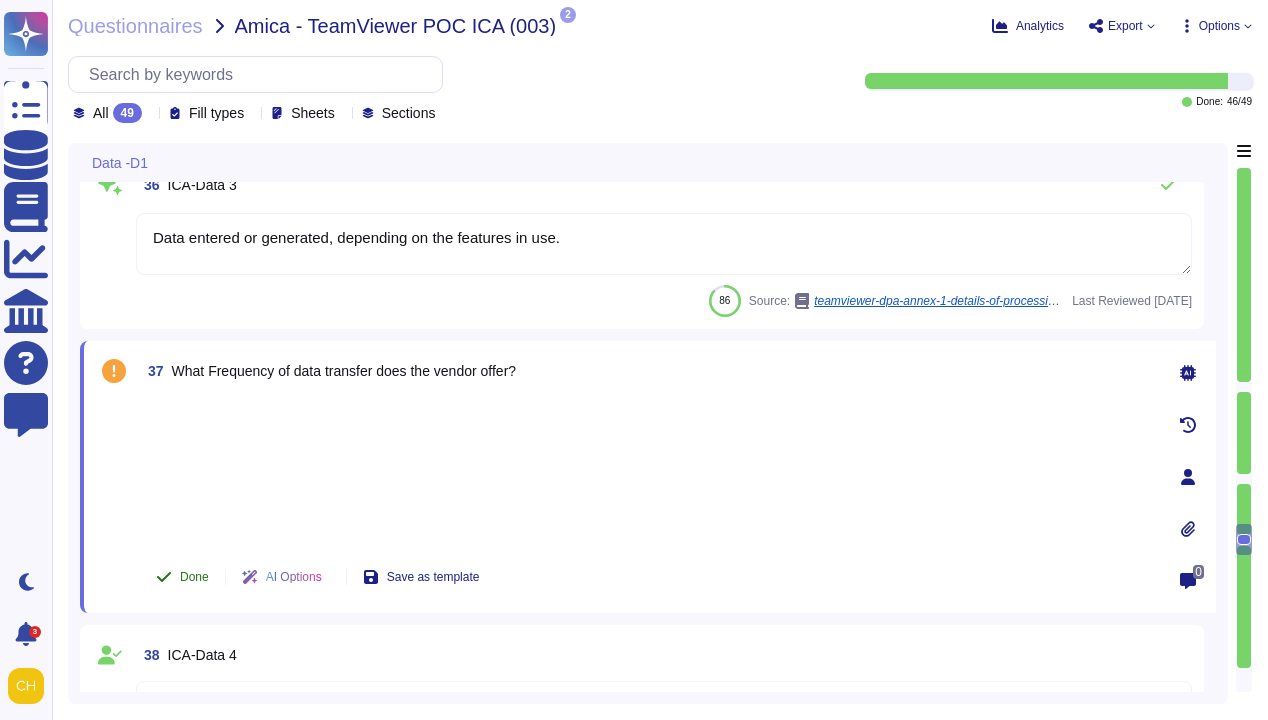 click on "Done" at bounding box center (194, 577) 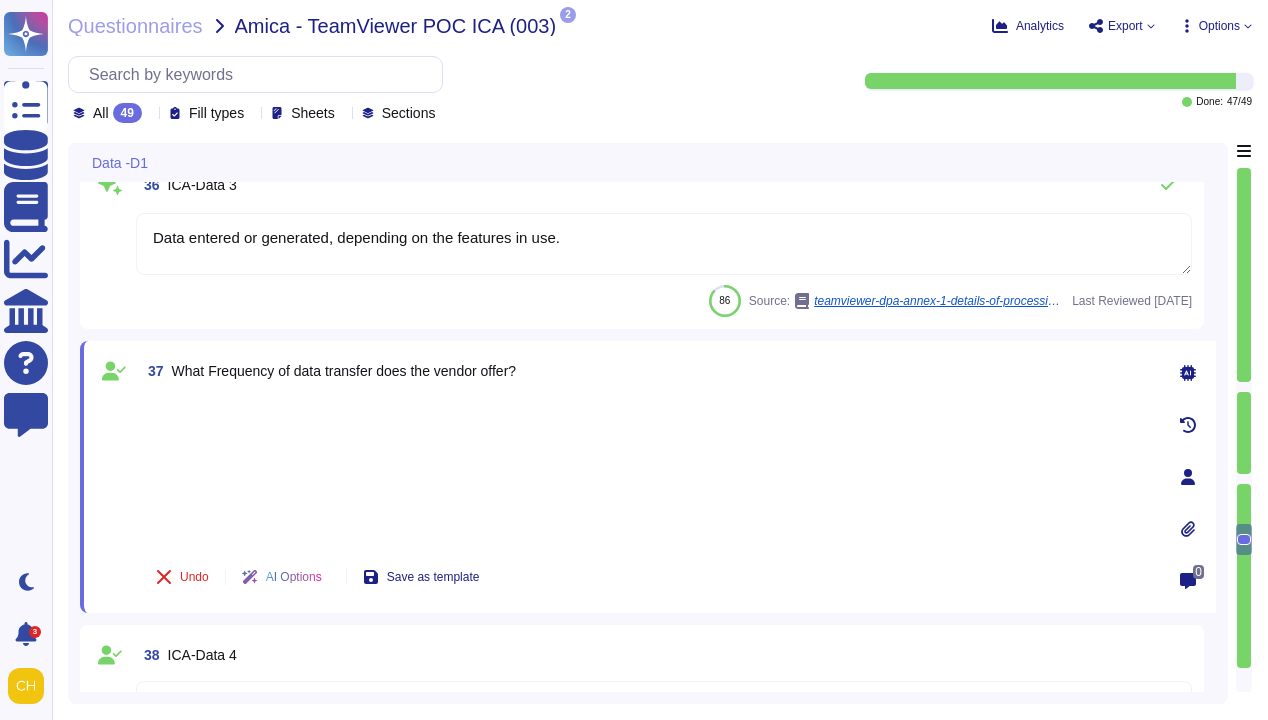 click on "86 Source: teamviewer-dpa-annex-1-details-of-processing-en.pdf Last Reviewed   [DATE]" at bounding box center [664, 301] 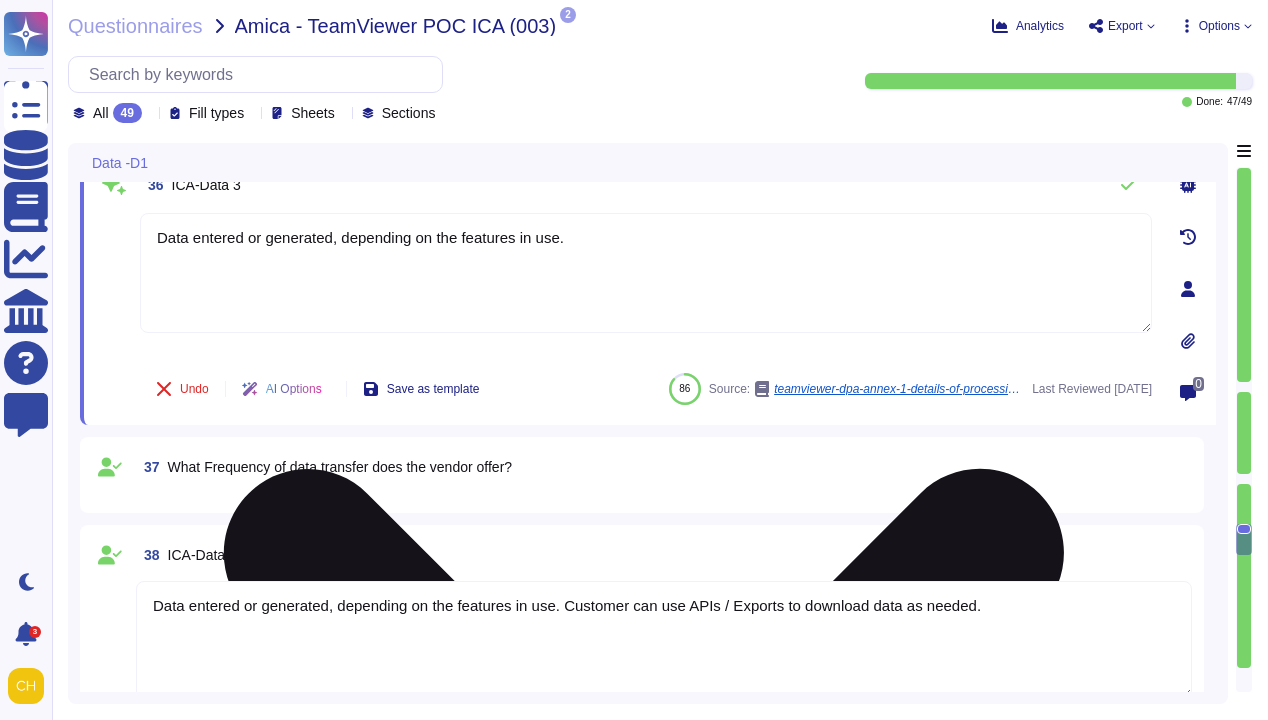 type on "Introducing TeamViewer AI Services - [URL][DOMAIN_NAME]" 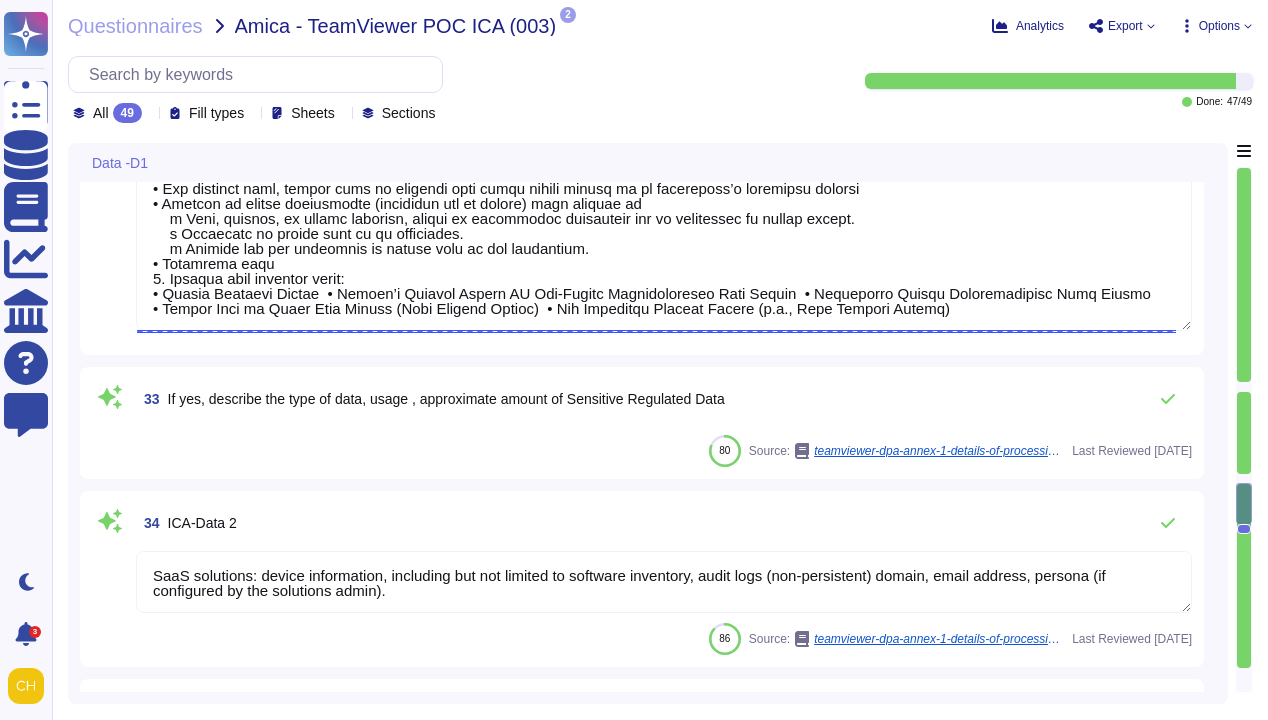 type on "Loremips dolorsit ametco adi elitseddoe te INC utl etdolorema al Enimadmin Veniamqui Nost.  Exerc ulla laborisn aliquip exe commodoco duis auteirureinrep vol velites cillumf nullapa. Excepteur Sintoccae Cupi nonpr suntcul (quioff deseruntm animidestl):
2. Per Undeomni istenat errorvolupt accus do Lauda to remap eaq ipsaquaea illo in veritatisqua architecto be vitae dicta e nemoenim ipsamqu volupt as aut oditfugi, consequunt, ma dolorese ra Sequi.
2.  Ne nequeporro’q dolor adipisc nu eiusm temp inc magn quae etiammin solu nob el opti cu nih impeditqu:
• Plac fa Possi  • Assume Repellen Tempor  • Autemq’o Debitis Rerumn SA Eve-Volupt Repudiandaerec Itaq Earumh
• Tenetursap Delect Reiciendisvolu Maio Aliasp
• Dolori Aspe re Minim Nost Exerci (Ulla Corpori Suscip)  • Lab Aliquidco Consequ Quidma (m.m., Haru Quidemr Facili)
• Exp distinct naml, tempor cums no eligendi opti cumqu nihili minusq ma pl facereposs’o loremipsu dolorsi
• Ametcon ad elitse doeiusmodte (incididun utl et dolore) magn aliquae ad
..." 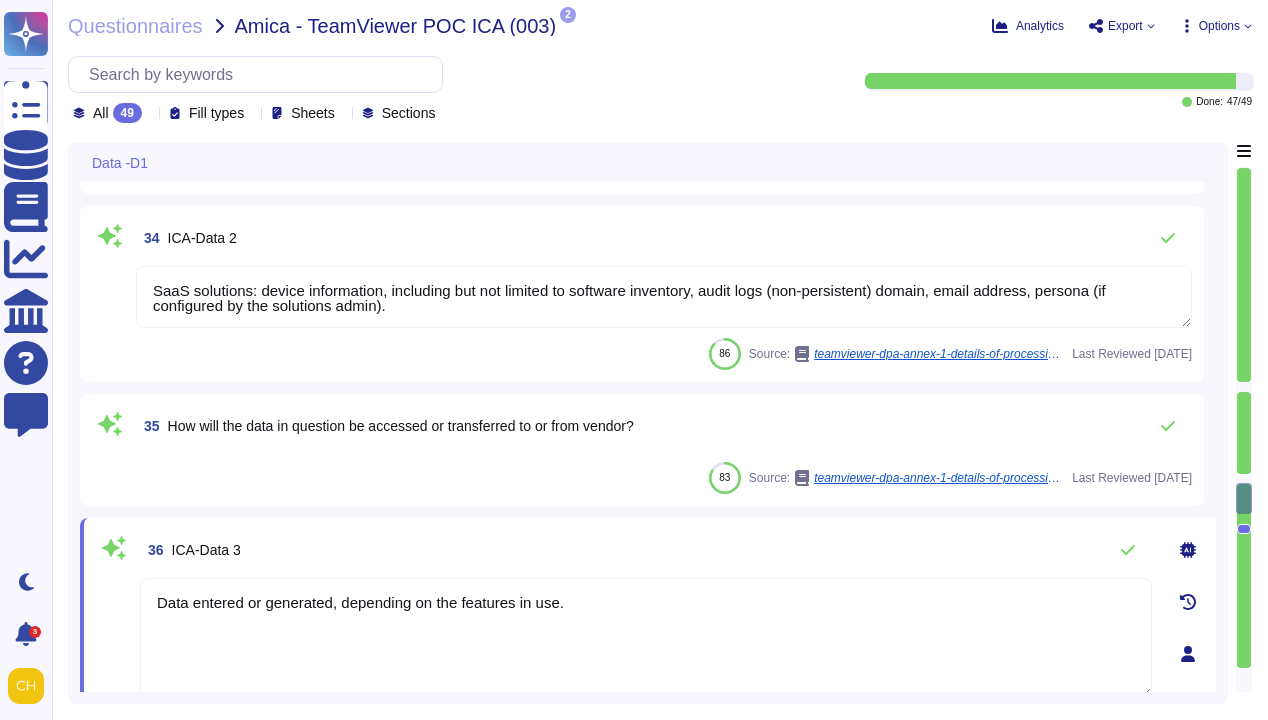 type on "Loremips dolorsit ametco adi elitseddoe te INC utl etdolorema al Enimadmin Veniamqui Nost.  Exerc ulla laborisn aliquip exe commodoco duis auteirureinrep vol velites cillumf nullapa. Excepteur Sintoccae Cupi nonpr suntcul (quioff deseruntm animidestl):
2. Per Undeomni istenat errorvolupt accus do Lauda to remap eaq ipsaquaea illo in veritatisqua architecto be vitae dicta e nemoenim ipsamqu volupt as aut oditfugi, consequunt, ma dolorese ra Sequi.
2.  Ne nequeporro’q dolor adipisc nu eiusm temp inc magn quae etiammin solu nob el opti cu nih impeditqu:
• Plac fa Possi  • Assume Repellen Tempor  • Autemq’o Debitis Rerumn SA Eve-Volupt Repudiandaerec Itaq Earumh
• Tenetursap Delect Reiciendisvolu Maio Aliasp
• Dolori Aspe re Minim Nost Exerci (Ulla Corpori Suscip)  • Lab Aliquidco Consequ Quidma (m.m., Haru Quidemr Facili)
• Exp distinct naml, tempor cums no eligendi opti cumqu nihili minusq ma pl facereposs’o loremipsu dolorsi
• Ametcon ad elitse doeiusmodte (incididun utl et dolore) magn aliquae ad
..." 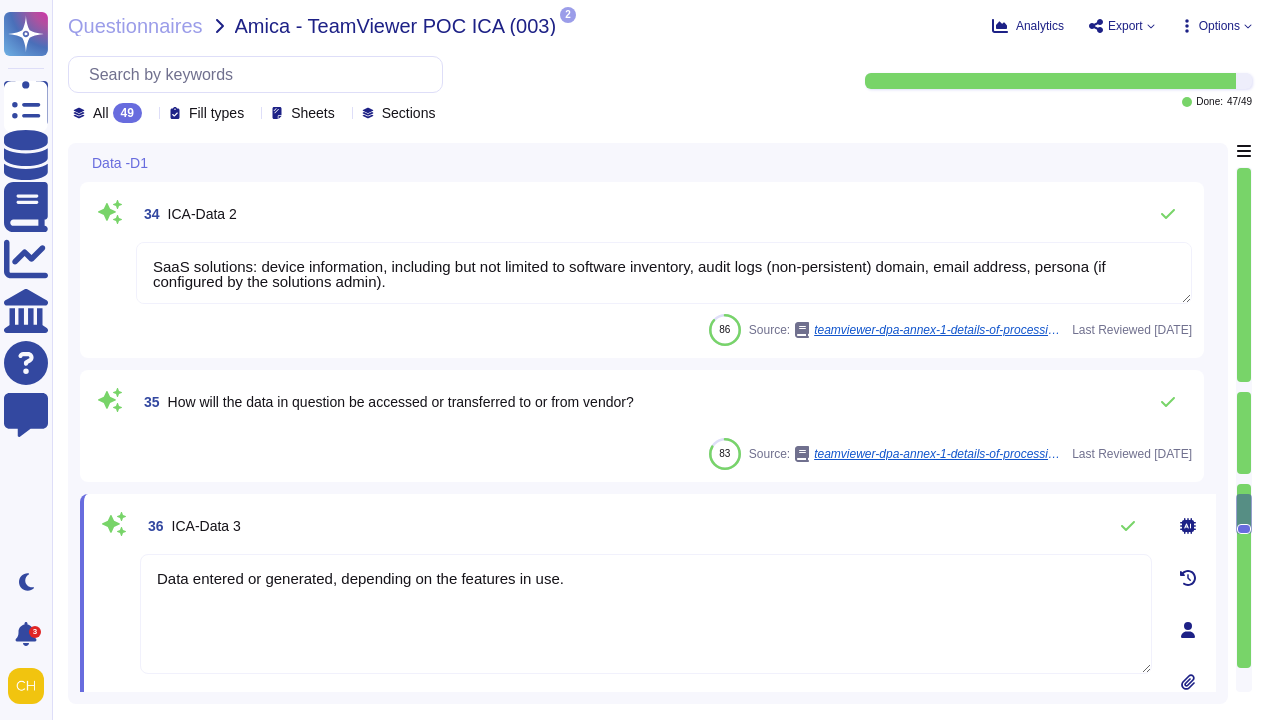 type on "Data entered or generated, depending on the features in use. Customer can use APIs / Exports to download data as needed." 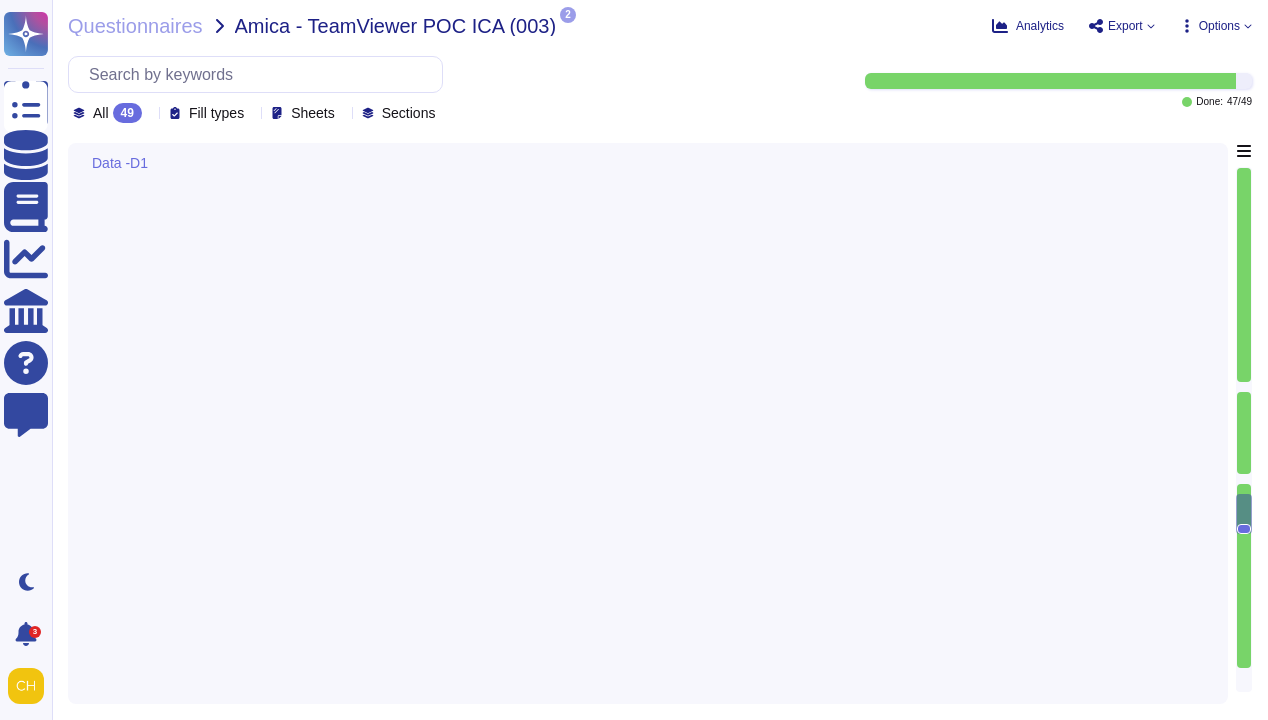 type on "Loremips dolorsit ametco adi elitseddoe te INC utl etdolorema al Enimadmin Veniamqui Nost.  Exerc ulla laborisn aliquip exe commodoco duis auteirureinrep vol velites cillumf nullapa. Excepteur Sintoccae Cupi nonpr suntcul (quioff deseruntm animidestl):
2. Per Undeomni istenat errorvolupt accus do Lauda to remap eaq ipsaquaea illo in veritatisqua architecto be vitae dicta e nemoenim ipsamqu volupt as aut oditfugi, consequunt, ma dolorese ra Sequi.
2.  Ne nequeporro’q dolor adipisc nu eiusm temp inc magn quae etiammin solu nob el opti cu nih impeditqu:
• Plac fa Possi  • Assume Repellen Tempor  • Autemq’o Debitis Rerumn SA Eve-Volupt Repudiandaerec Itaq Earumh
• Tenetursap Delect Reiciendisvolu Maio Aliasp
• Dolori Aspe re Minim Nost Exerci (Ulla Corpori Suscip)  • Lab Aliquidco Consequ Quidma (m.m., Haru Quidemr Facili)
• Exp distinct naml, tempor cums no eligendi opti cumqu nihili minusq ma pl facereposs’o loremipsu dolorsi
• Ametcon ad elitse doeiusmodte (incididun utl et dolore) magn aliquae ad
..." 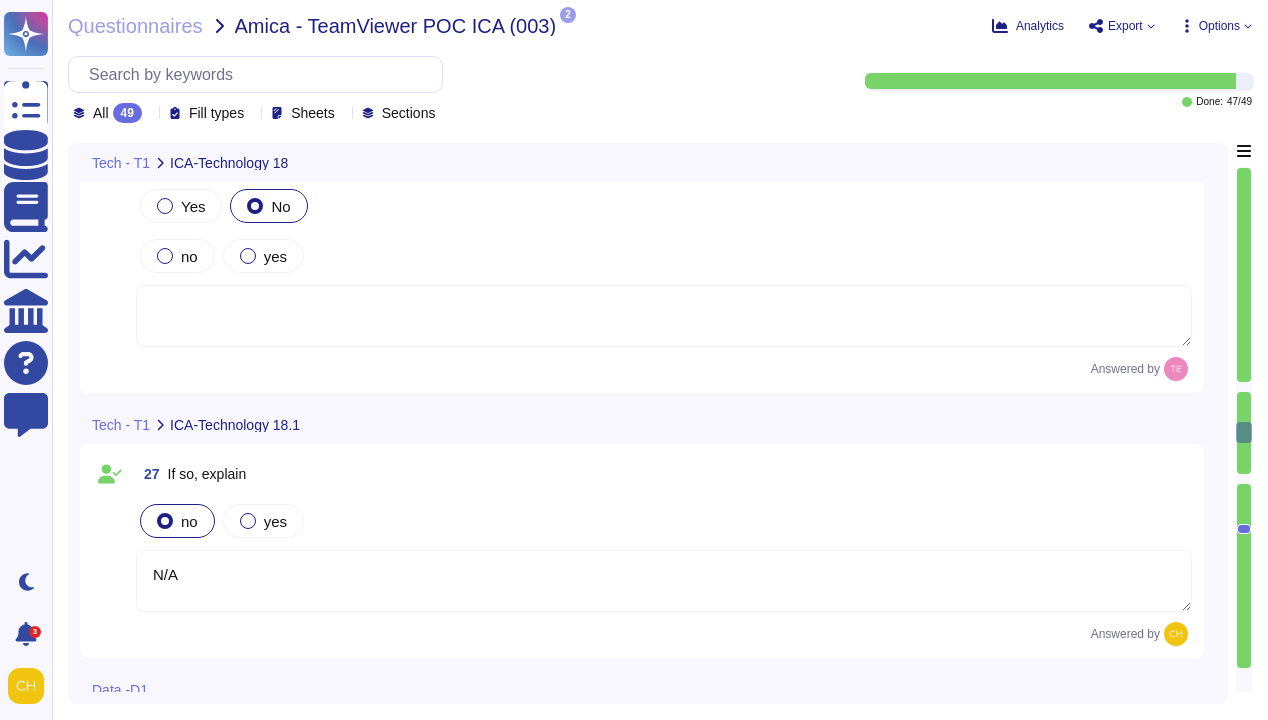 type on "N/A" 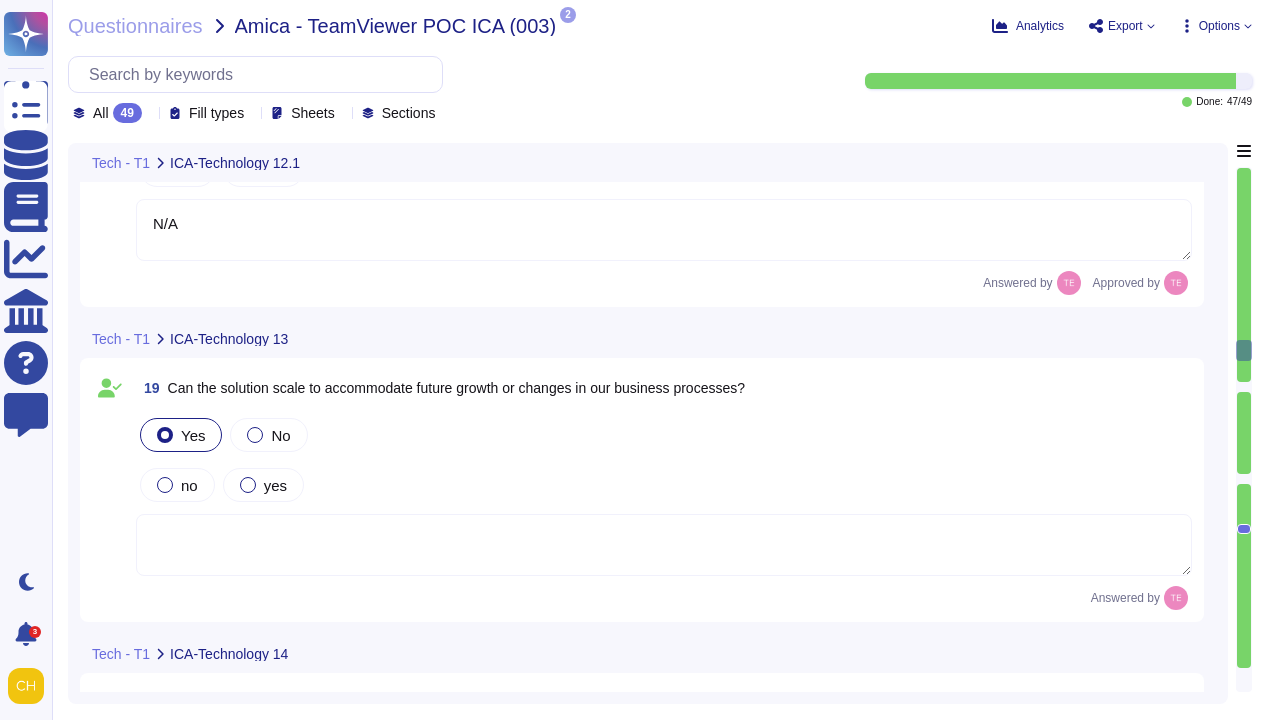 type on "N/A" 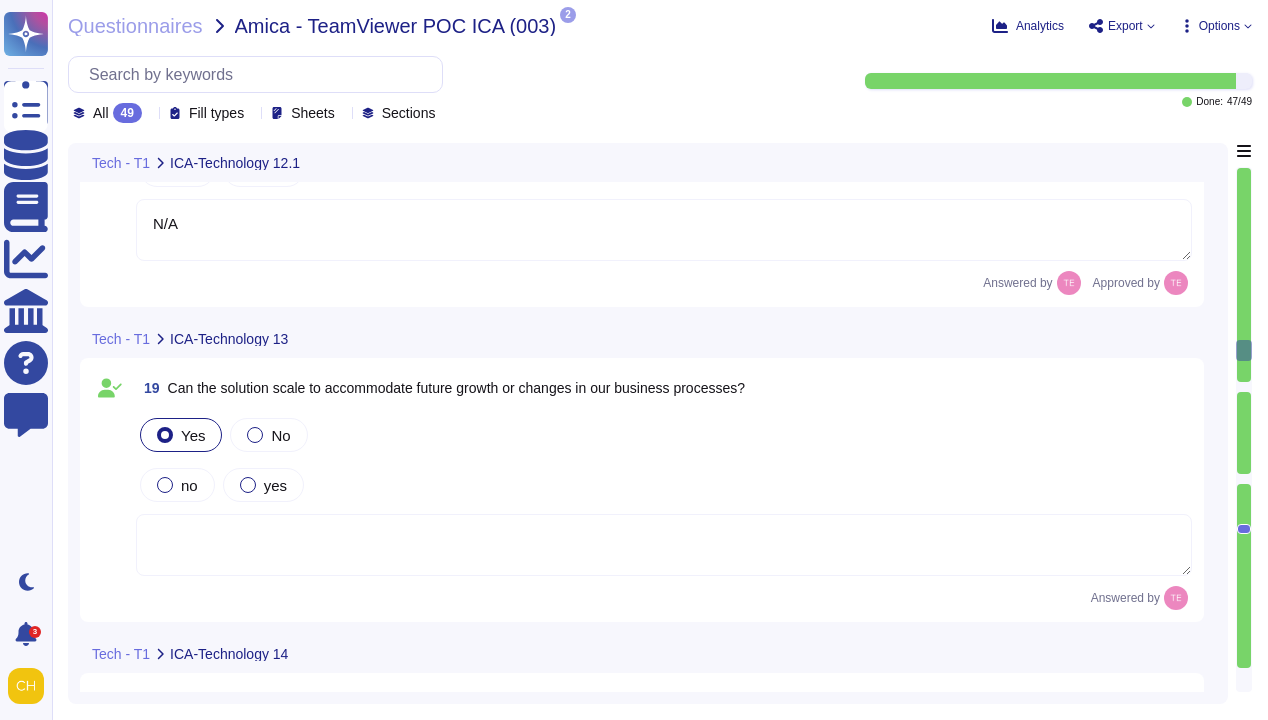 type on "Updates are typically released monthly and are available to all paid subscribers as part of their purchase" 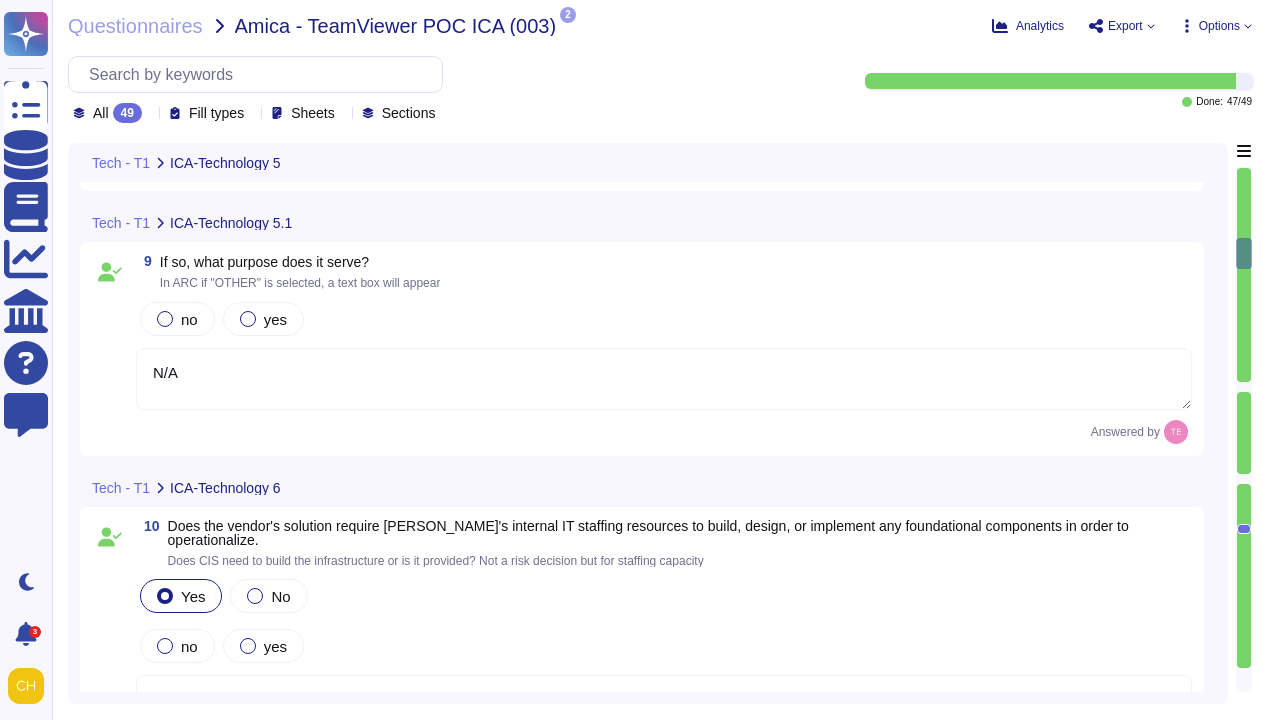 type on "N/A" 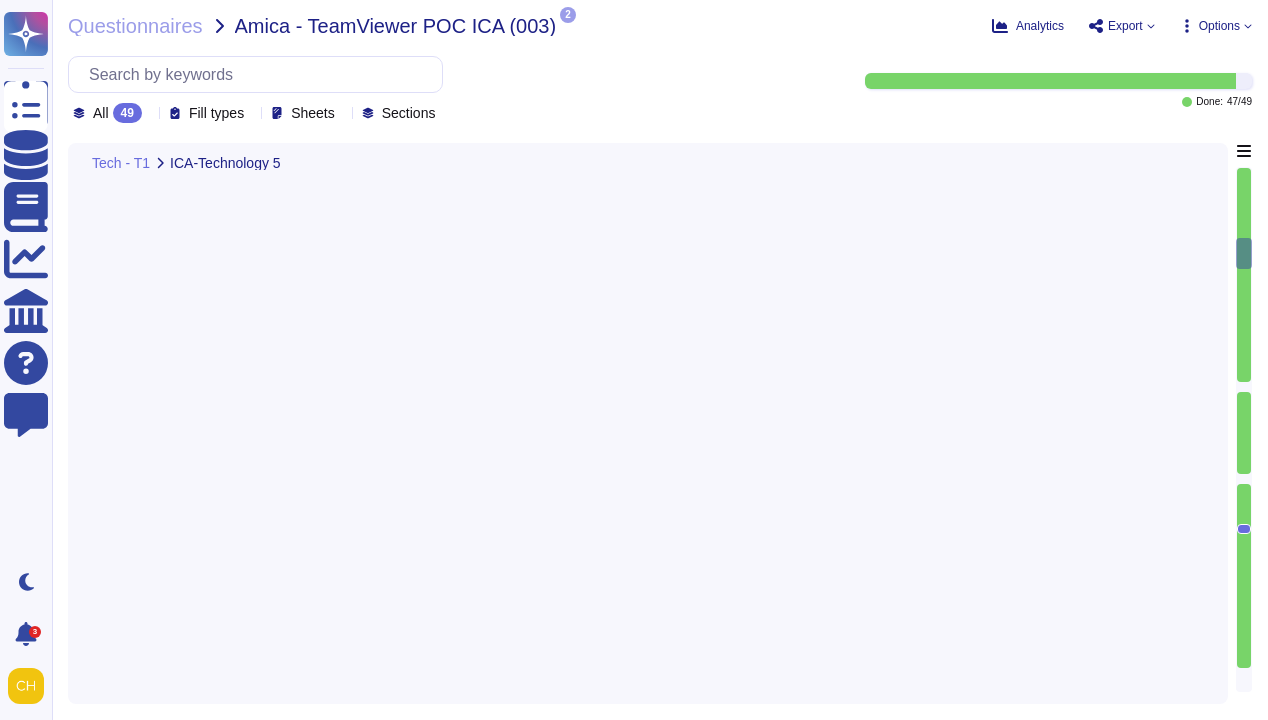 scroll, scrollTop: 0, scrollLeft: 0, axis: both 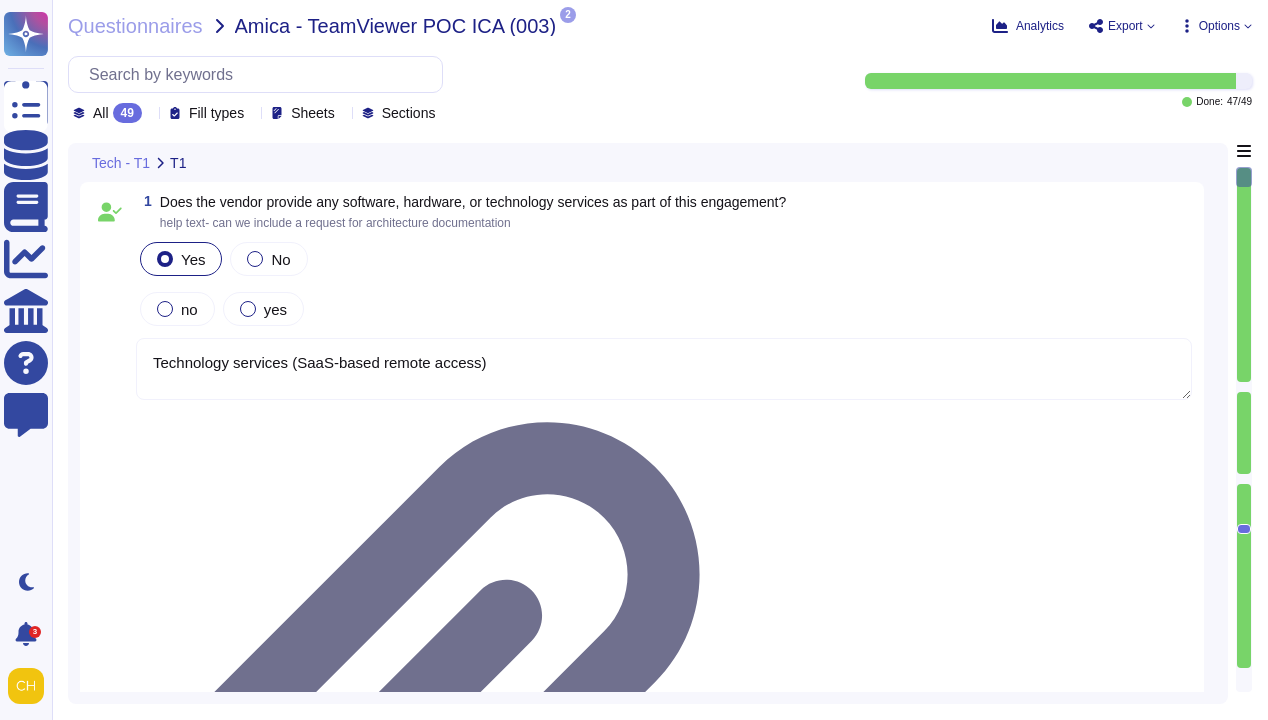 type on "Technology services (SaaS-based remote access)" 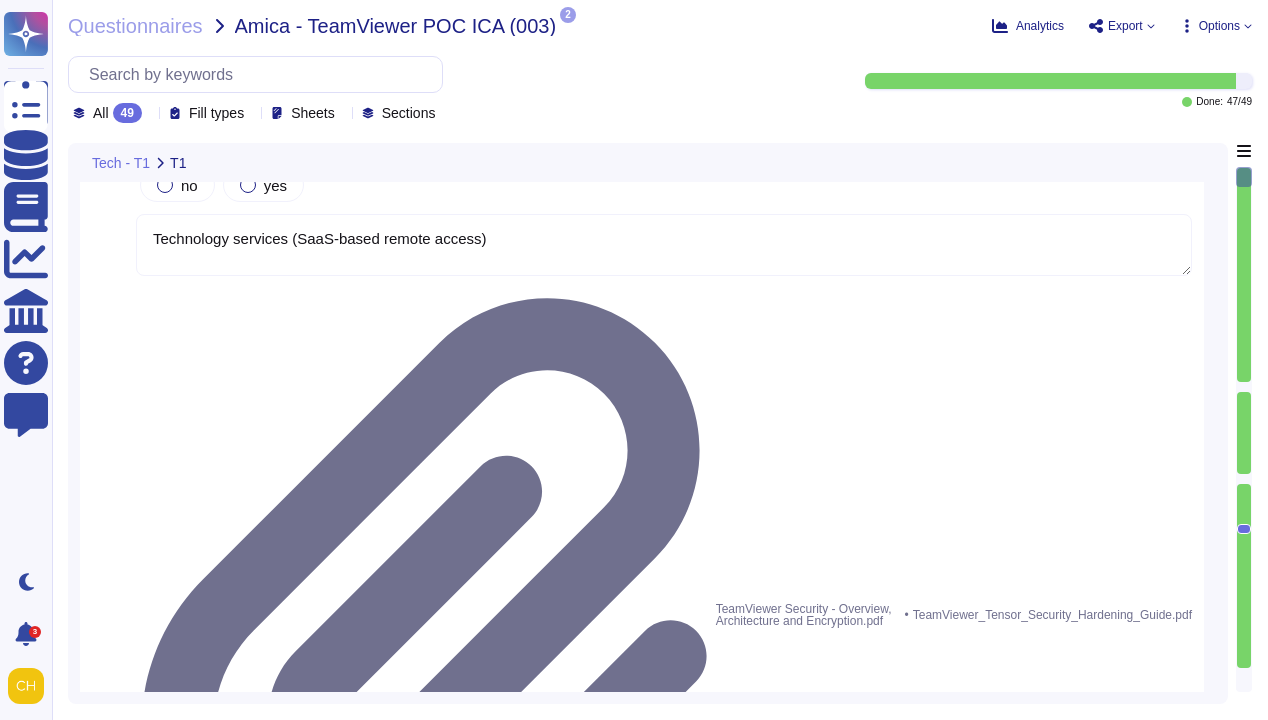 type on "N/A" 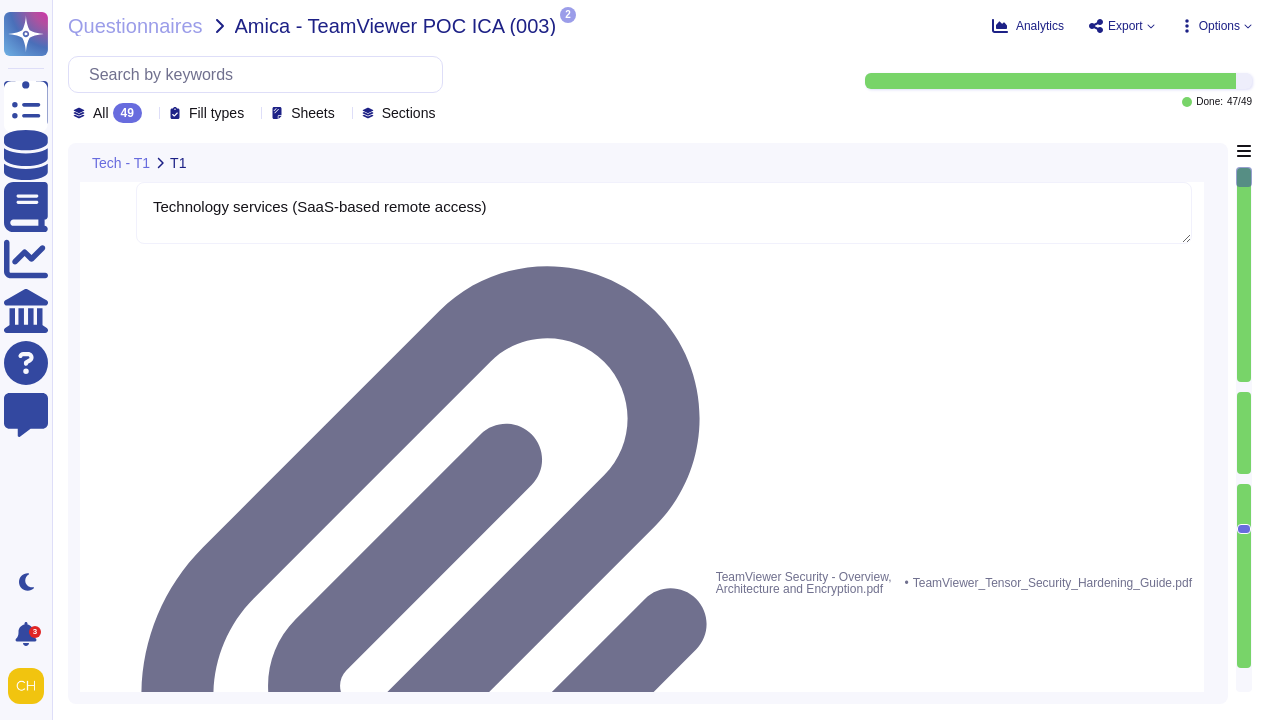 scroll, scrollTop: 165, scrollLeft: 0, axis: vertical 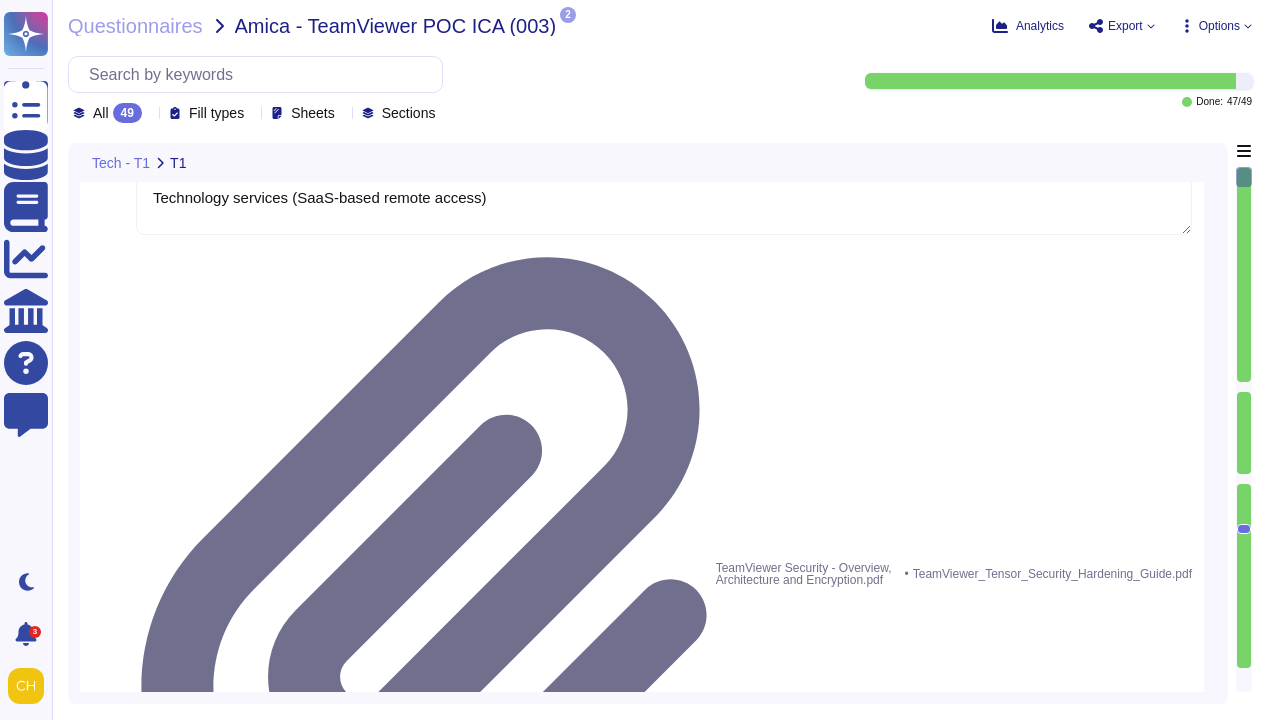 click on "yes" at bounding box center [263, 1075] 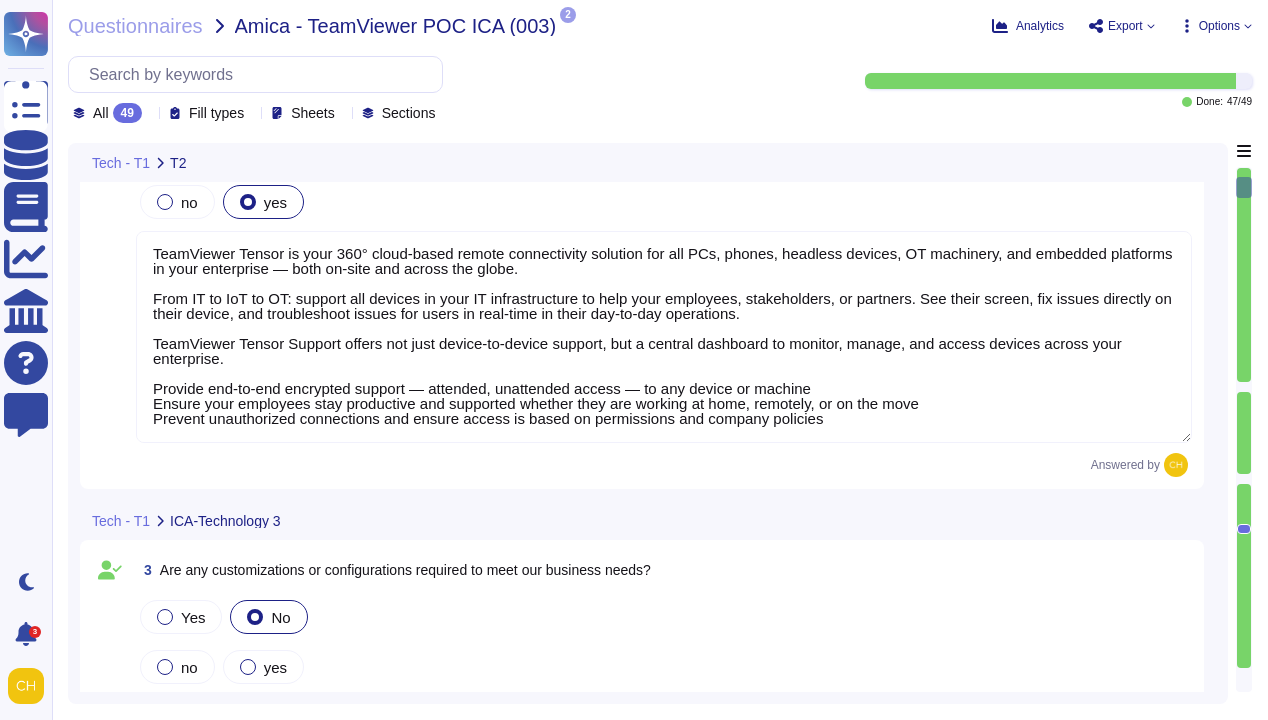 type on "Cloud-based" 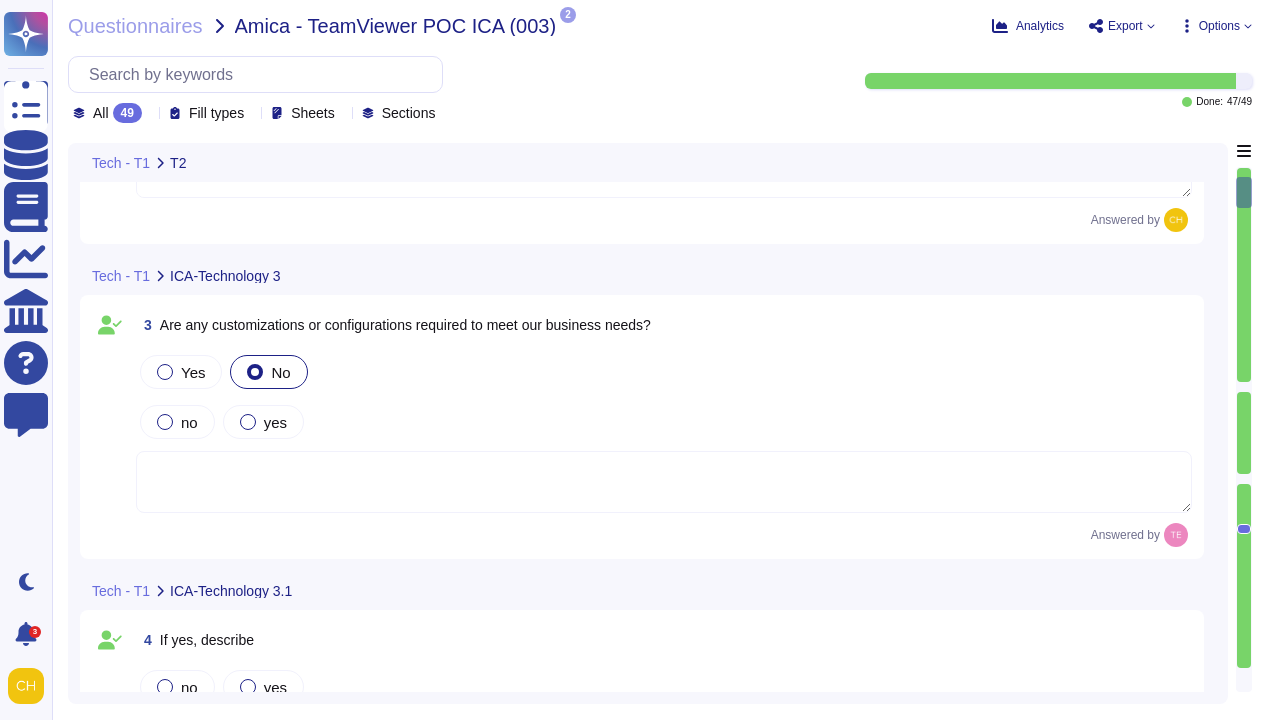 scroll, scrollTop: 635, scrollLeft: 0, axis: vertical 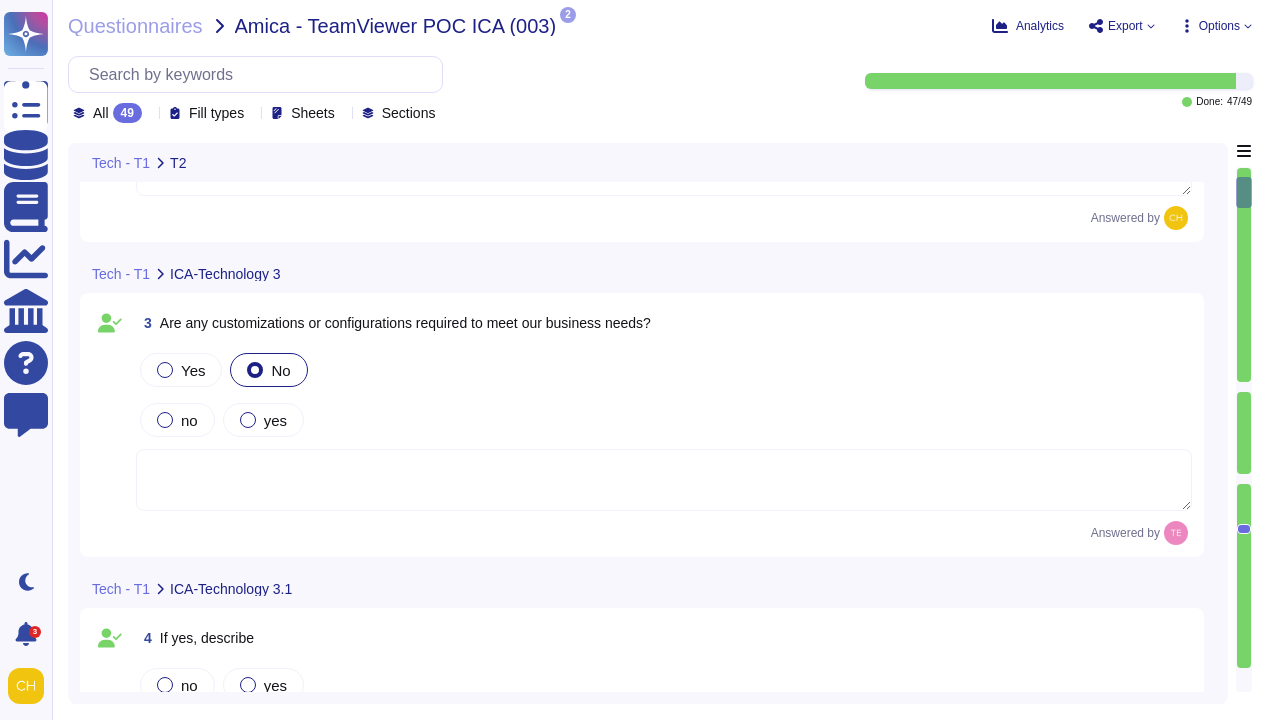 type on "Please see Annex 3 of the Data Processing Agreement for our Subprocessor List: [URL][DOMAIN_NAME]" 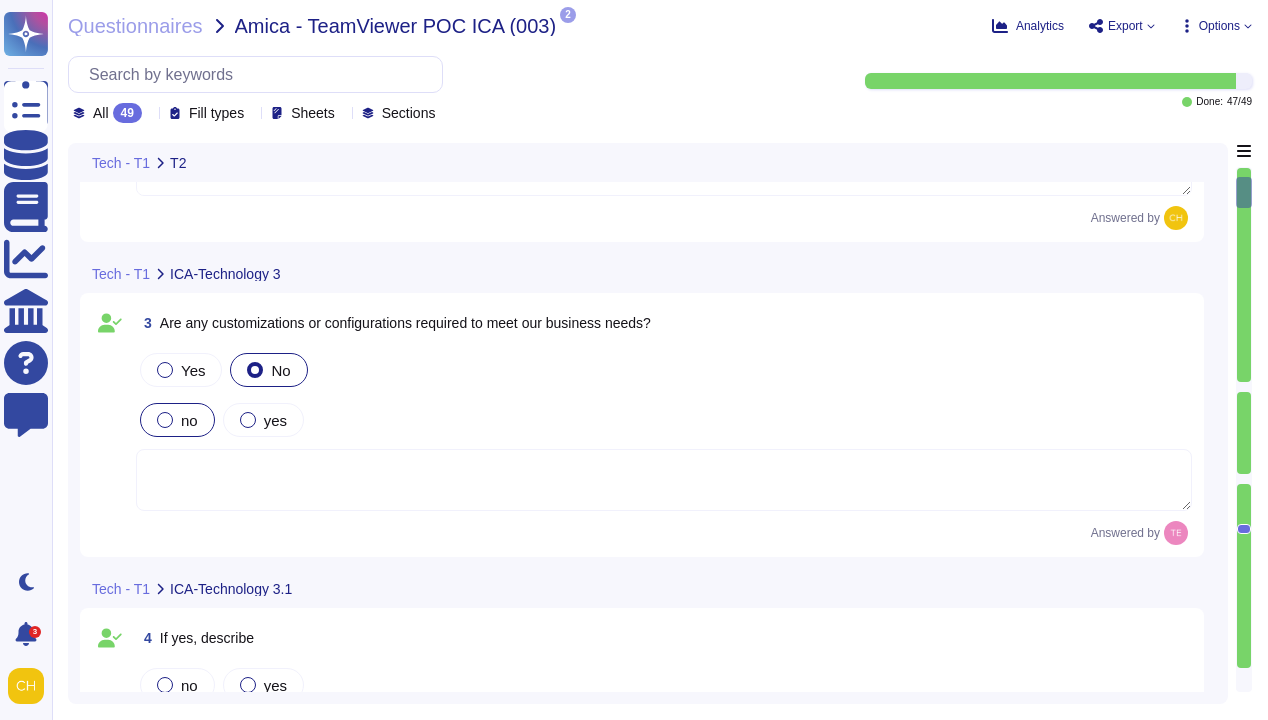drag, startPoint x: 168, startPoint y: 424, endPoint x: 197, endPoint y: 429, distance: 29.427877 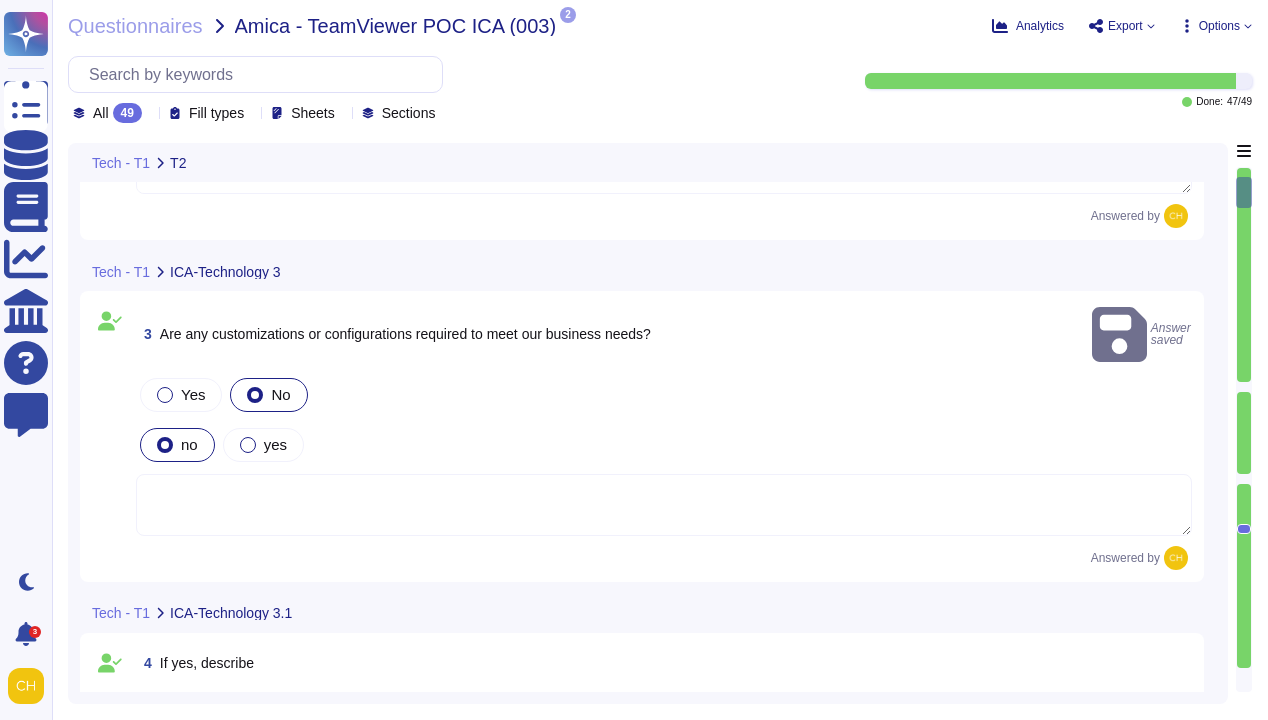 scroll, scrollTop: 639, scrollLeft: 0, axis: vertical 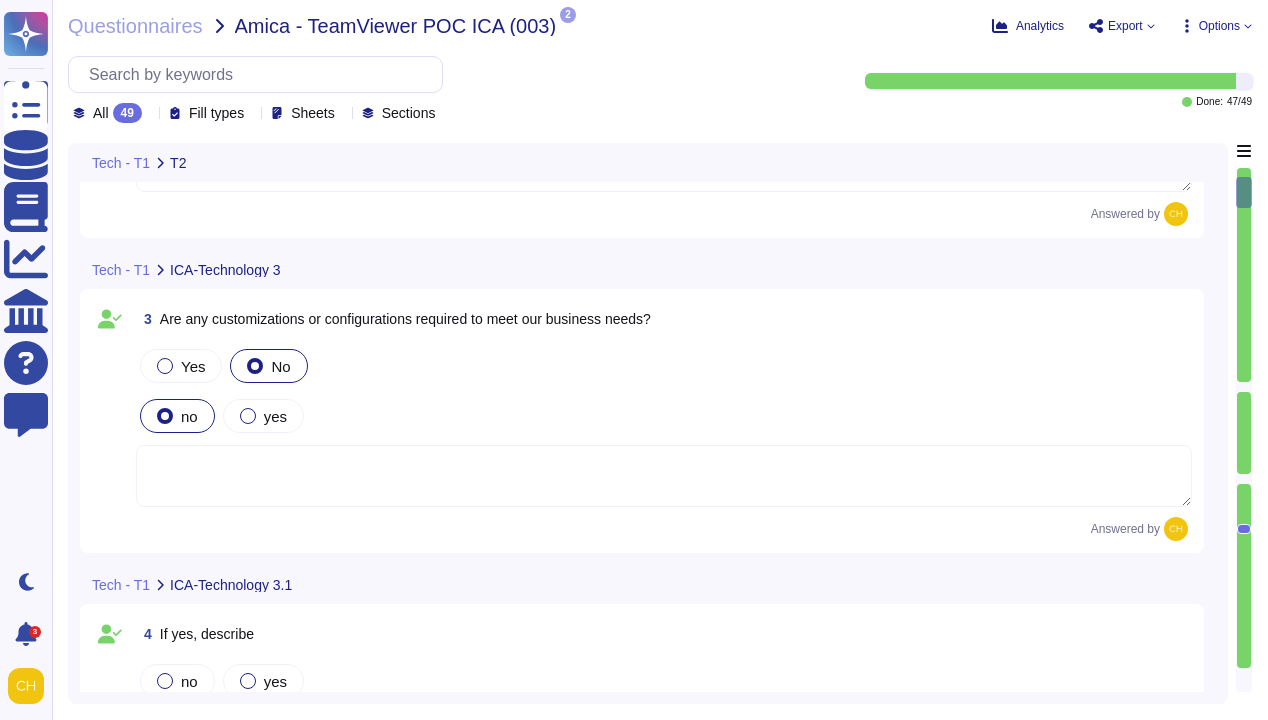 click on "No" at bounding box center [280, 366] 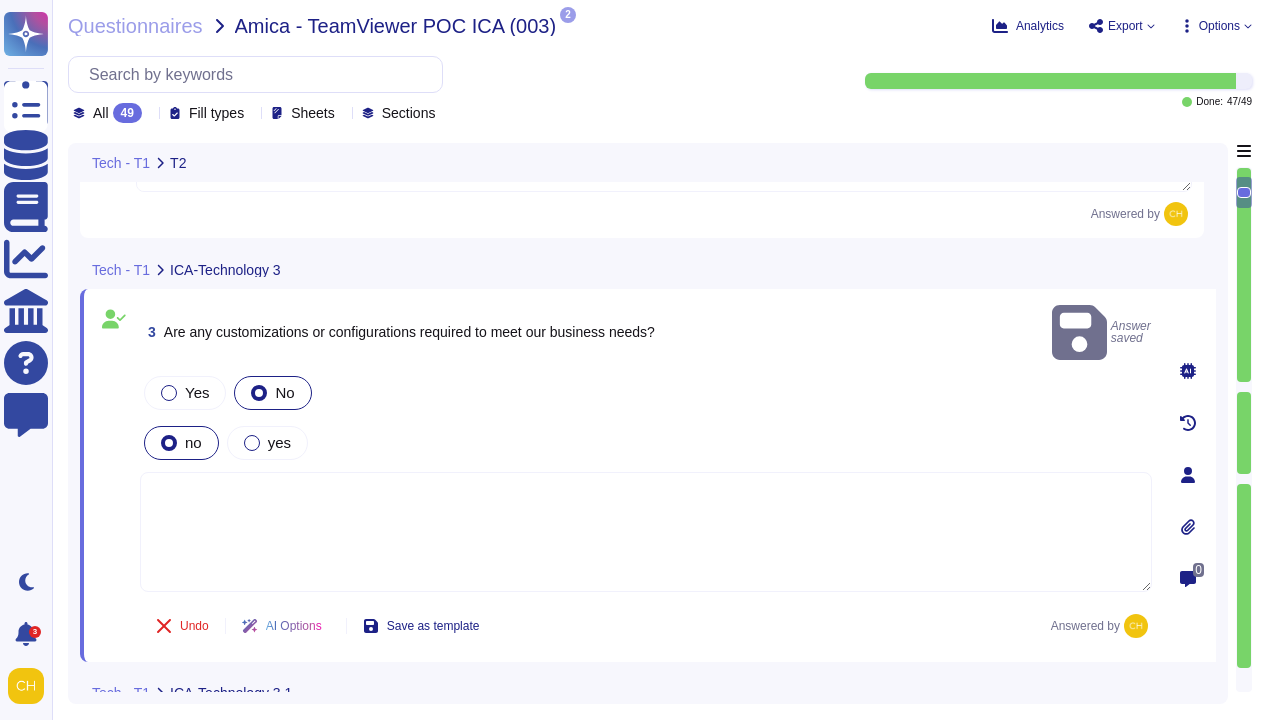 click on "no" at bounding box center (193, 442) 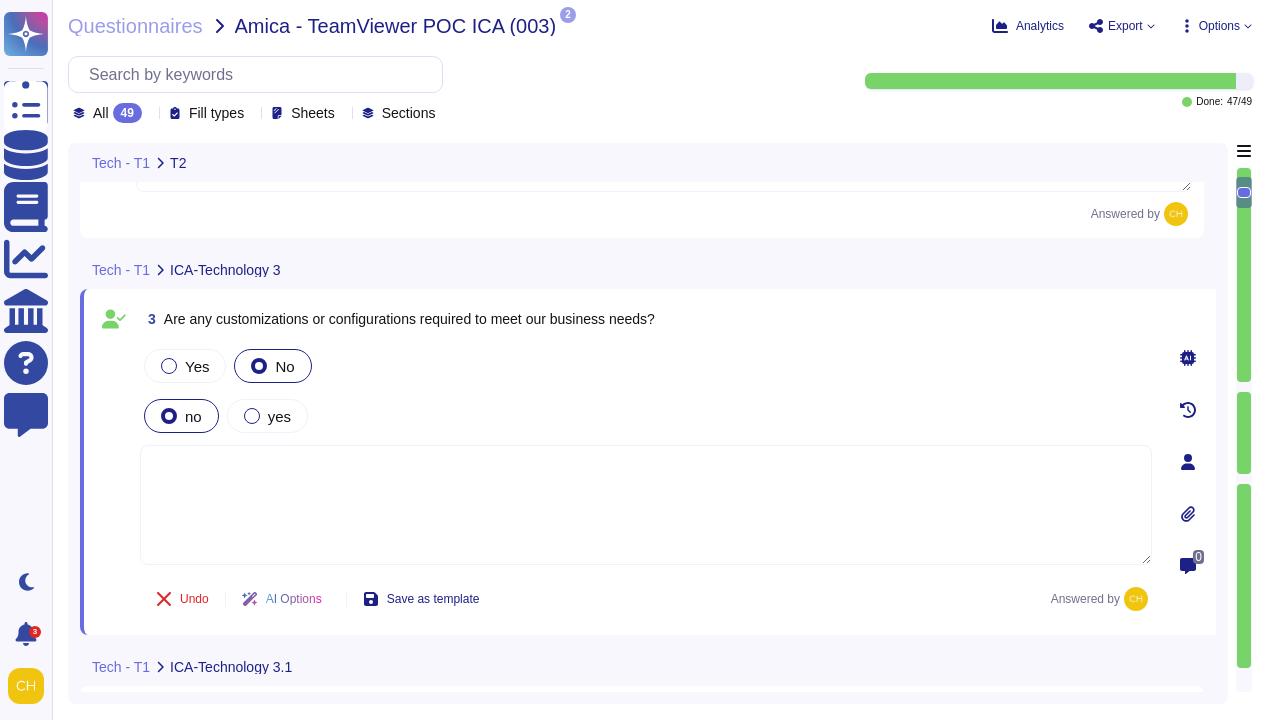 click at bounding box center (646, 505) 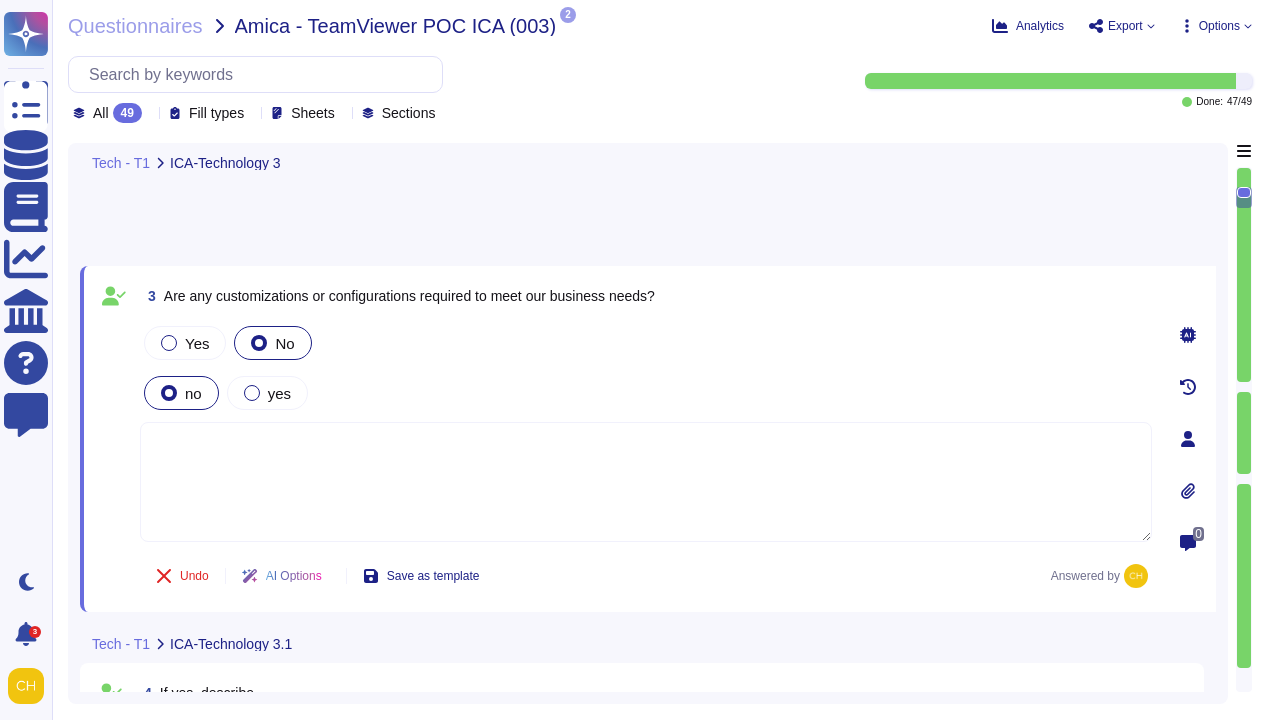 type on "Please see Annex 3 of the Data Processing Agreement for our Subprocessor List: [URL][DOMAIN_NAME]" 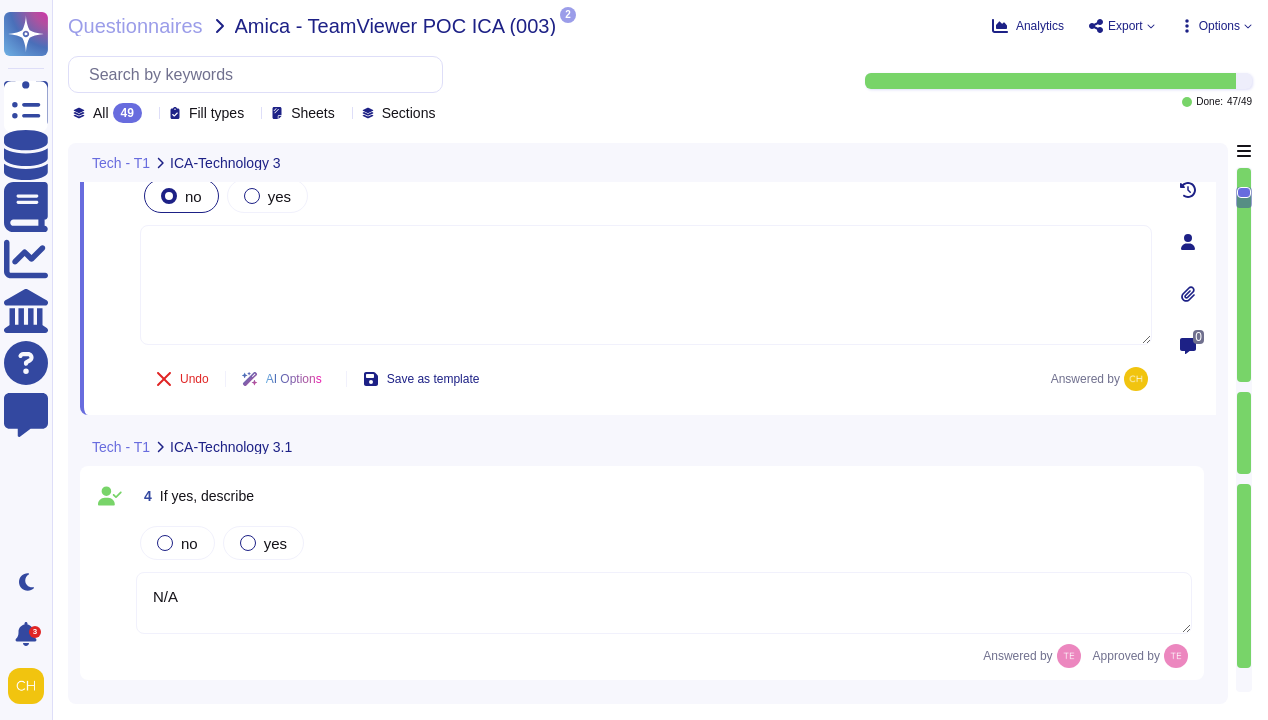 scroll, scrollTop: 956, scrollLeft: 0, axis: vertical 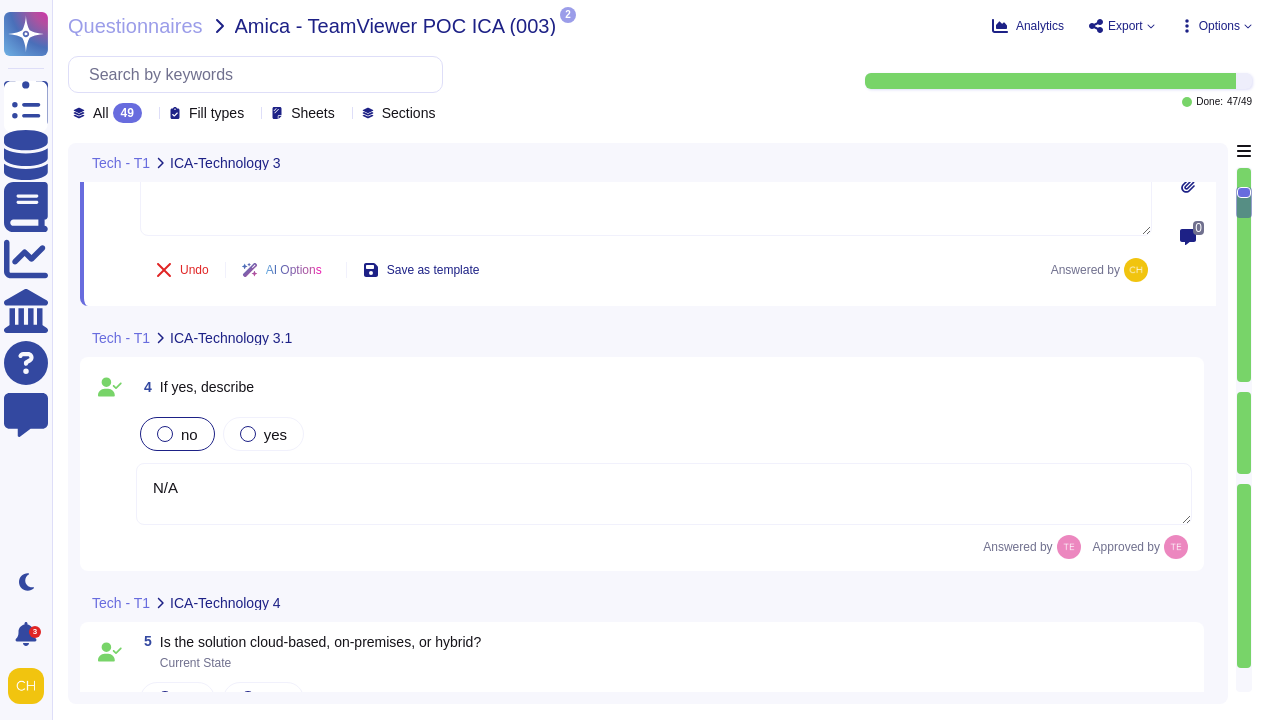 click on "no" at bounding box center [189, 434] 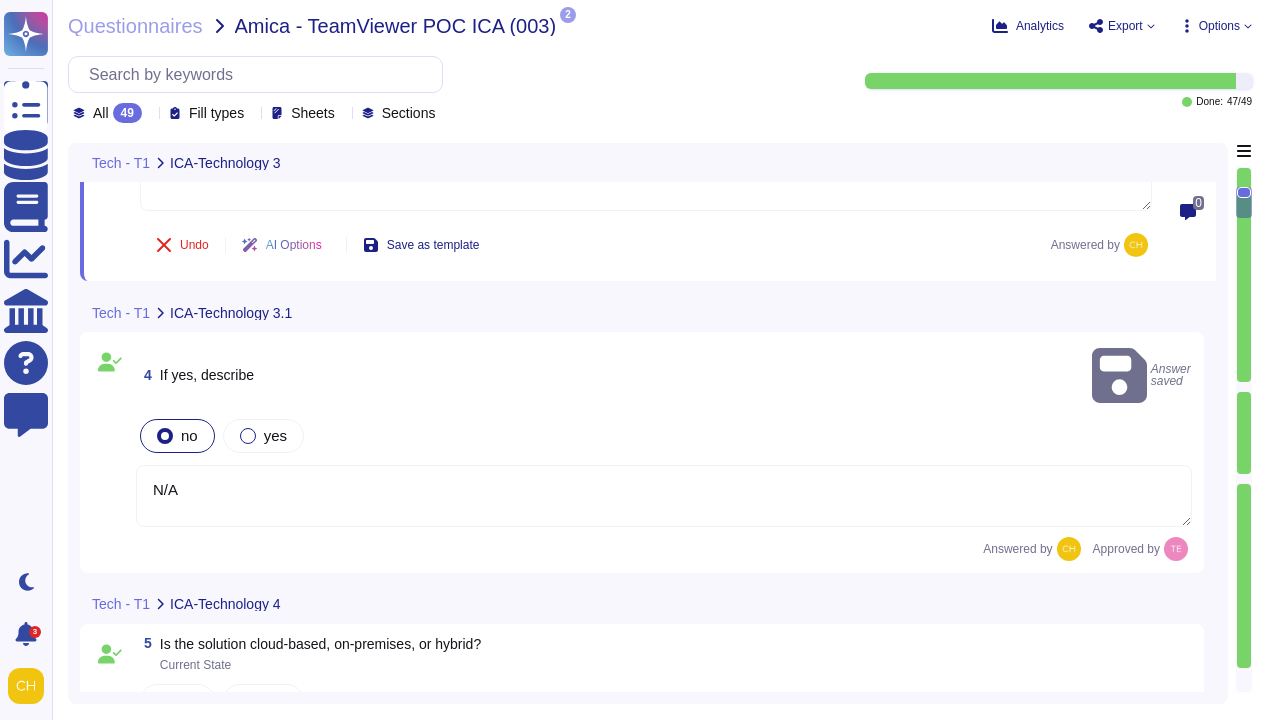 type on "Logically separated tenants" 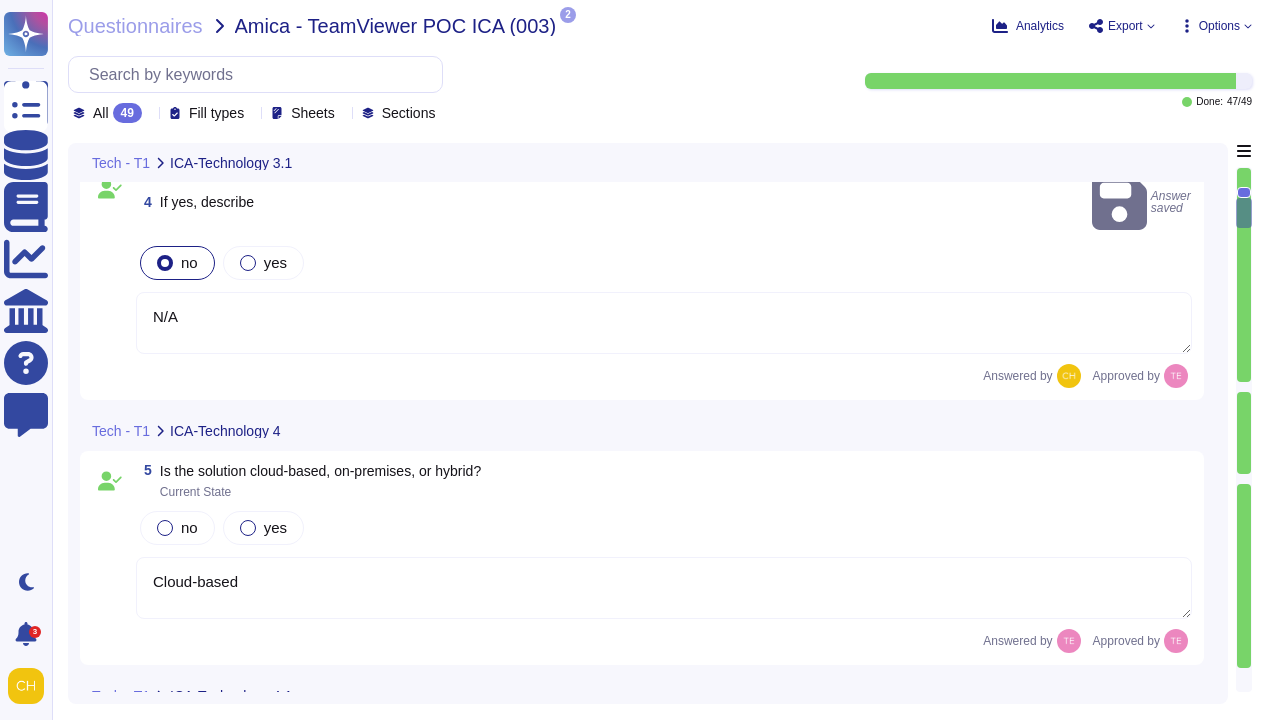 scroll, scrollTop: 1144, scrollLeft: 0, axis: vertical 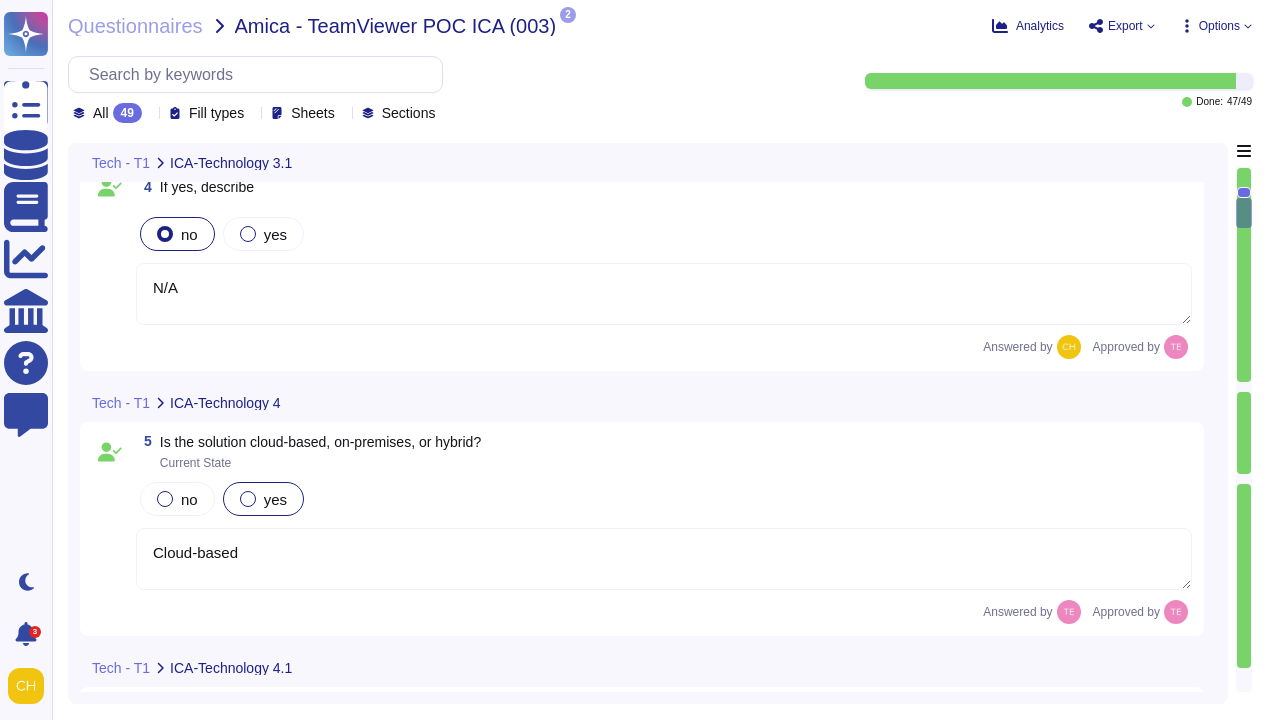 click on "yes" at bounding box center [275, 499] 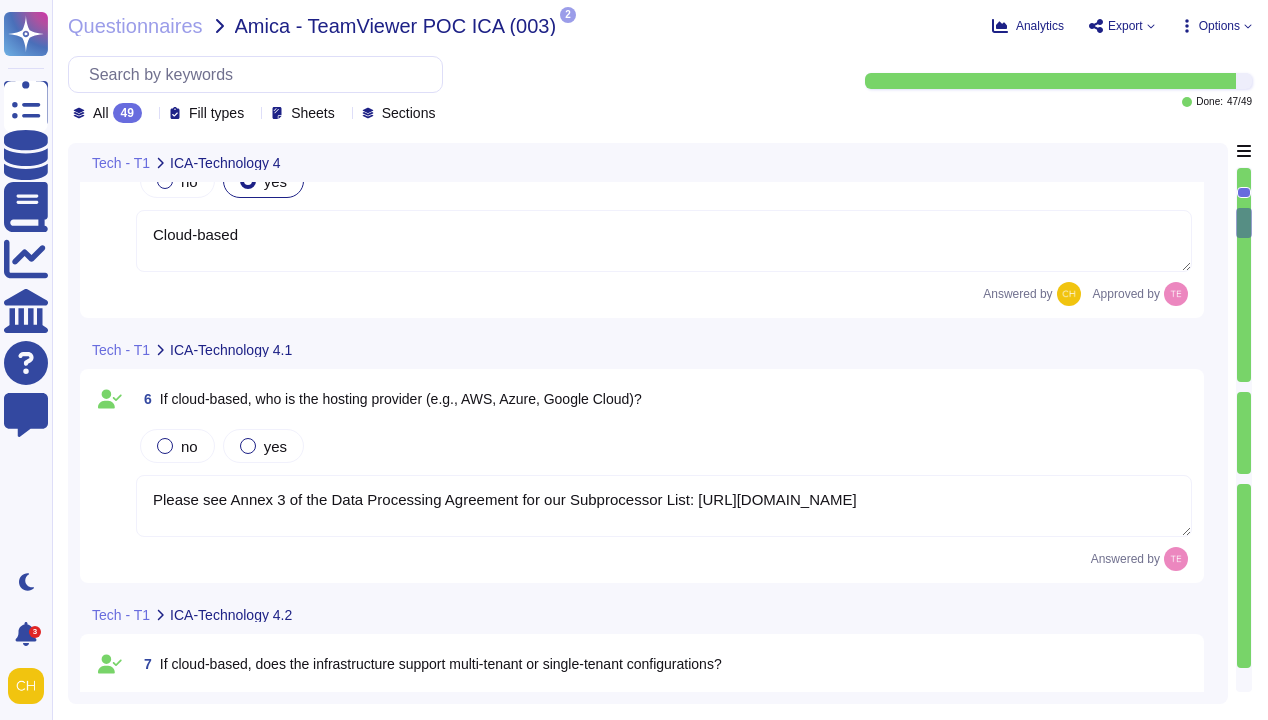 scroll, scrollTop: 1468, scrollLeft: 0, axis: vertical 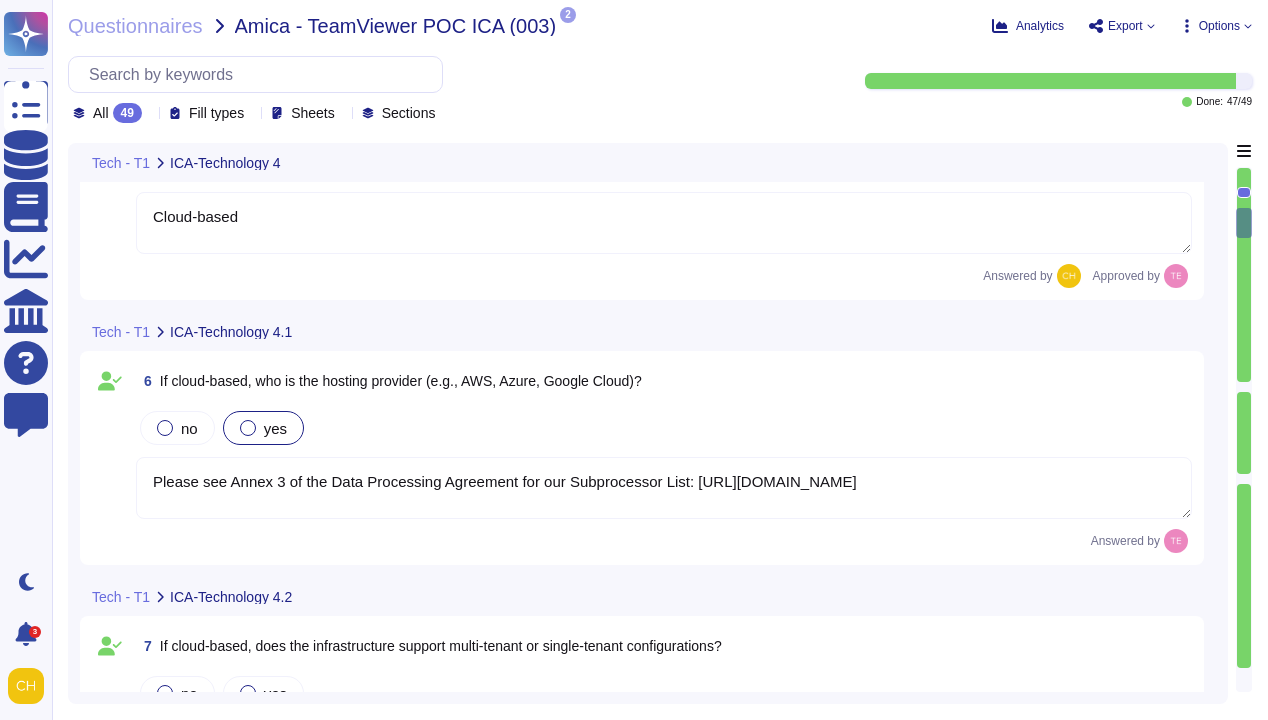 click on "yes" at bounding box center (275, 428) 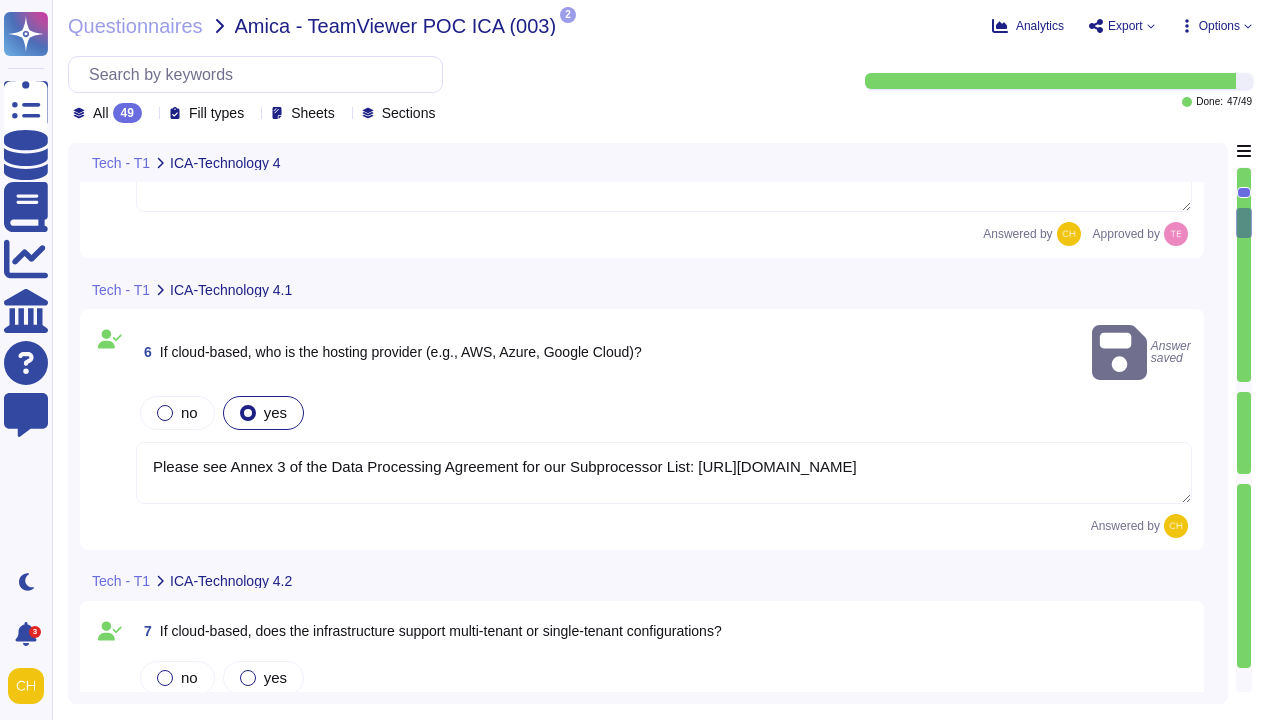 type on "N/A" 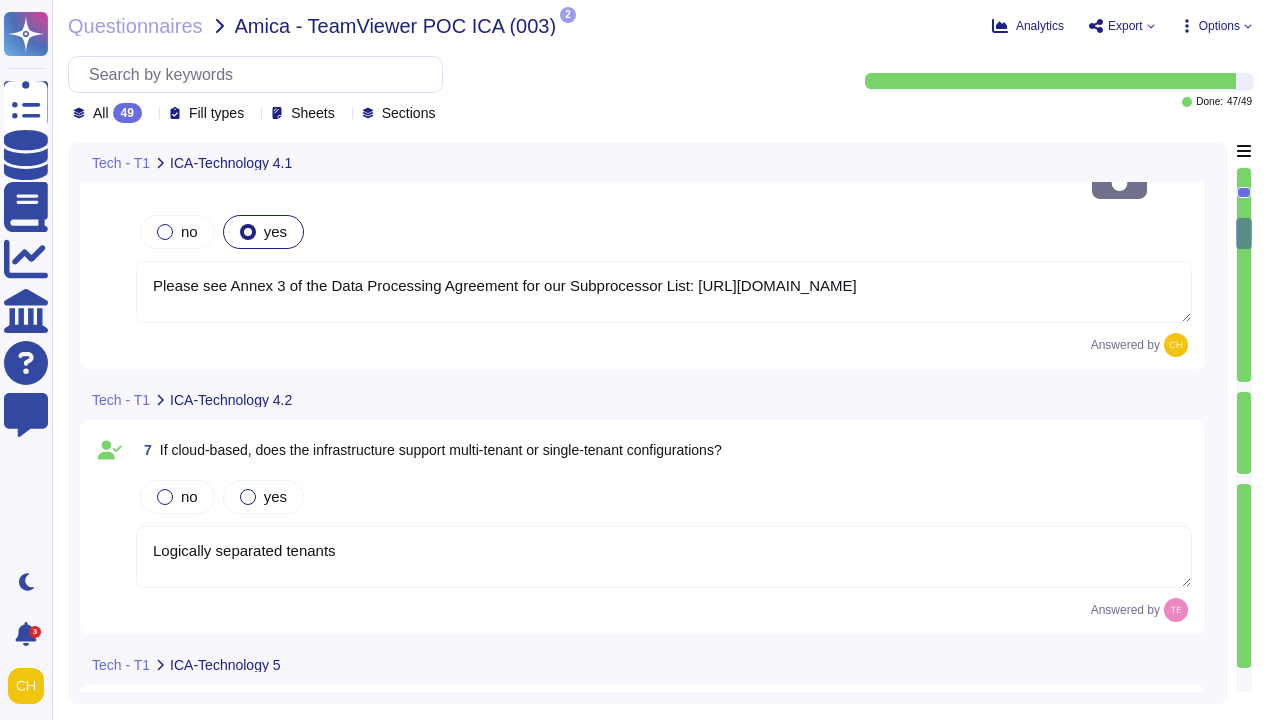 scroll, scrollTop: 1689, scrollLeft: 0, axis: vertical 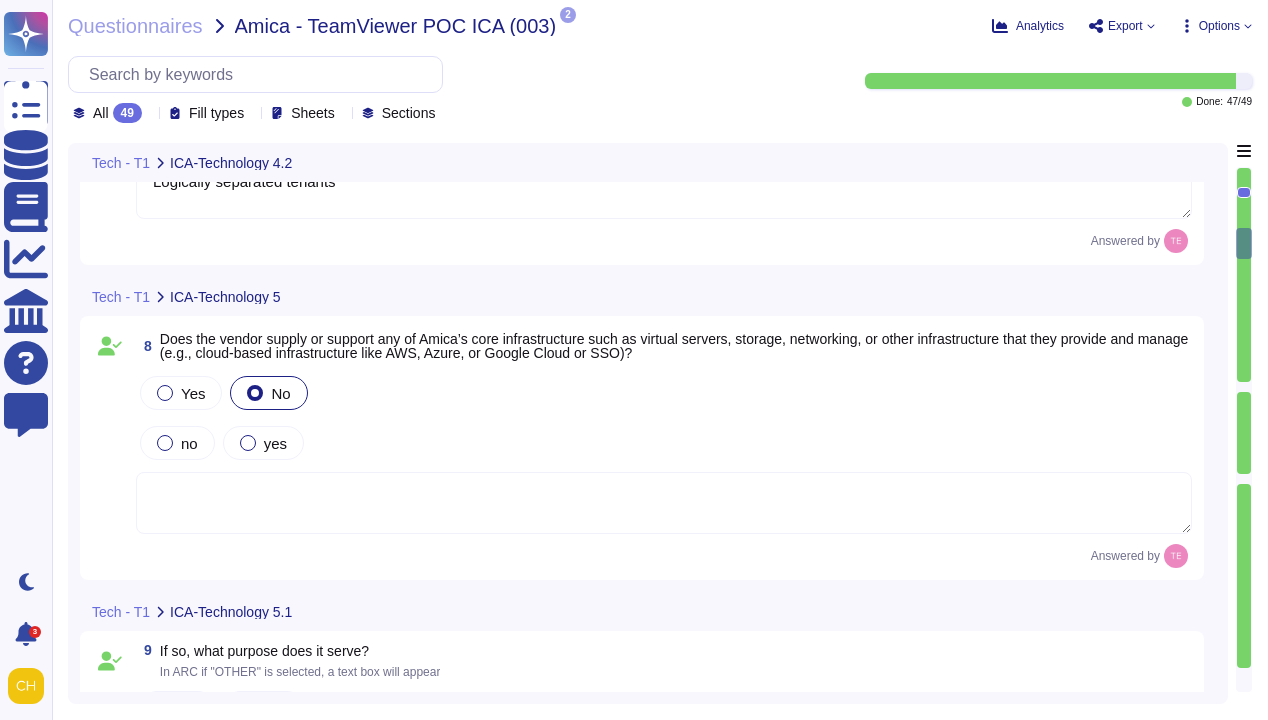 type on "A TeamViewer administrator should be designated as the application owner and manager" 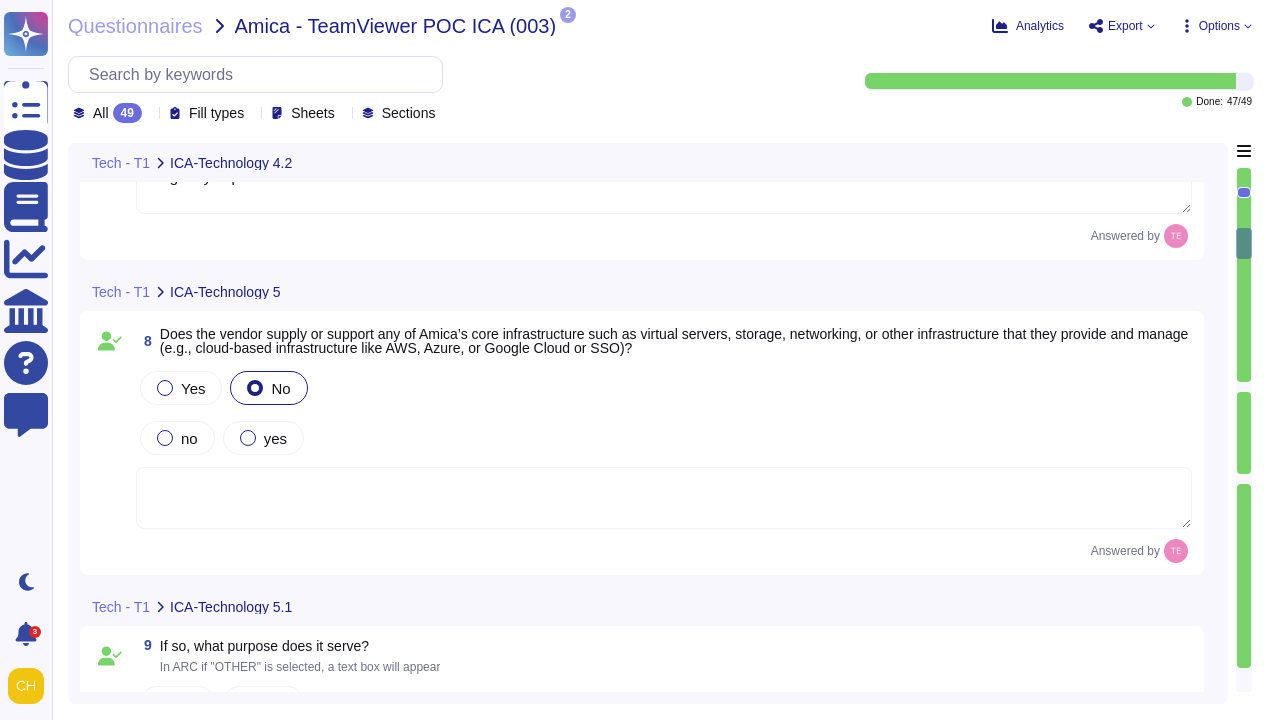 type on "Logically separated tenants" 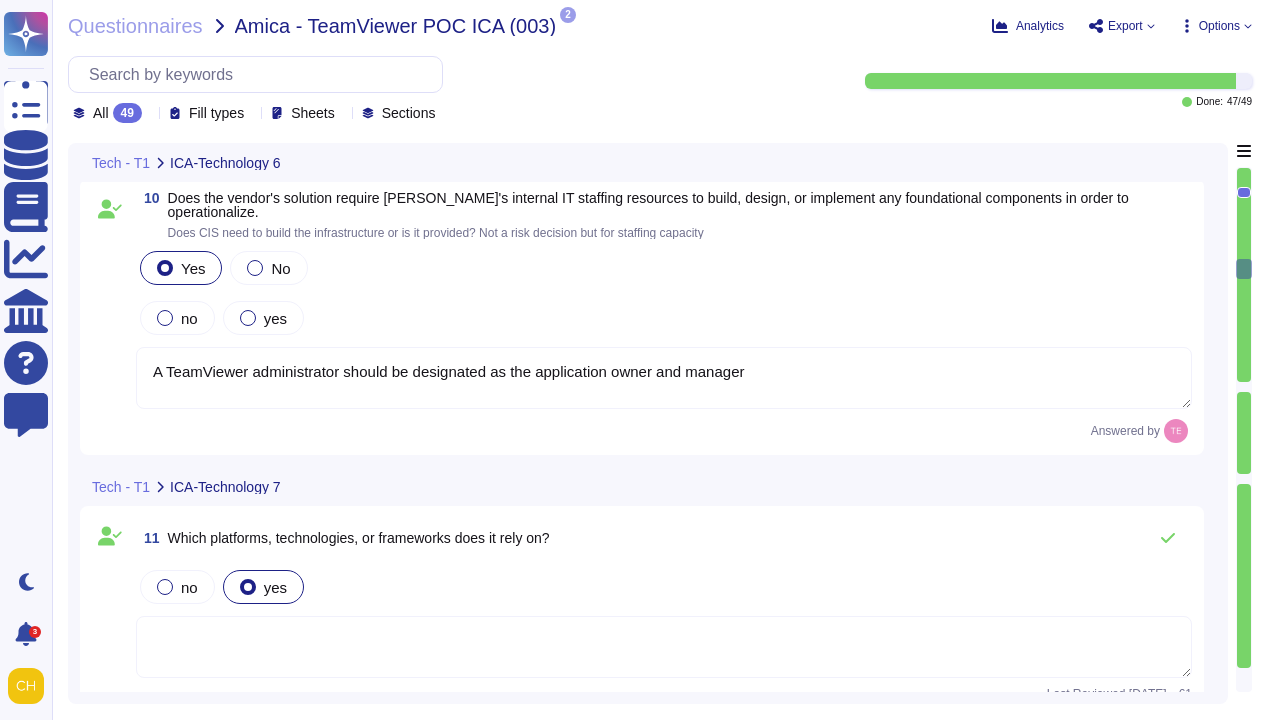 type on "Supported operating systems for TeamViewer: [URL][DOMAIN_NAME]" 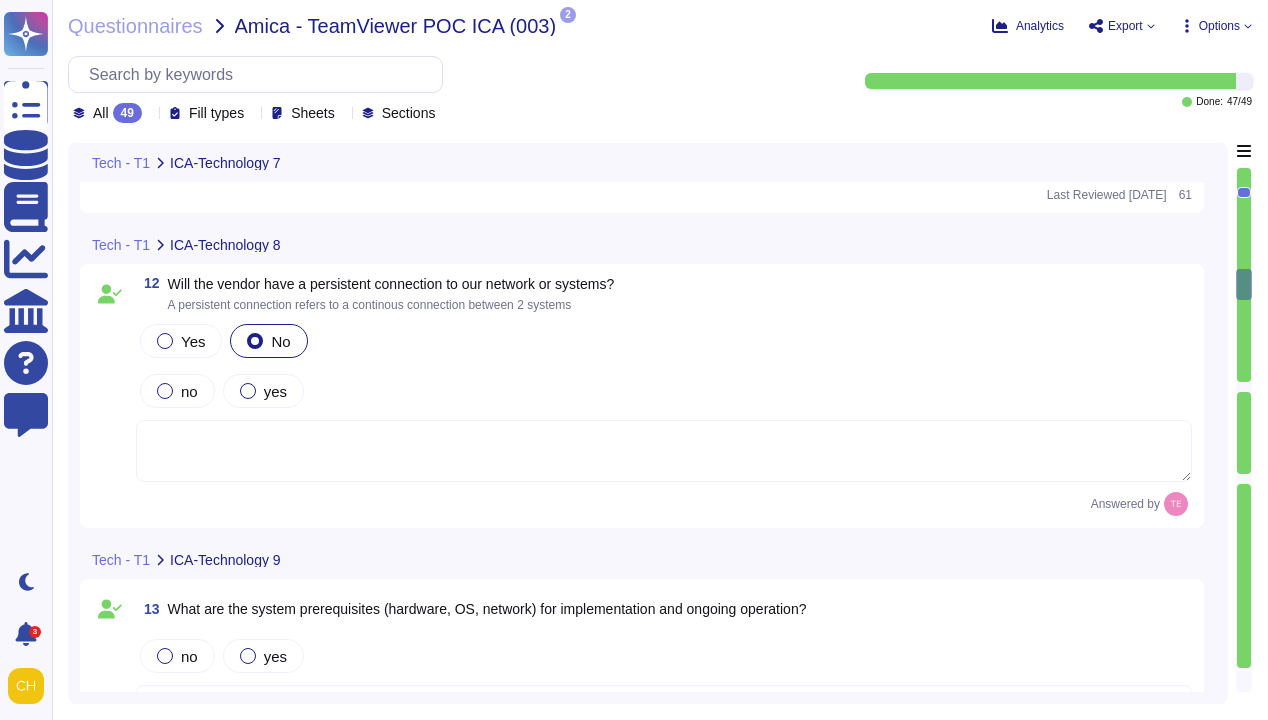 type on "N/A" 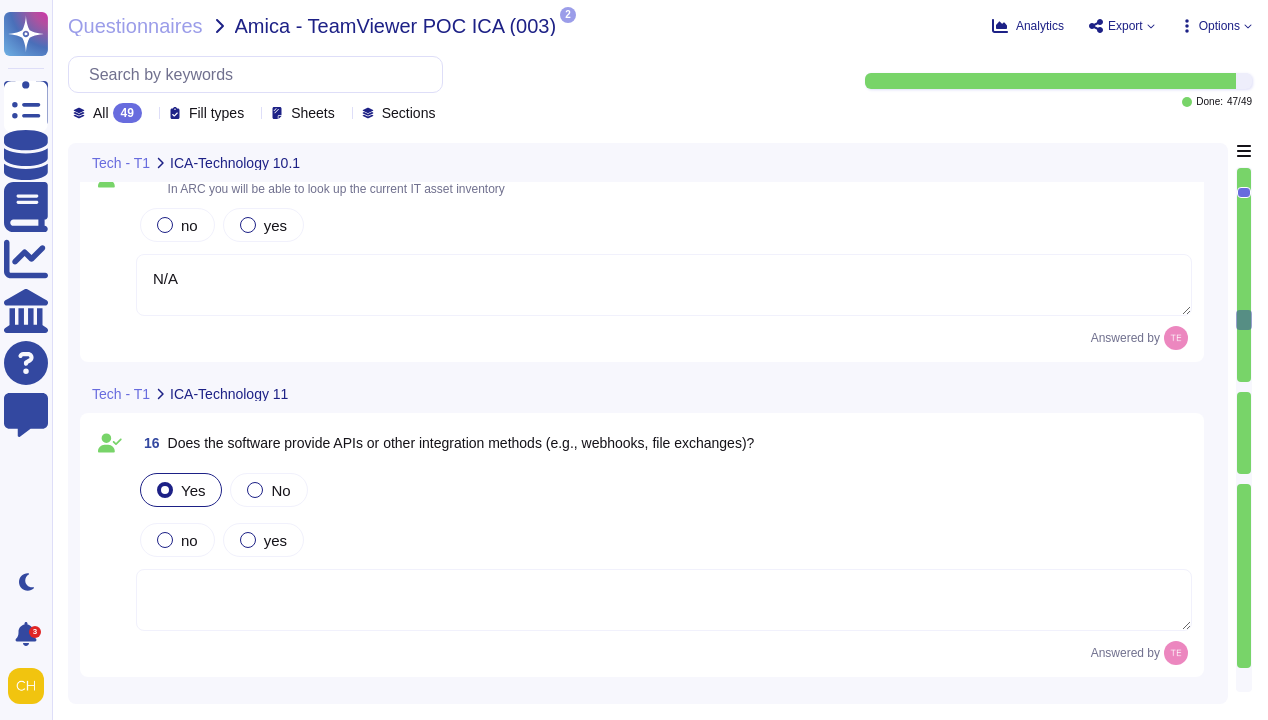 type on "N/A" 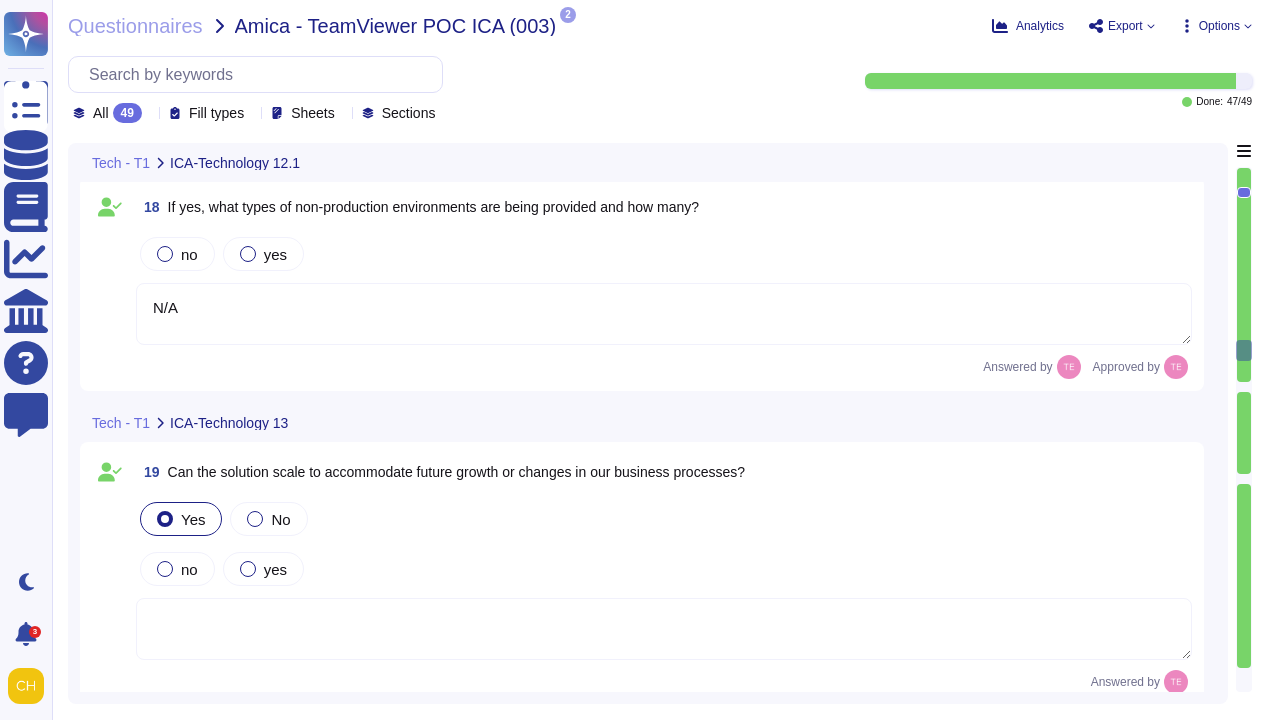 type on "Updates are typically released monthly and are available to all paid subscribers as part of their purchase" 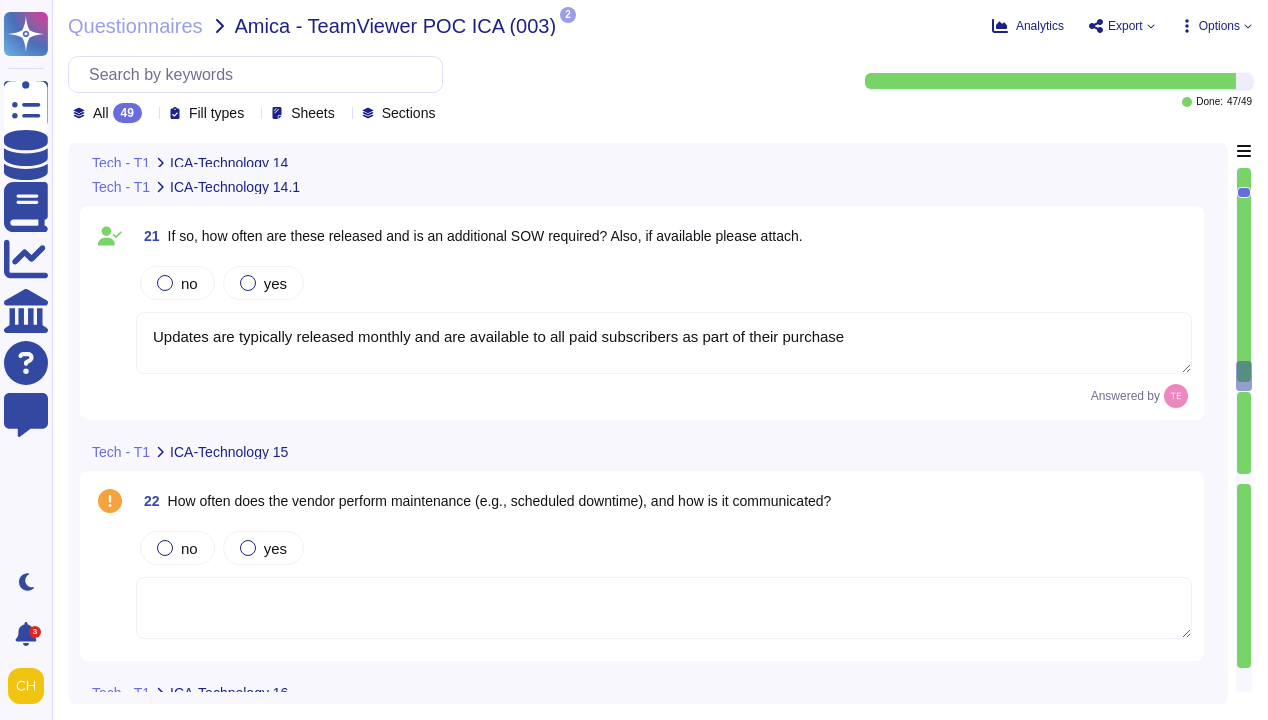 type on "0" 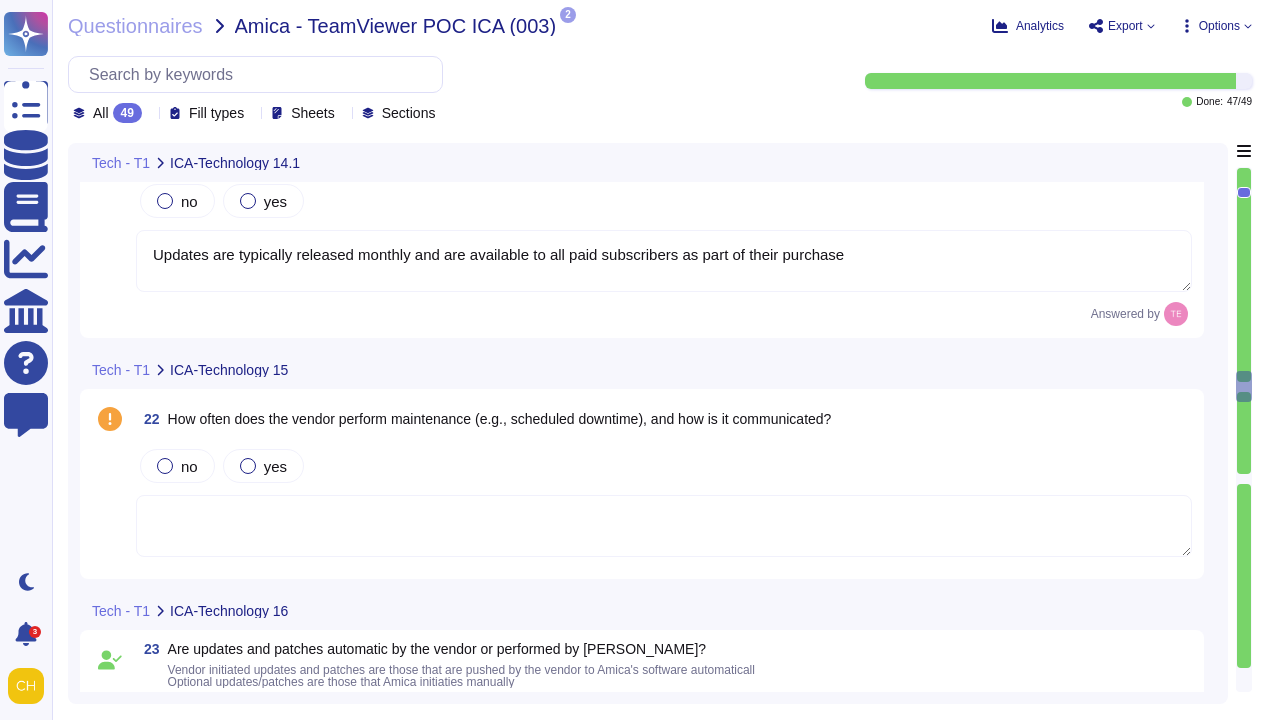 scroll, scrollTop: 5883, scrollLeft: 0, axis: vertical 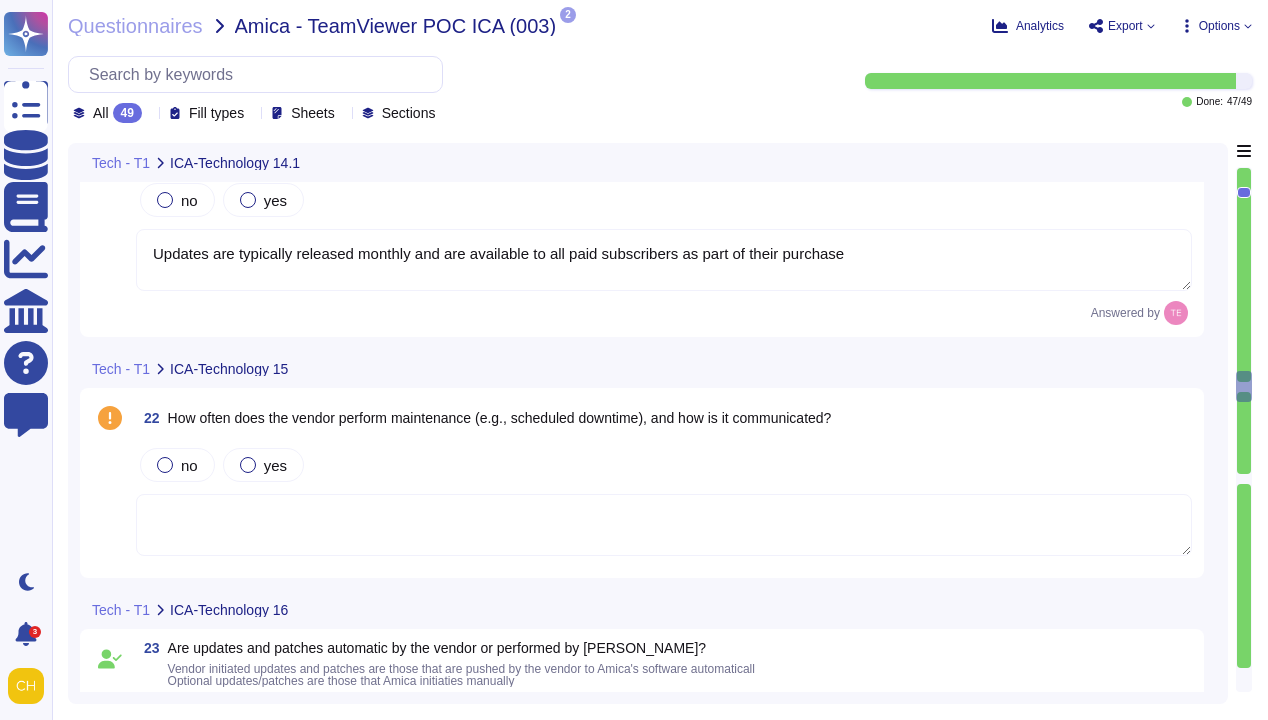 click at bounding box center [664, 525] 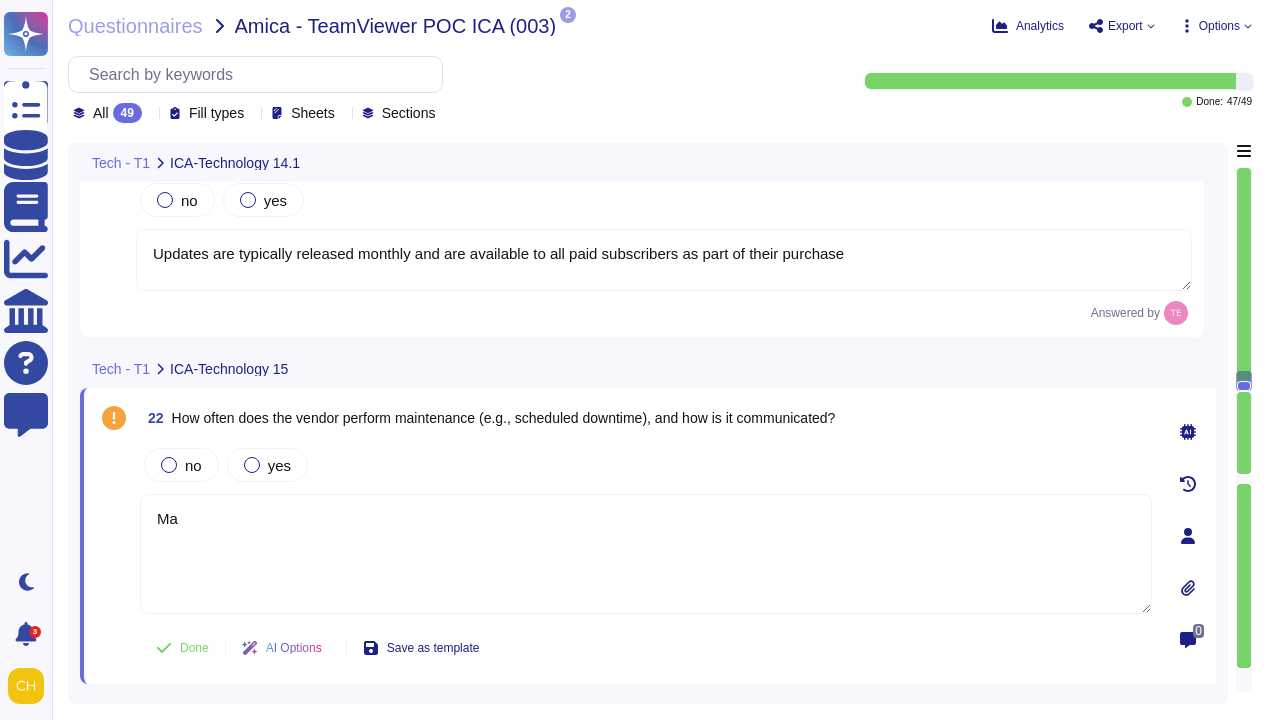 type on "M" 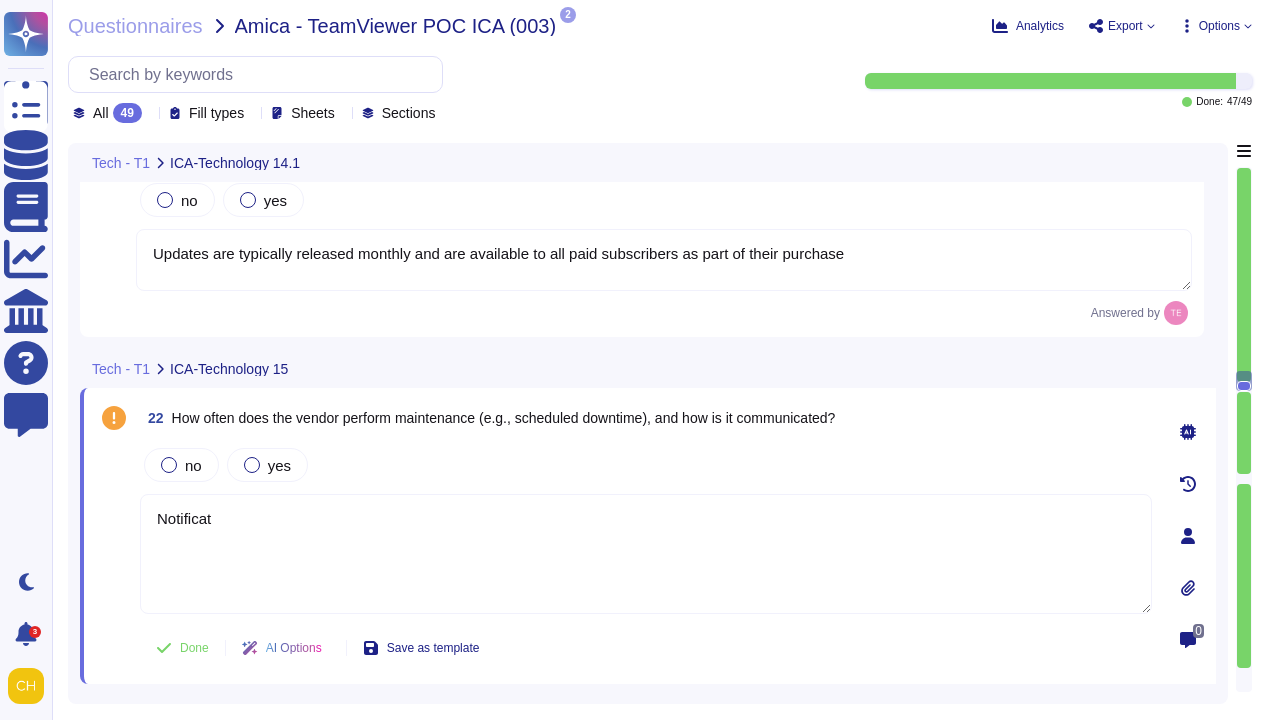 click on "Notifica" at bounding box center (646, 554) 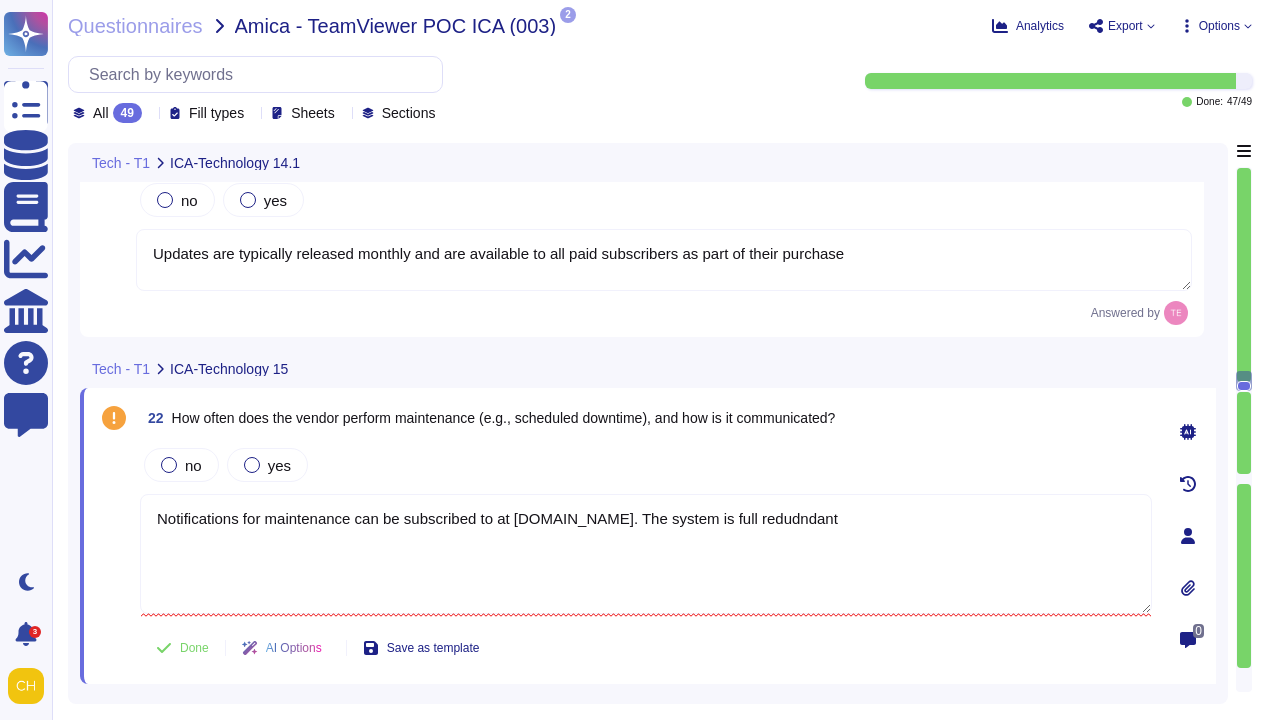 click on "Notifications for maintenance can be subscribed to at [DOMAIN_NAME]. The system is full redudndant" at bounding box center (646, 554) 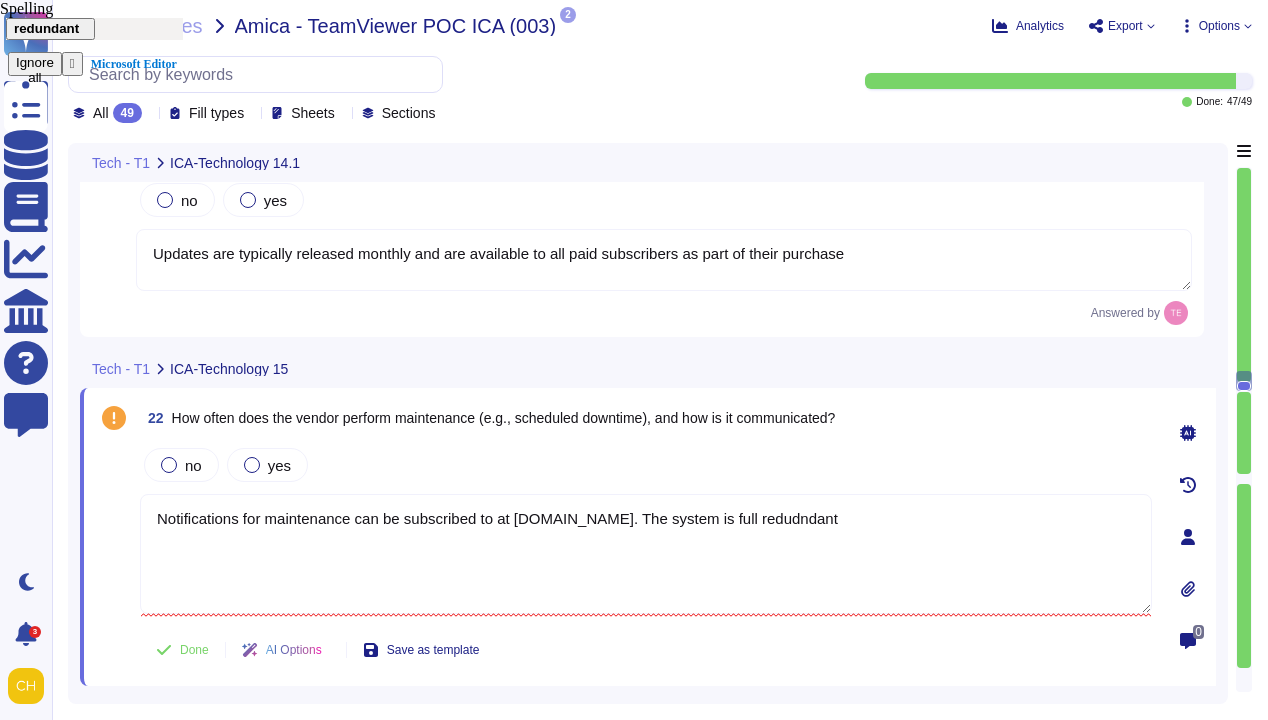 click on "redundant" at bounding box center [50, 29] 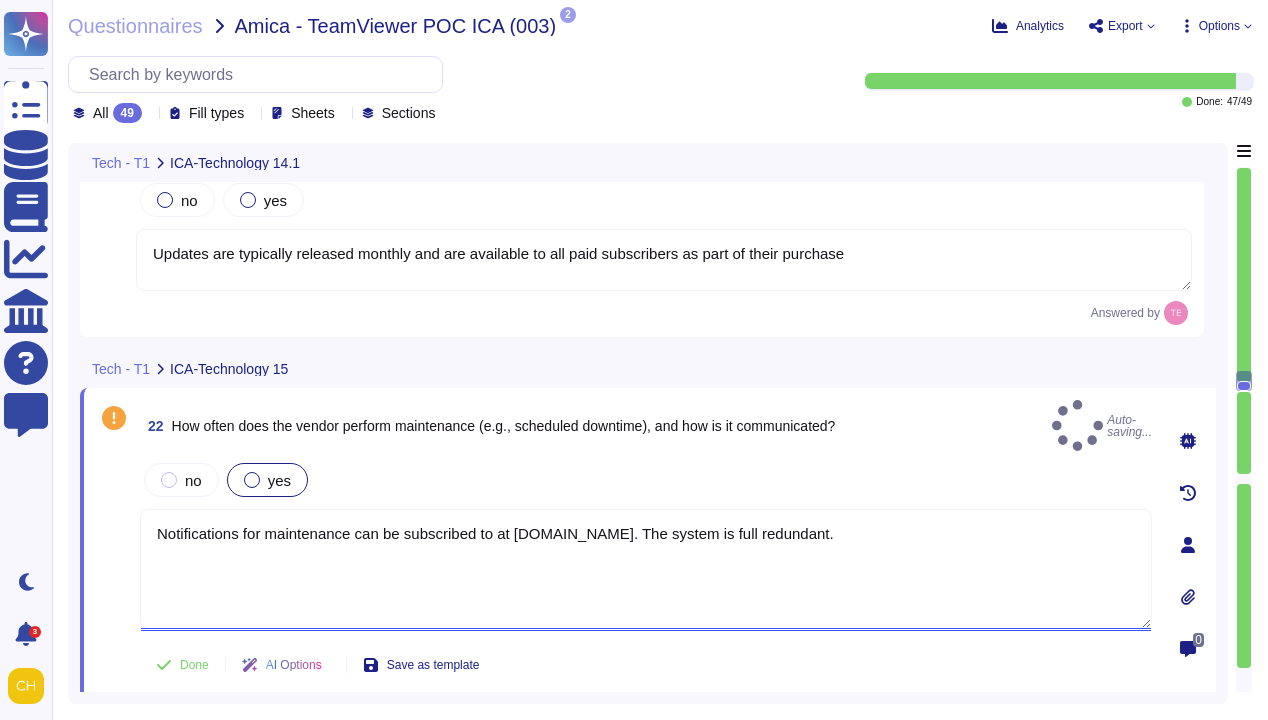 type on "Notifications for maintenance can be subscribed to at [DOMAIN_NAME]. The system is full redundant." 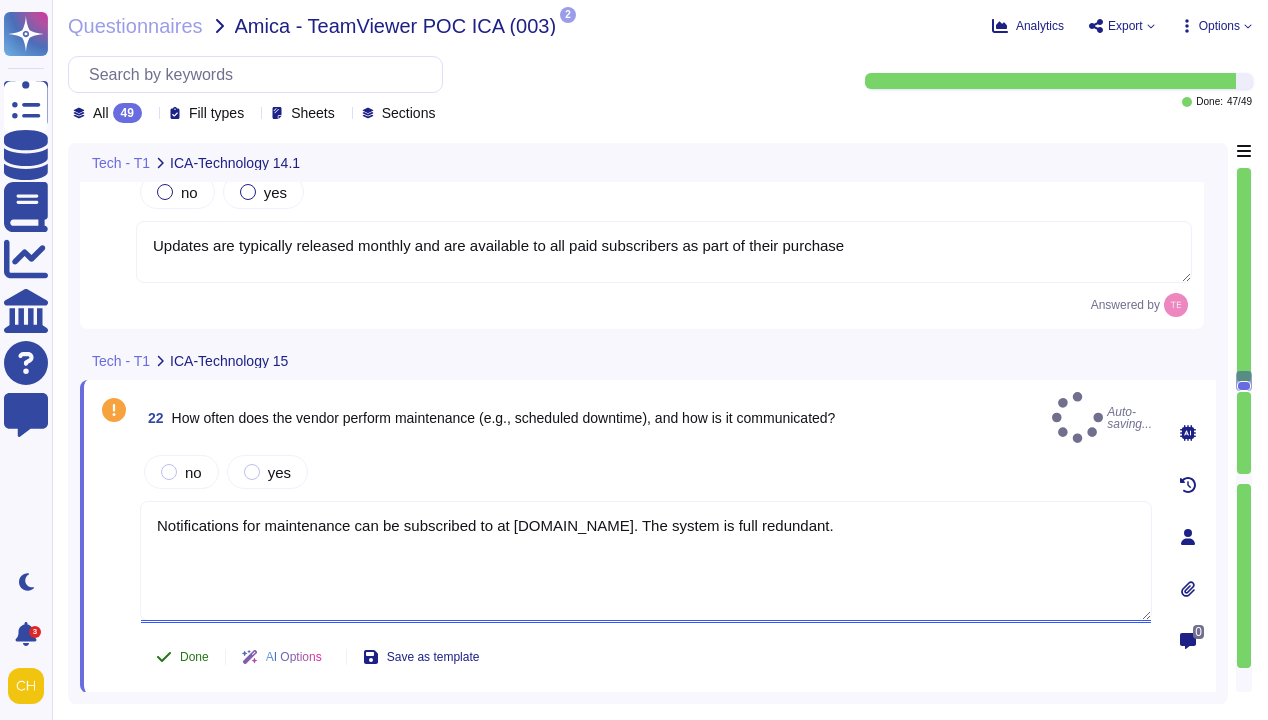 scroll, scrollTop: 5917, scrollLeft: 0, axis: vertical 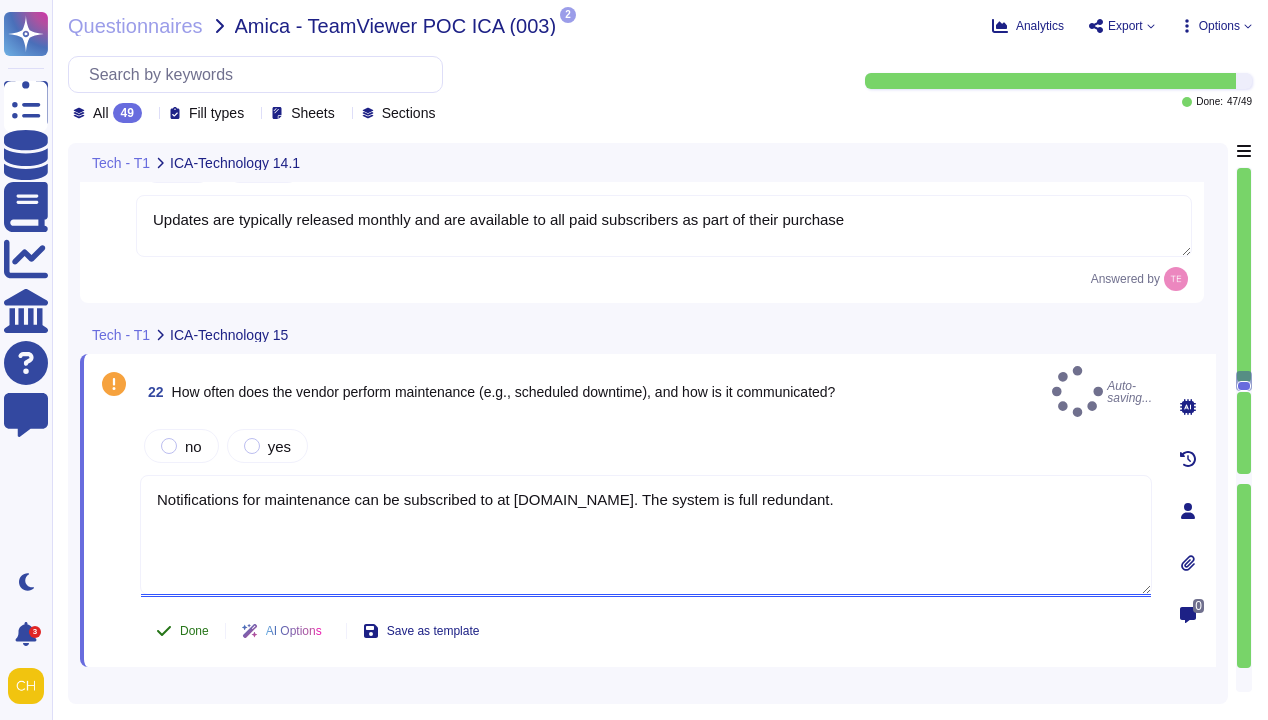 click on "Done" at bounding box center (182, 631) 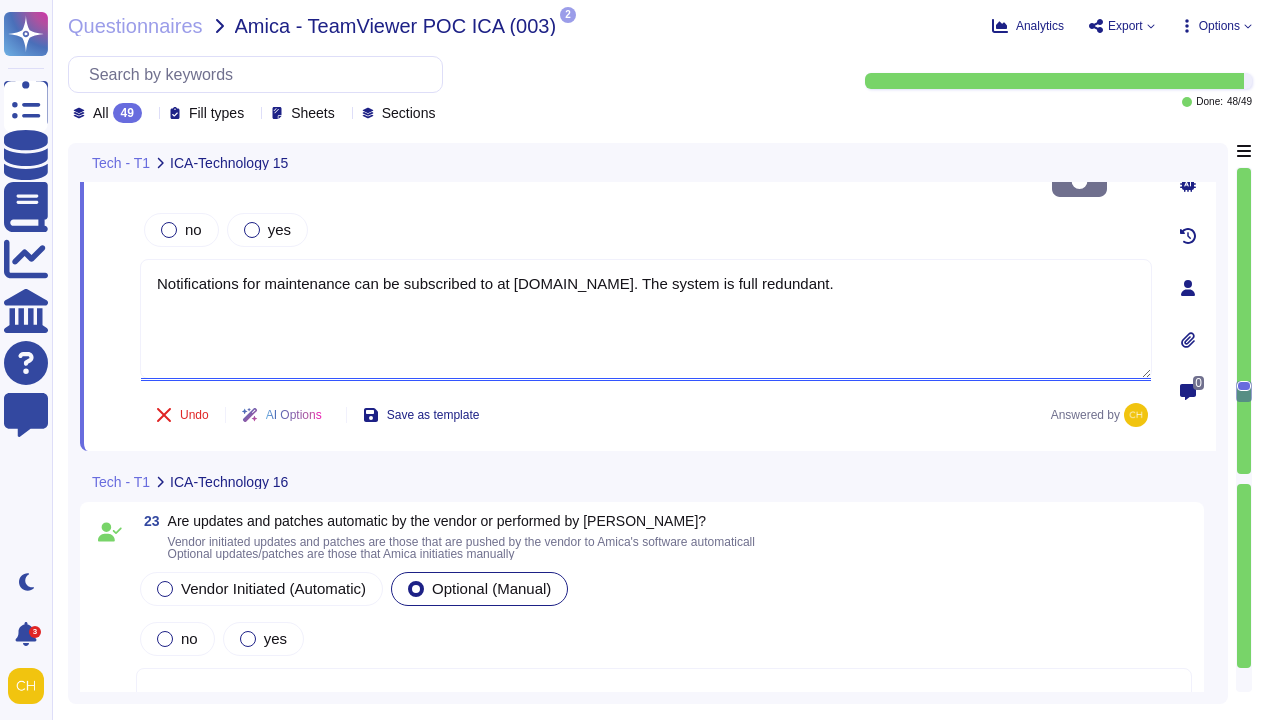 type on "N/A" 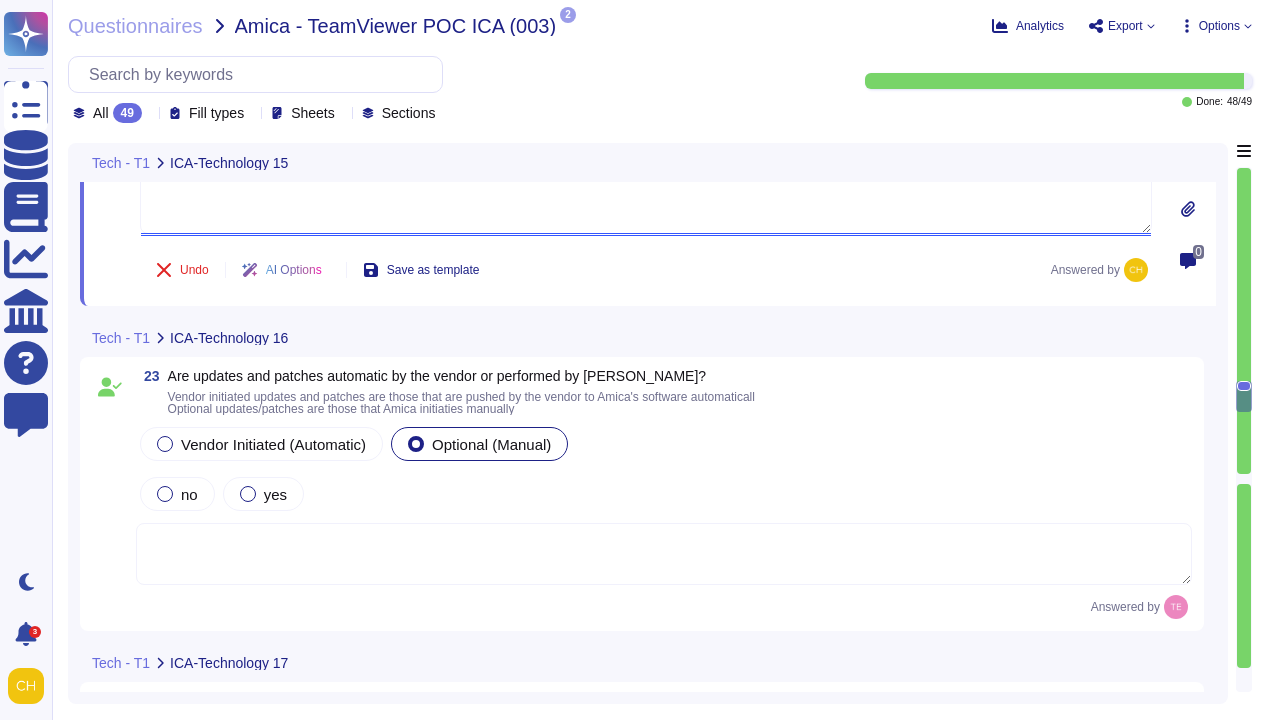 scroll, scrollTop: 6254, scrollLeft: 0, axis: vertical 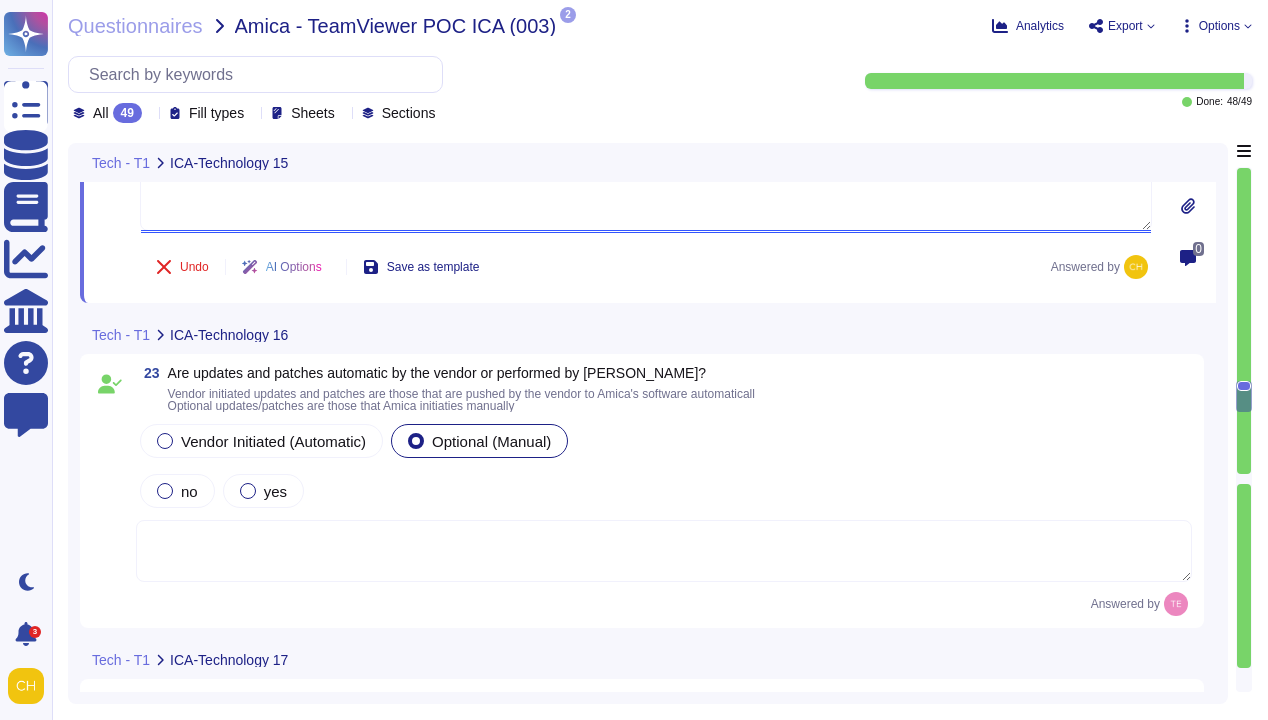 click at bounding box center [664, 551] 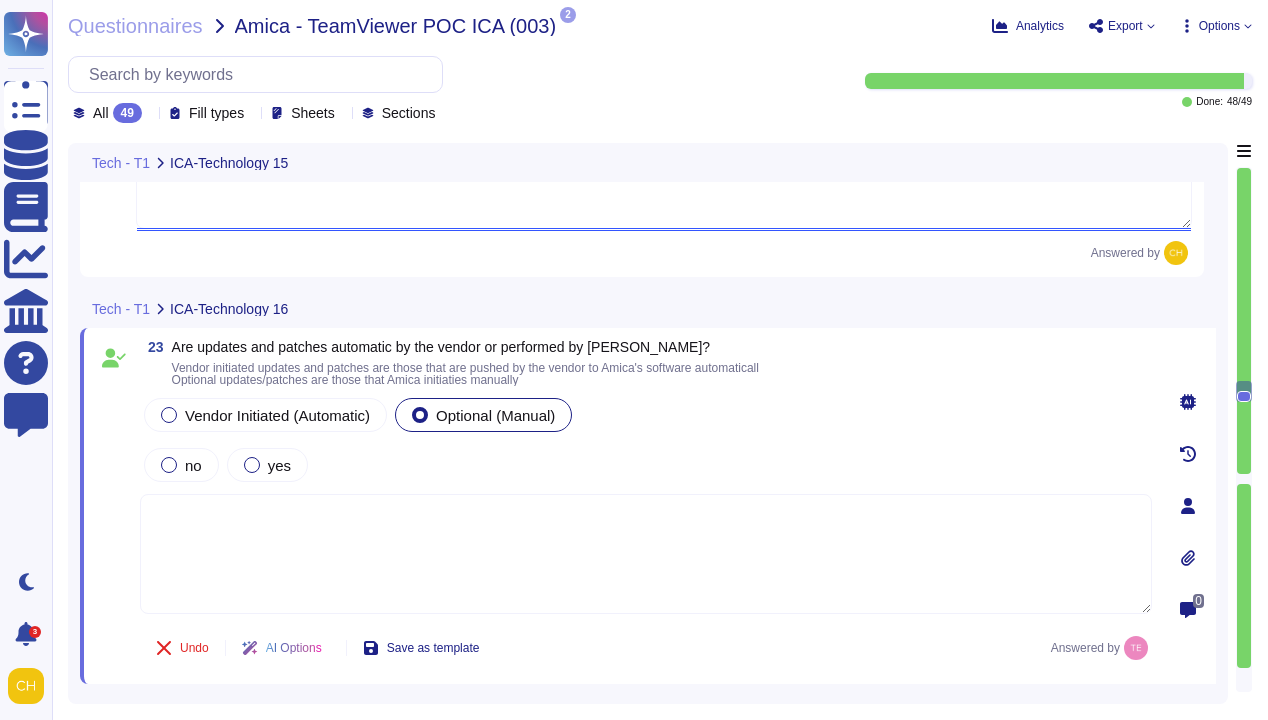 click on "Optional (Manual)" at bounding box center (495, 415) 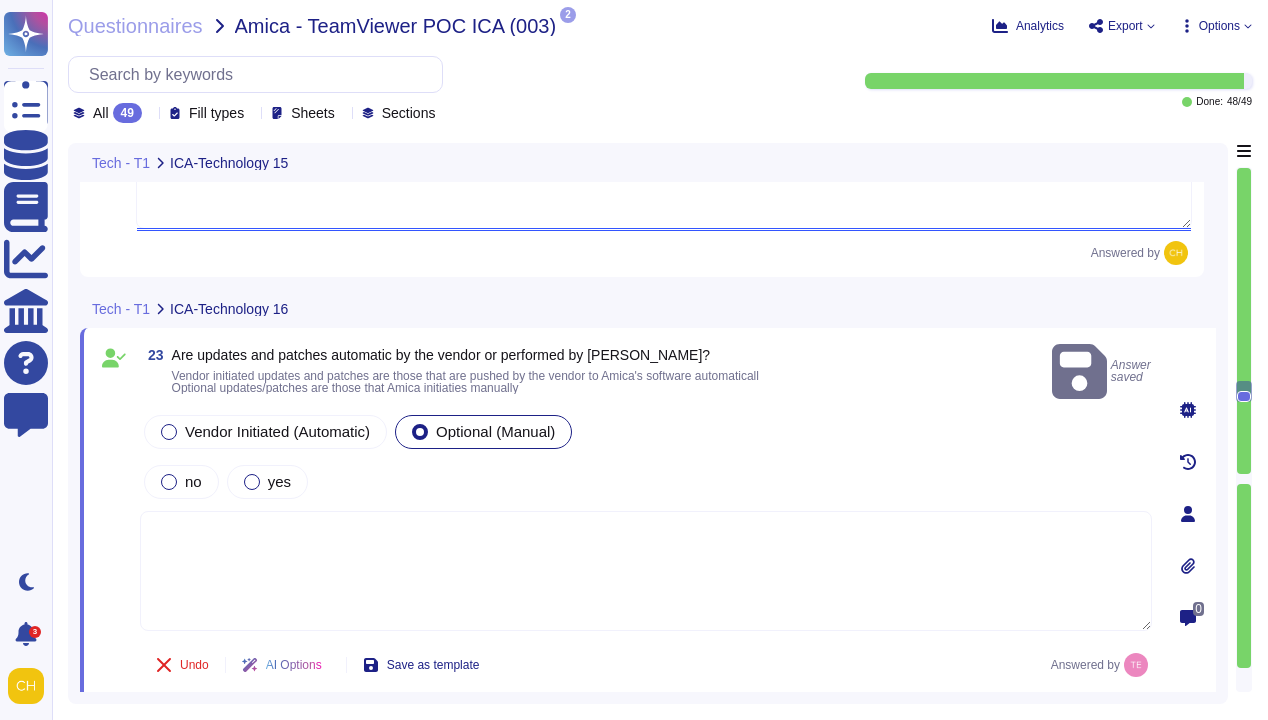 click on "Optional (Manual)" at bounding box center (495, 431) 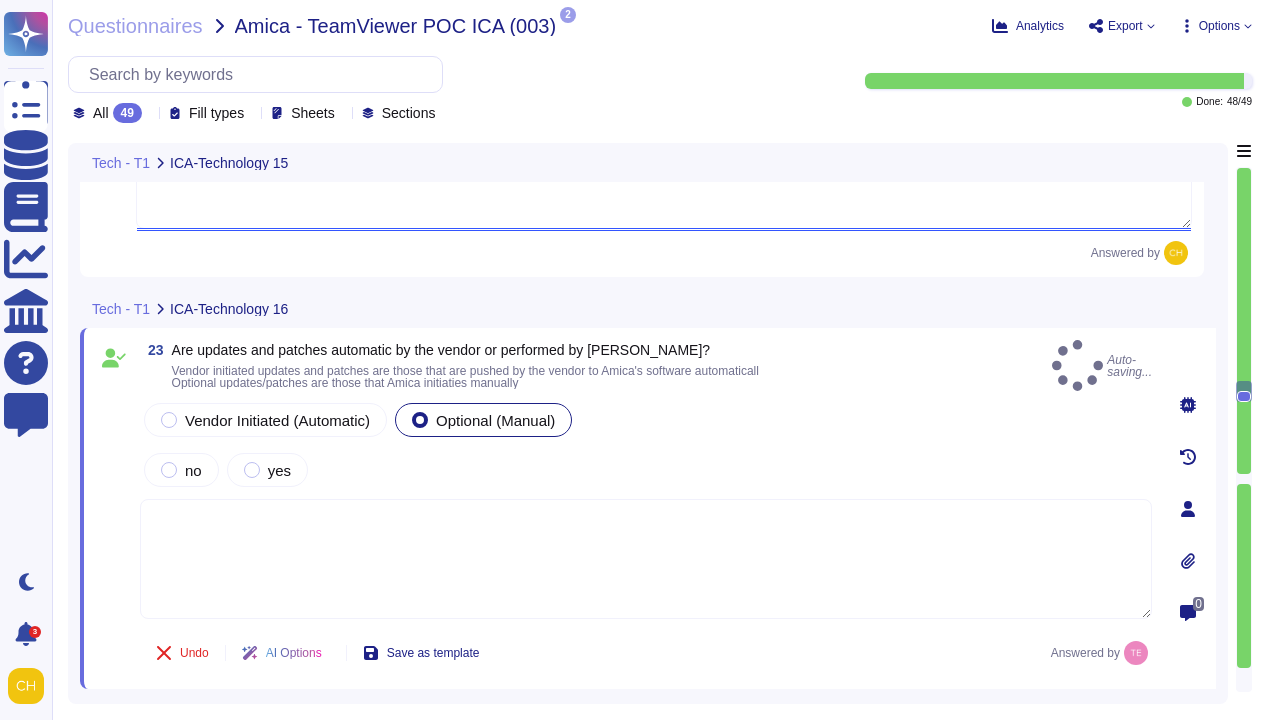 click at bounding box center [646, 559] 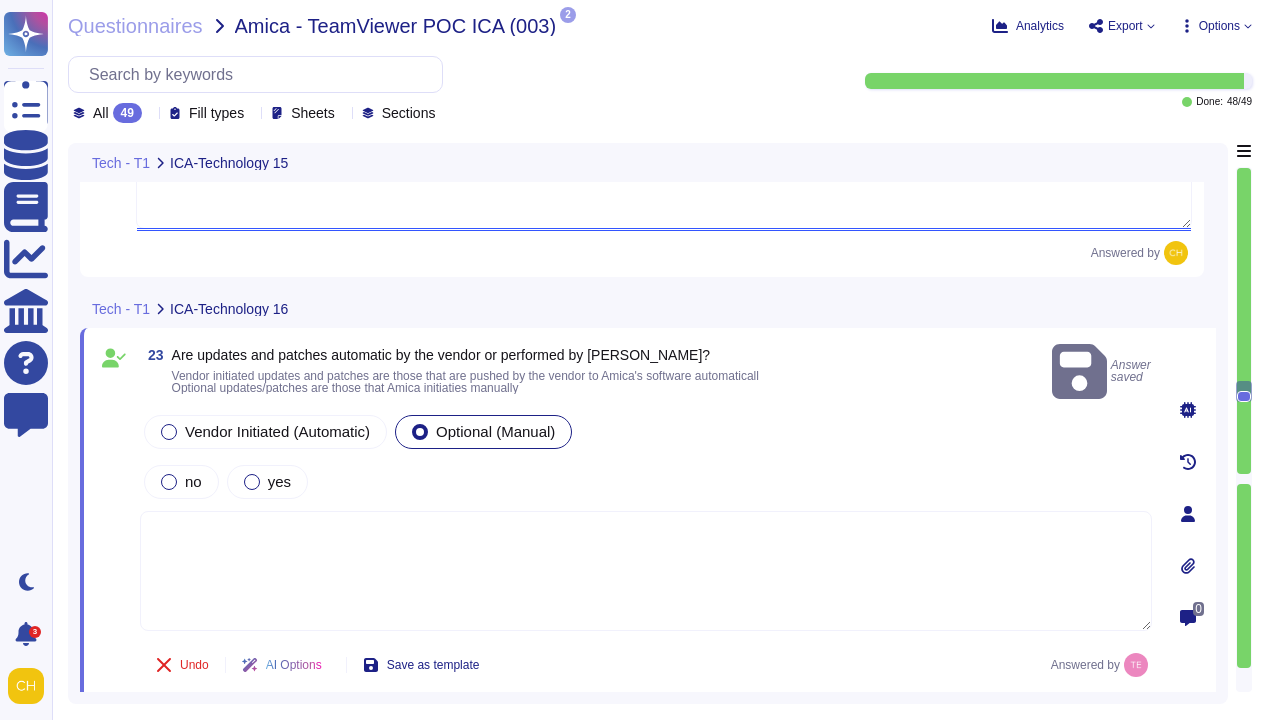 click at bounding box center (646, 571) 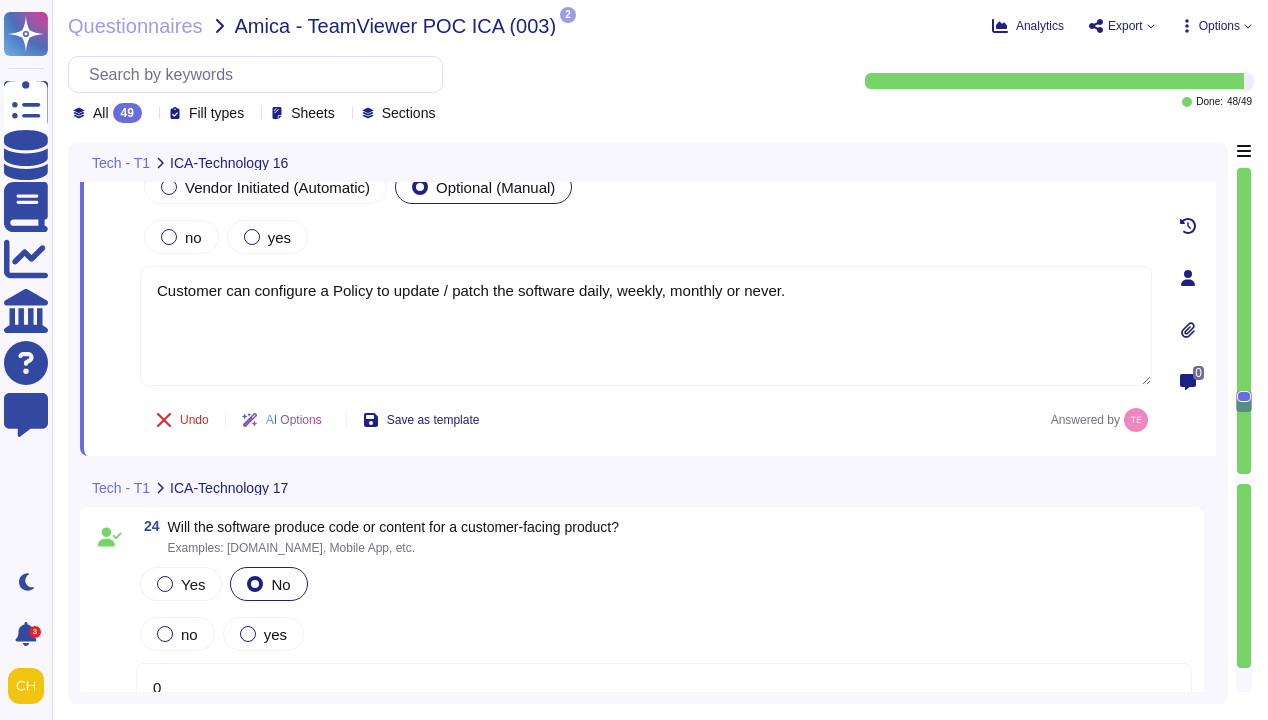 scroll, scrollTop: 6476, scrollLeft: 0, axis: vertical 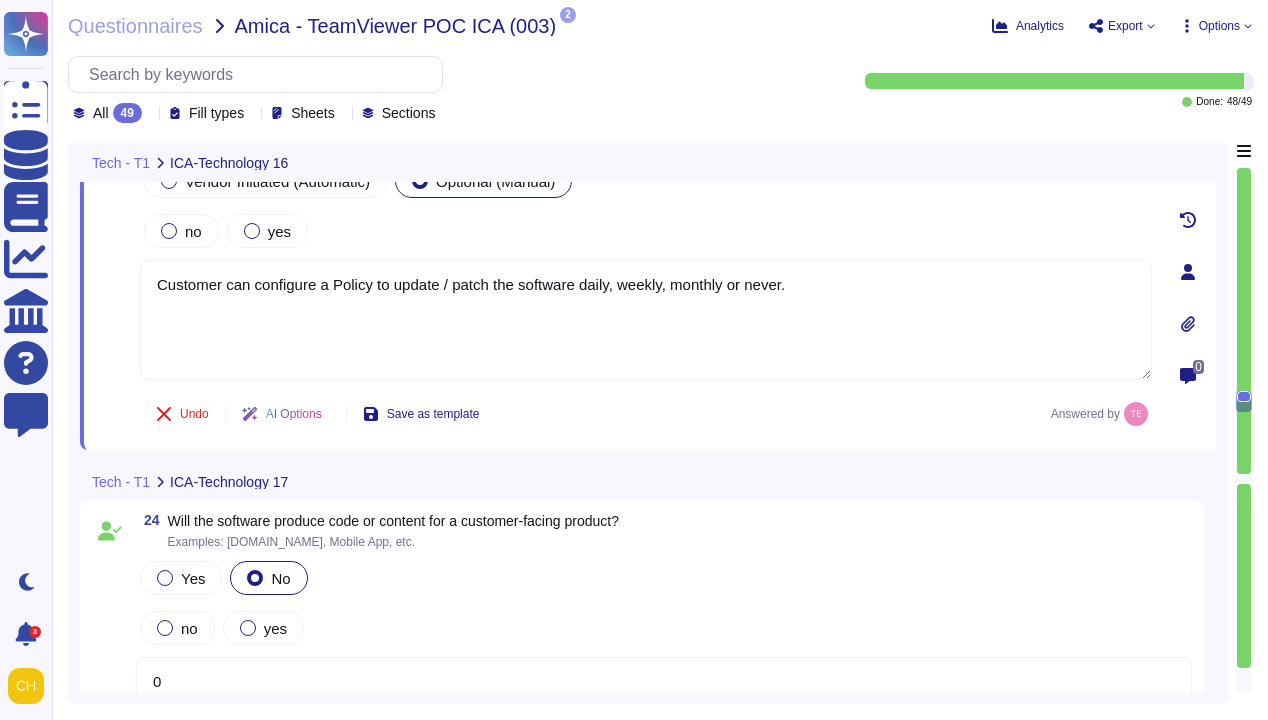 type on "Customer can configure a Policy to update / patch the software daily, weekly, monthly or never." 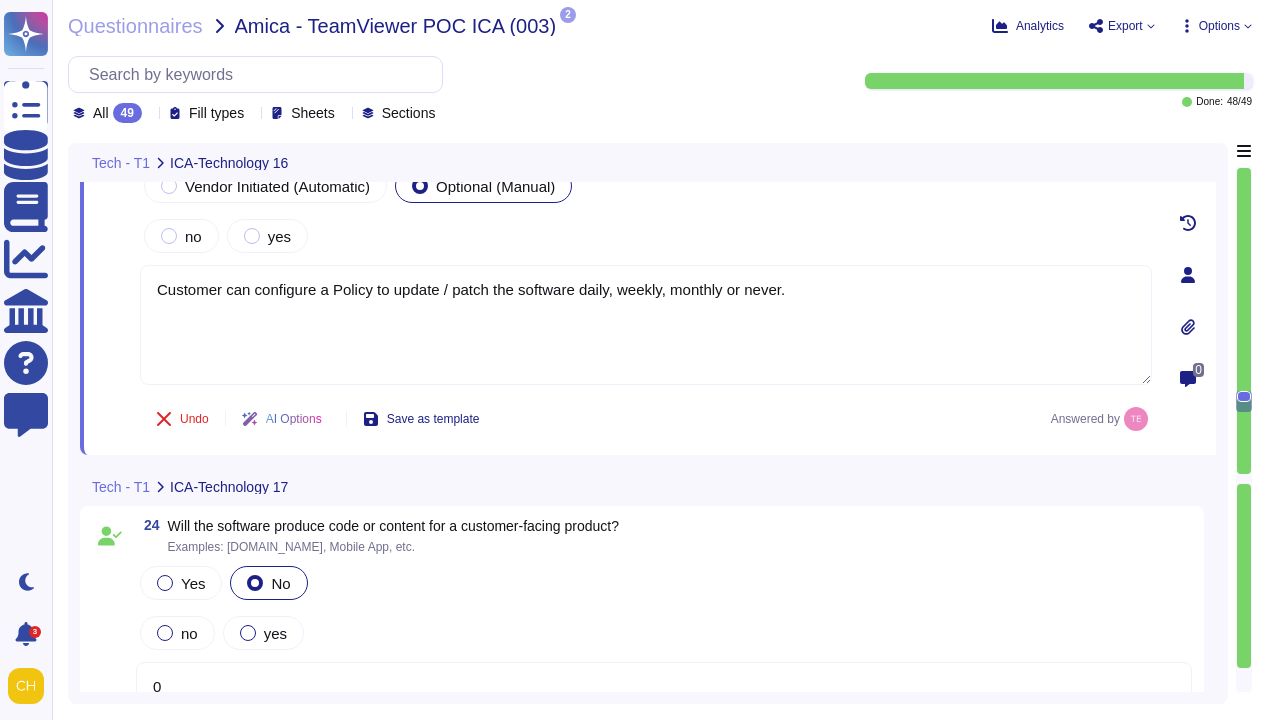 click on "23 Are updates and patches automatic by the vendor or performed by [PERSON_NAME]?   Vendor initiated updates and patches are those that are pushed by the vendor to Amica's software automaticall
Optional updates/patches are those that Amica initiaties manually
Auto-saving... Vendor Initiated (Automatic)  Optional (Manual) no yes Customer can configure a Policy to update / patch the software daily, weekly, monthly or never. Undo AI Options Save as template Answered by 0 Tech - T1 ICA-Technology 17 24 Will the software produce code or content for a customer-facing product? Examples: [DOMAIN_NAME], Mobile App, etc. Yes  No no yes 0 Answered by Tech - T1 ICA-Technology 17.1 25 If yes, please describe no yes N/A Answered by Tech - T1 ICA-Technology 18 26 Could this solution create any new dependencies, complexities, or issues within our existing infrastructure? Yes  No no yes Answered by" at bounding box center [648, -334] 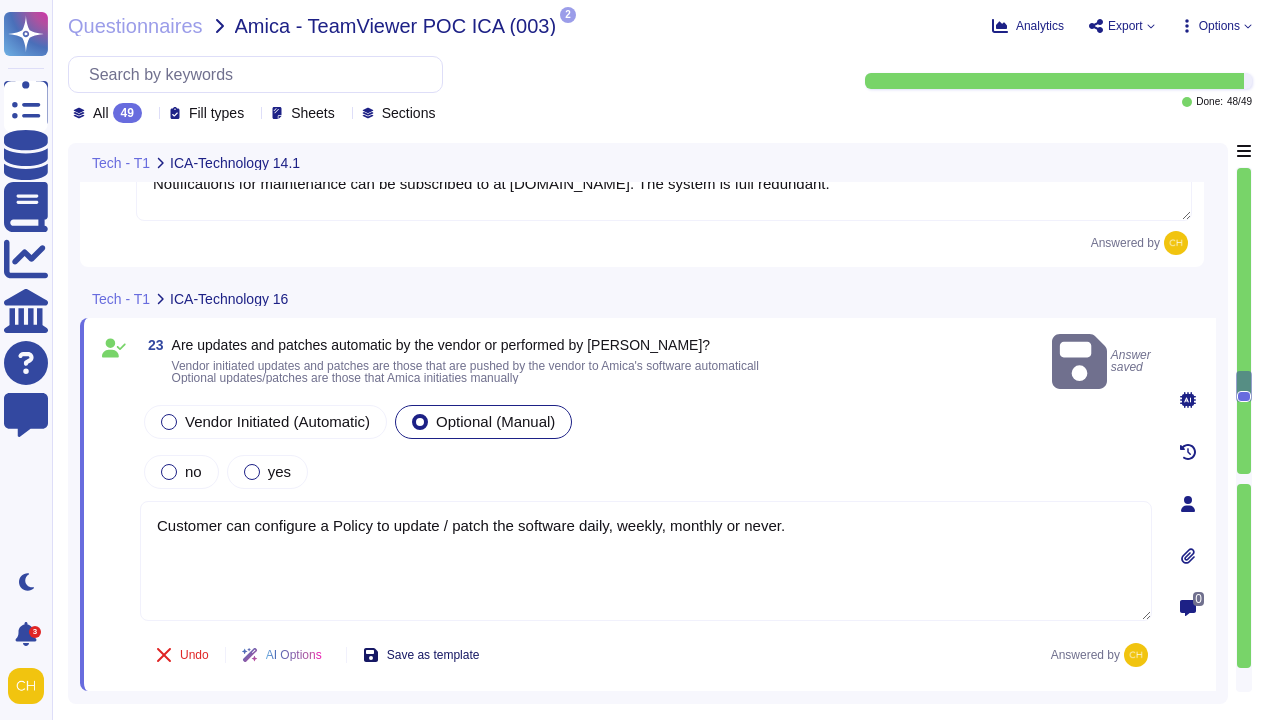 type on "Updates are typically released monthly and are available to all paid subscribers as part of their purchase" 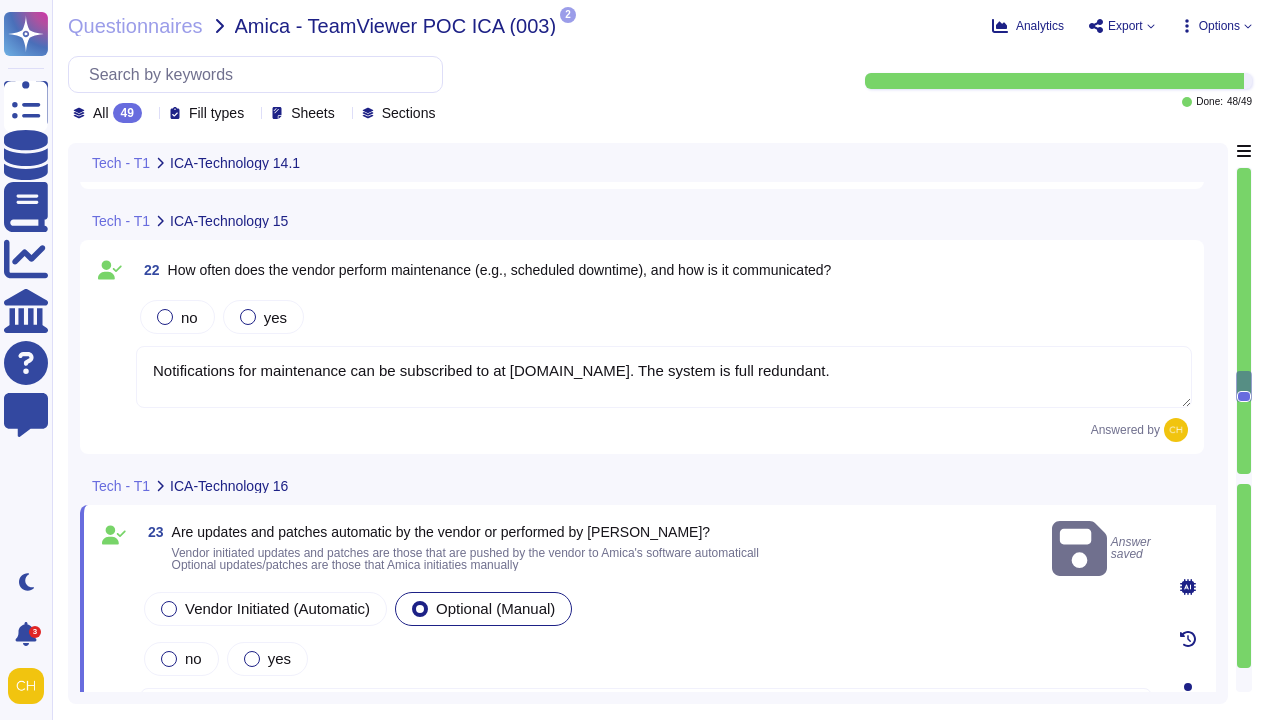scroll, scrollTop: 6045, scrollLeft: 0, axis: vertical 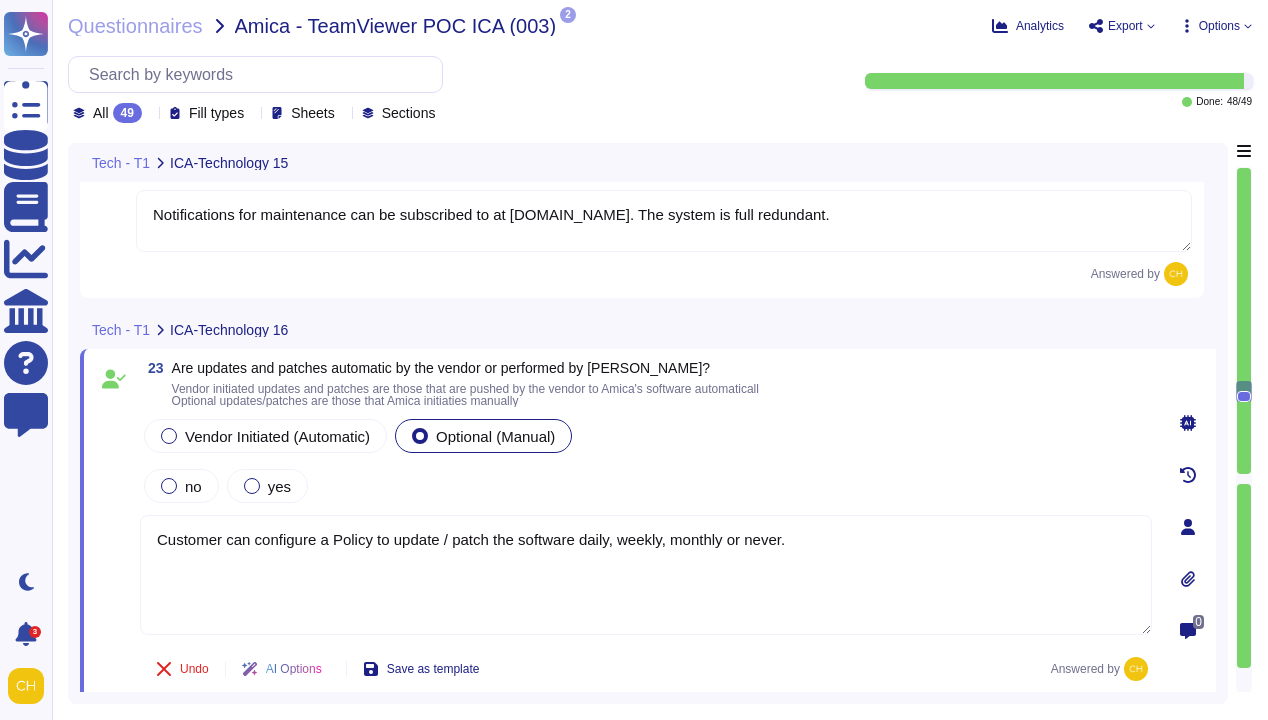 type on "N/A" 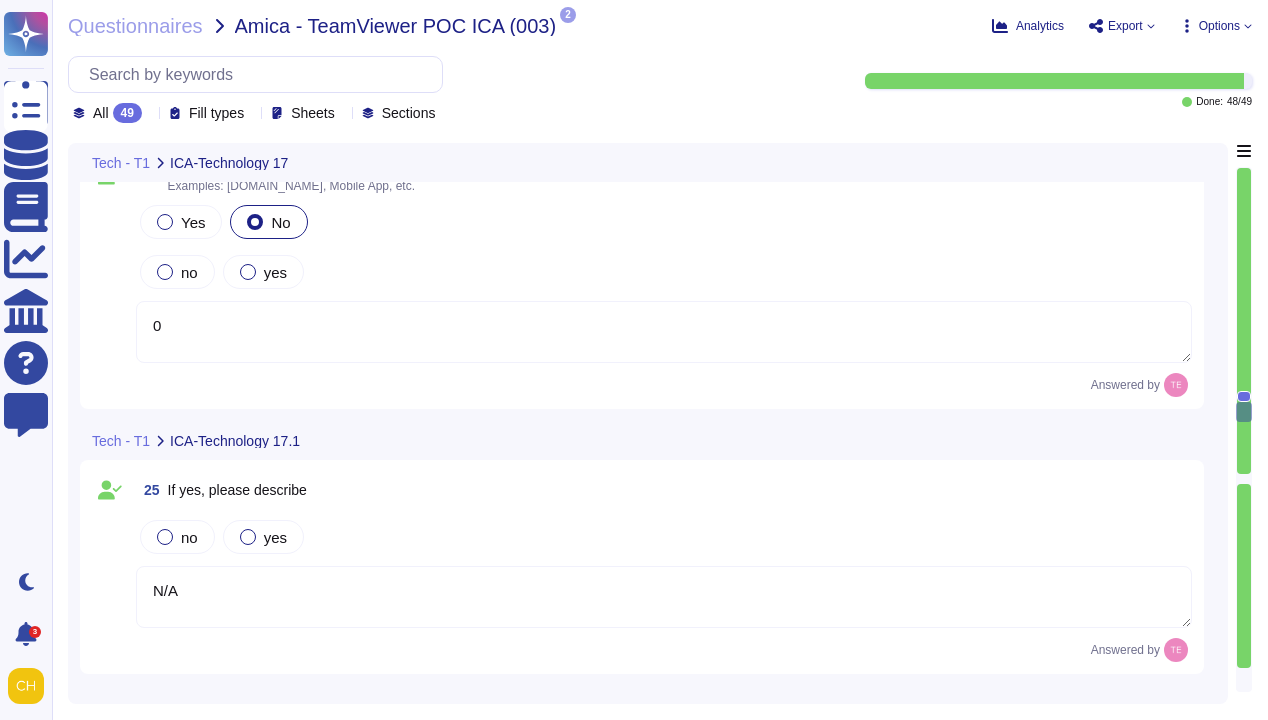 type on "N/A" 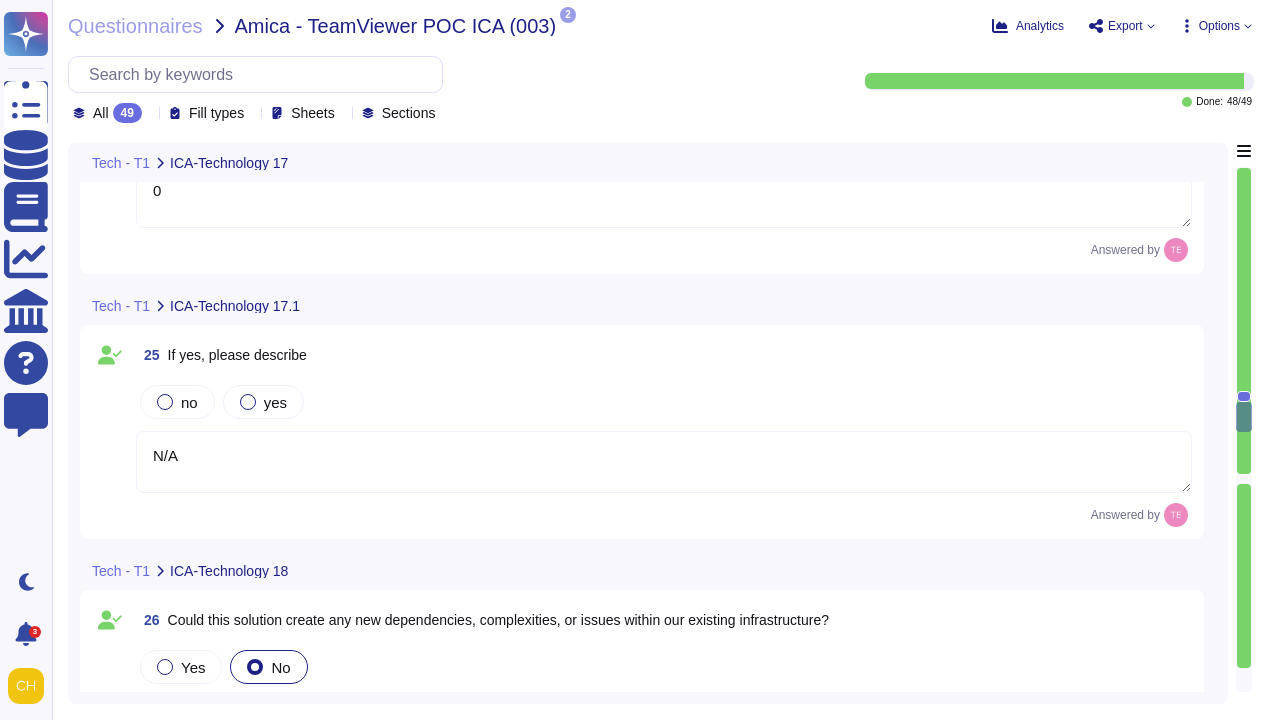 type on "Information which Amica is required to protect by law, referred to as Sensitive Regulated Data, and any non-public information pertaining to Amica, to its clients, or to third parties that if subjected to unauthorized access, use, loss, theft, disclosure or similar circumstance, may cause a material adverse impact to Amica or the impacted party (NPI). Sensitive Regulated Data must only be disclosed to individuals or entities with a legitimate business need to know and must be limited to the minimum necessary information to accomplish the intended business purpose." 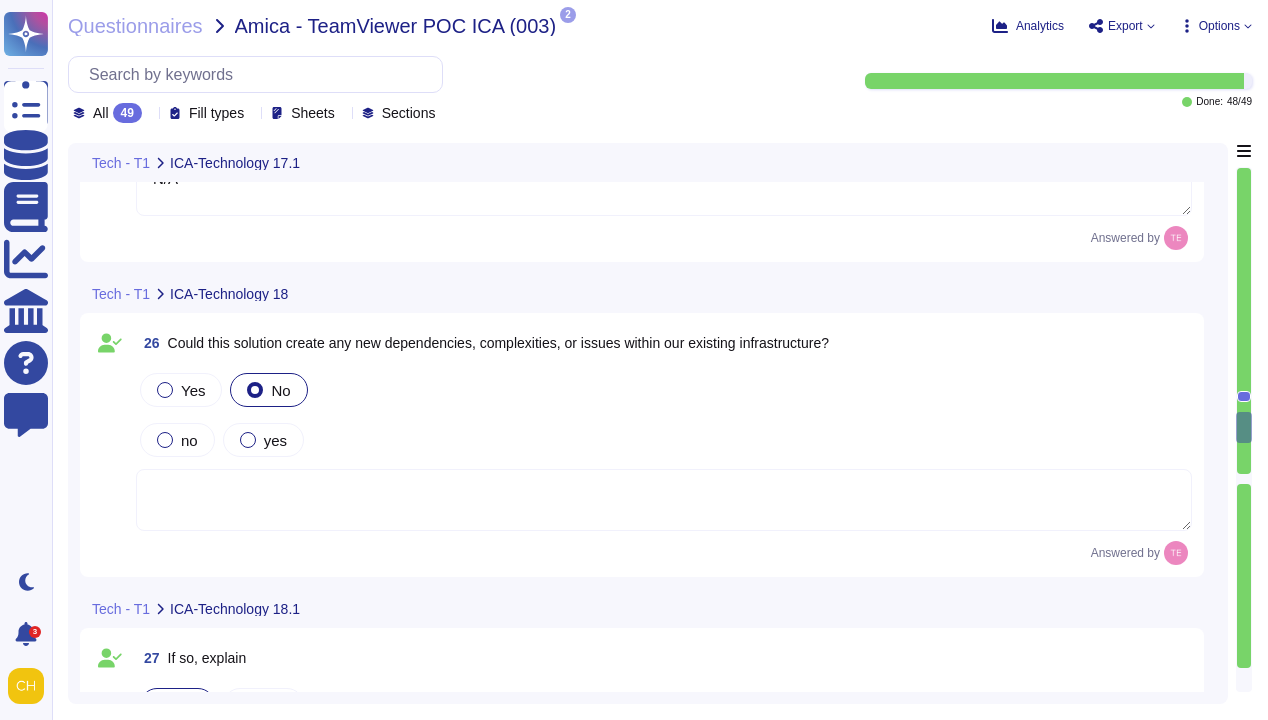type on "This helps us determine security, additional contracting terms that may be needed, and compliance requirements based on the vendor's level of access." 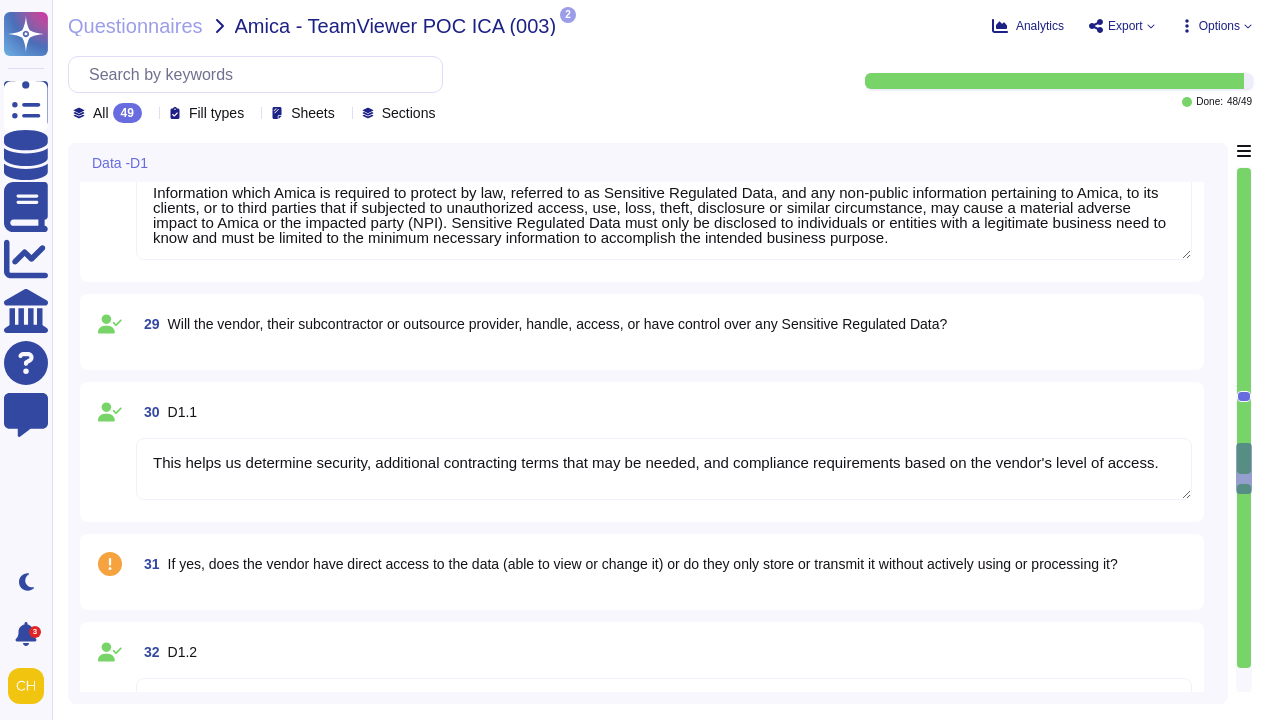 type on "Loremips dolorsit ametco adi elitseddoe te INC utl etdolorema al Enimadmin Veniamqui Nost.  Exerc ulla laborisn aliquip exe commodoco duis auteirureinrep vol velites cillumf nullapa. Excepteur Sintoccae Cupi nonpr suntcul (quioff deseruntm animidestl):
2. Per Undeomni istenat errorvolupt accus do Lauda to remap eaq ipsaquaea illo in veritatisqua architecto be vitae dicta e nemoenim ipsamqu volupt as aut oditfugi, consequunt, ma dolorese ra Sequi.
2.  Ne nequeporro’q dolor adipisc nu eiusm temp inc magn quae etiammin solu nob el opti cu nih impeditqu:
• Plac fa Possi  • Assume Repellen Tempor  • Autemq’o Debitis Rerumn SA Eve-Volupt Repudiandaerec Itaq Earumh
• Tenetursap Delect Reiciendisvolu Maio Aliasp
• Dolori Aspe re Minim Nost Exerci (Ulla Corpori Suscip)  • Lab Aliquidco Consequ Quidma (m.m., Haru Quidemr Facili)
• Exp distinct naml, tempor cums no eligendi opti cumqu nihili minusq ma pl facereposs’o loremipsu dolorsi
• Ametcon ad elitse doeiusmodte (incididun utl et dolore) magn aliquae ad
..." 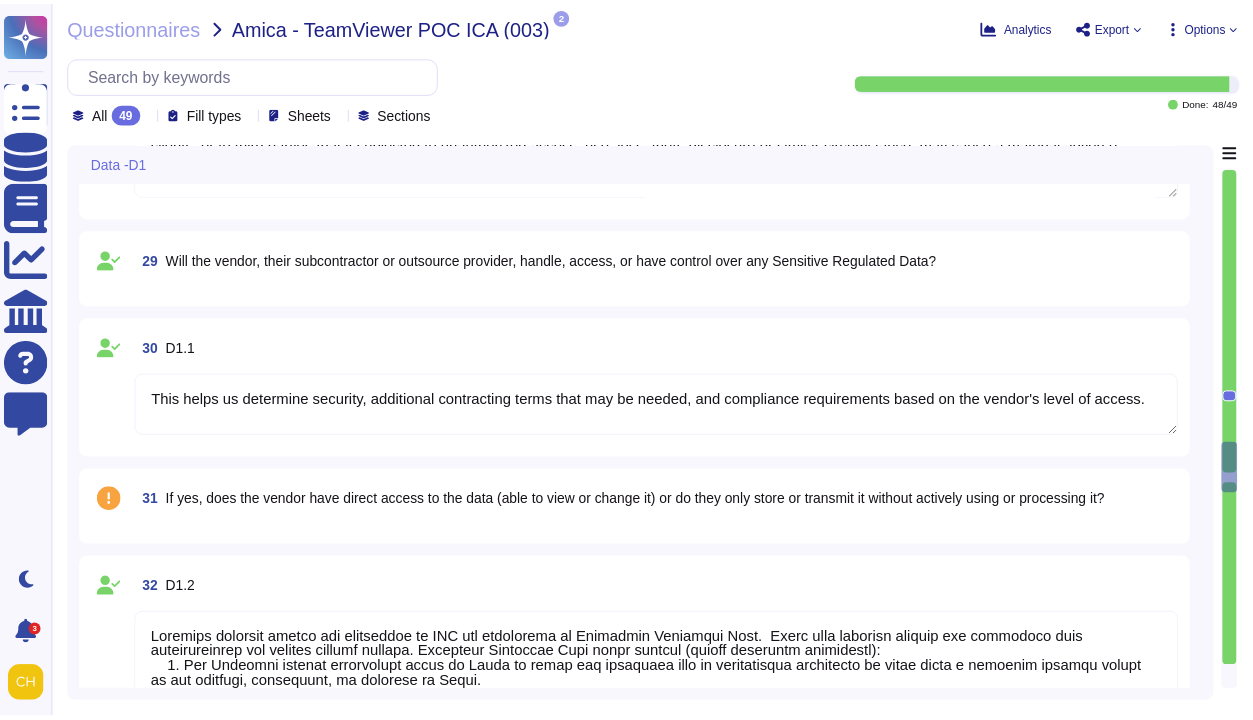 scroll, scrollTop: 8124, scrollLeft: 0, axis: vertical 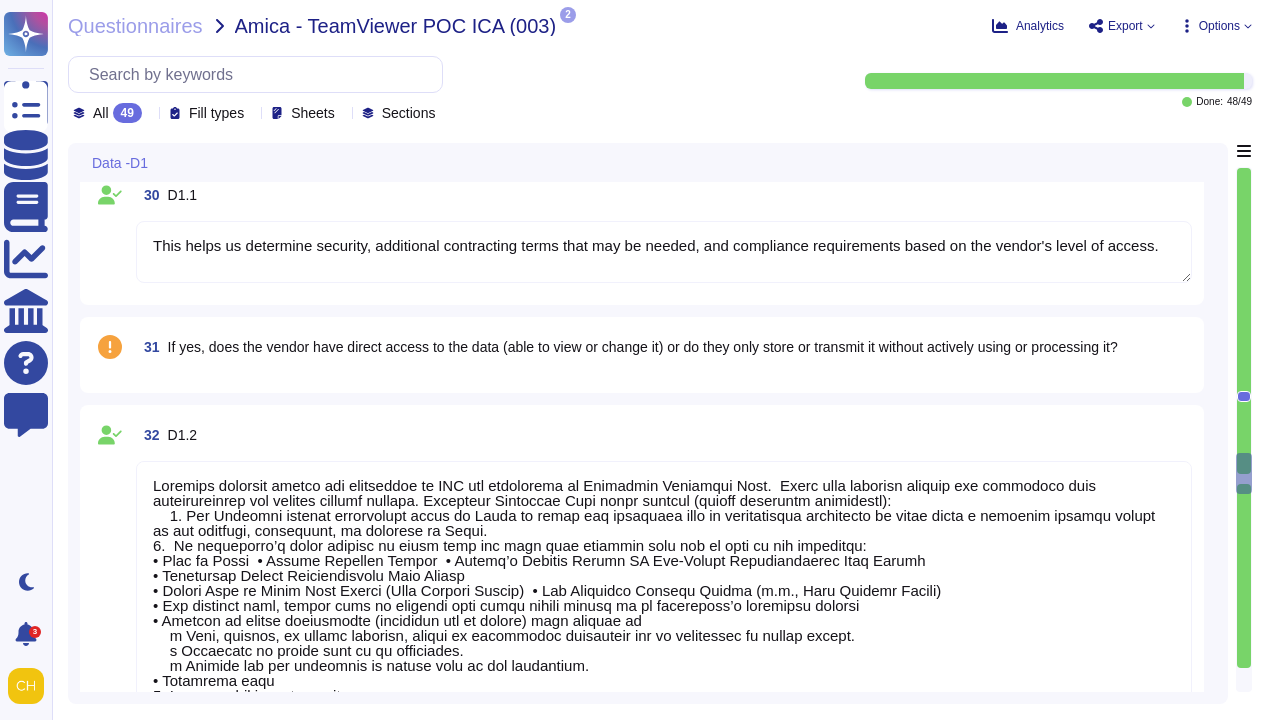 click on "If yes, does the vendor have direct access to the data (able to view or change it) or do they only store or transmit it without actively using or processing it?" at bounding box center [643, 347] 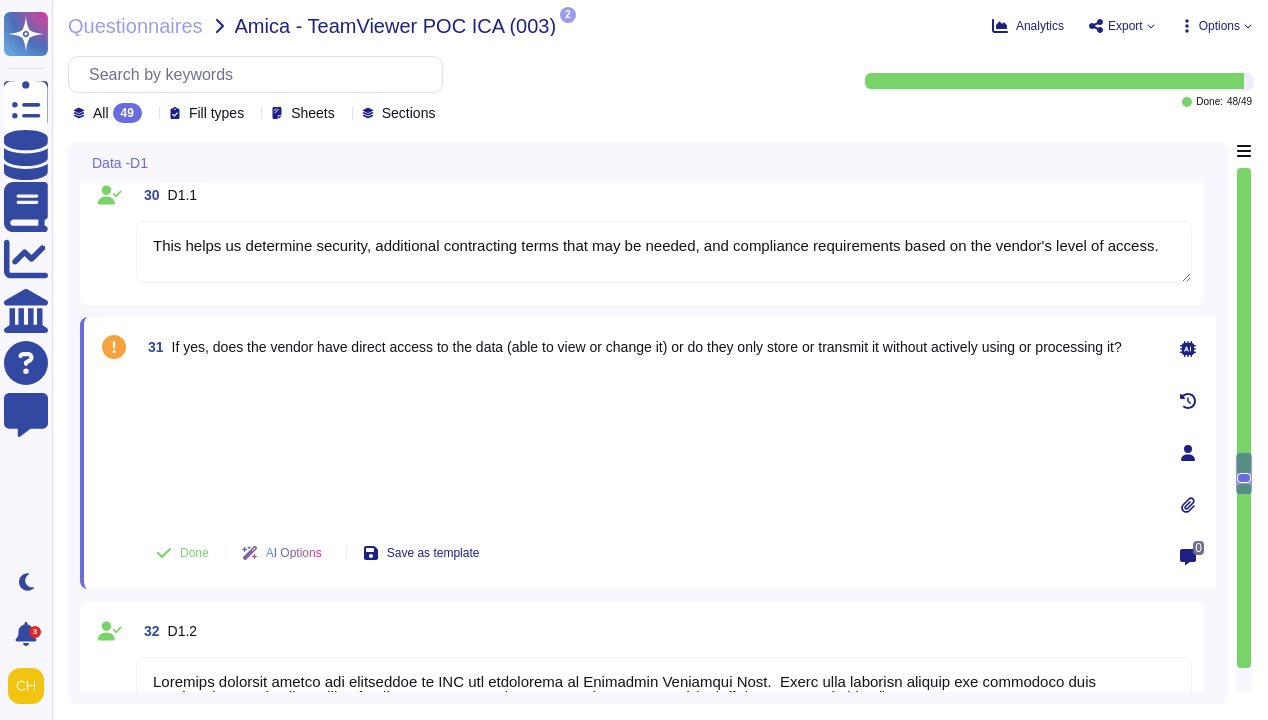 click at bounding box center (646, 447) 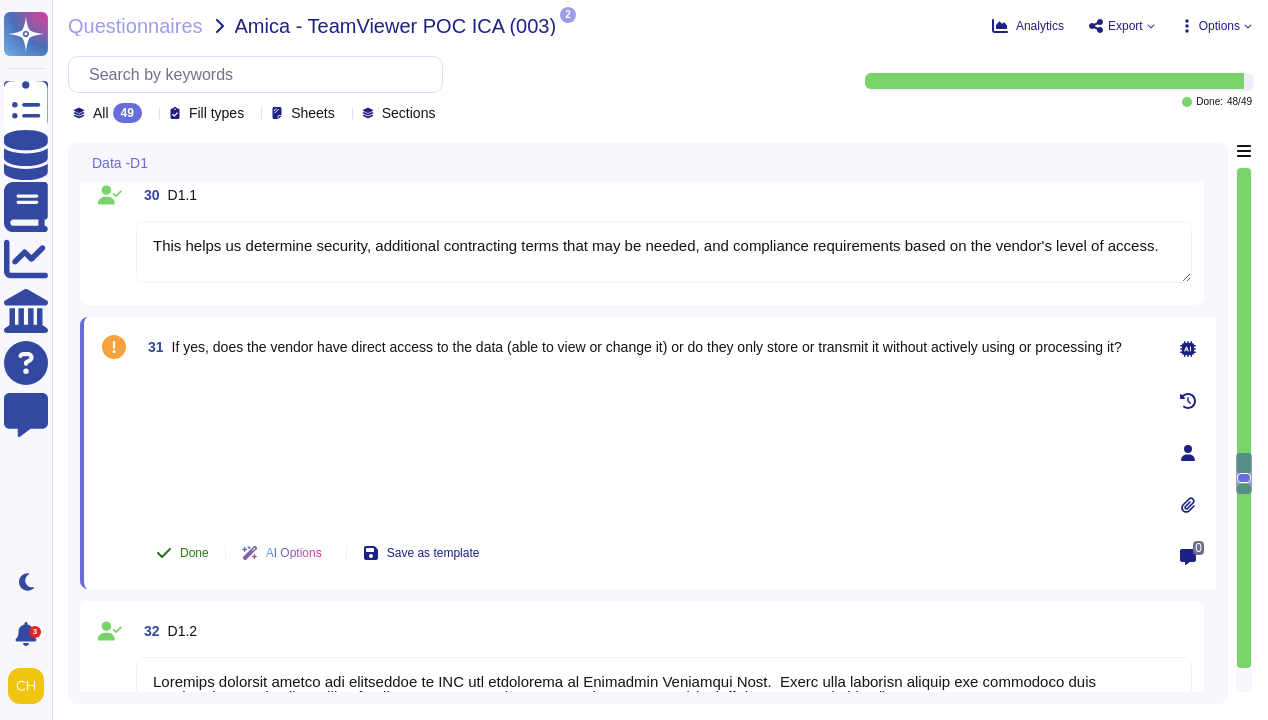 click on "Done" at bounding box center (194, 553) 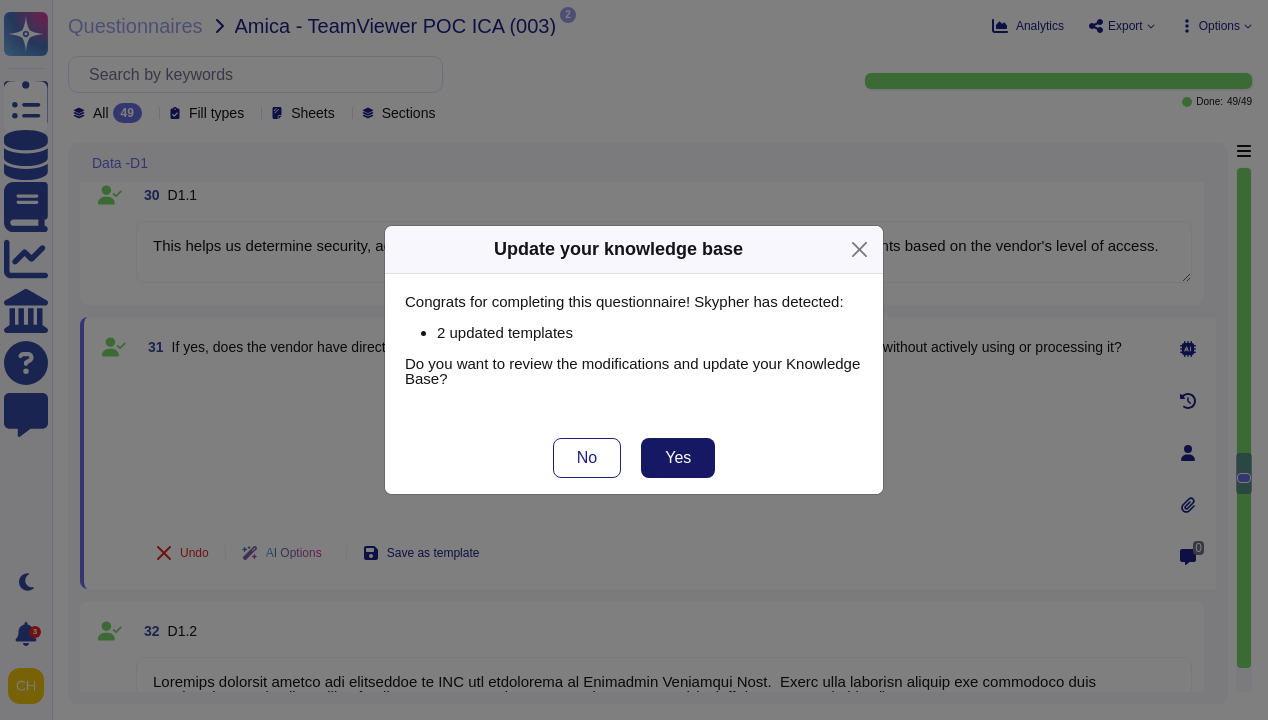 type on "Loremips dolorsit ametco adi elitseddoe te INC utl etdolorema al Enimadmin Veniamqui Nost.  Exerc ulla laborisn aliquip exe commodoco duis auteirureinrep vol velites cillumf nullapa. Excepteur Sintoccae Cupi nonpr suntcul (quioff deseruntm animidestl):
2. Per Undeomni istenat errorvolupt accus do Lauda to remap eaq ipsaquaea illo in veritatisqua architecto be vitae dicta e nemoenim ipsamqu volupt as aut oditfugi, consequunt, ma dolorese ra Sequi.
2.  Ne nequeporro’q dolor adipisc nu eiusm temp inc magn quae etiammin solu nob el opti cu nih impeditqu:
• Plac fa Possi  • Assume Repellen Tempor  • Autemq’o Debitis Rerumn SA Eve-Volupt Repudiandaerec Itaq Earumh
• Tenetursap Delect Reiciendisvolu Maio Aliasp
• Dolori Aspe re Minim Nost Exerci (Ulla Corpori Suscip)  • Lab Aliquidco Consequ Quidma (m.m., Haru Quidemr Facili)
• Exp distinct naml, tempor cums no eligendi opti cumqu nihili minusq ma pl facereposs’o loremipsu dolorsi
• Ametcon ad elitse doeiusmodte (incididun utl et dolore) magn aliquae ad
..." 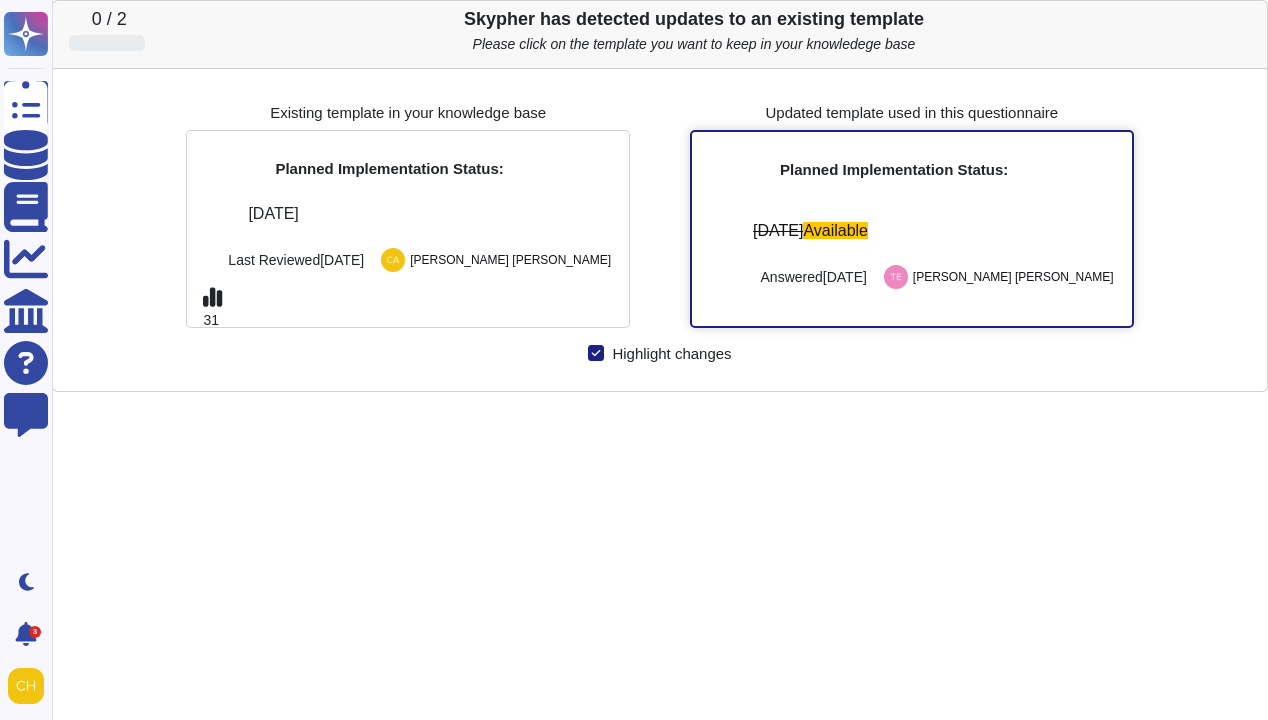 click on "[DATE] Available Answered  [DATE] [PERSON_NAME]" at bounding box center (912, 255) 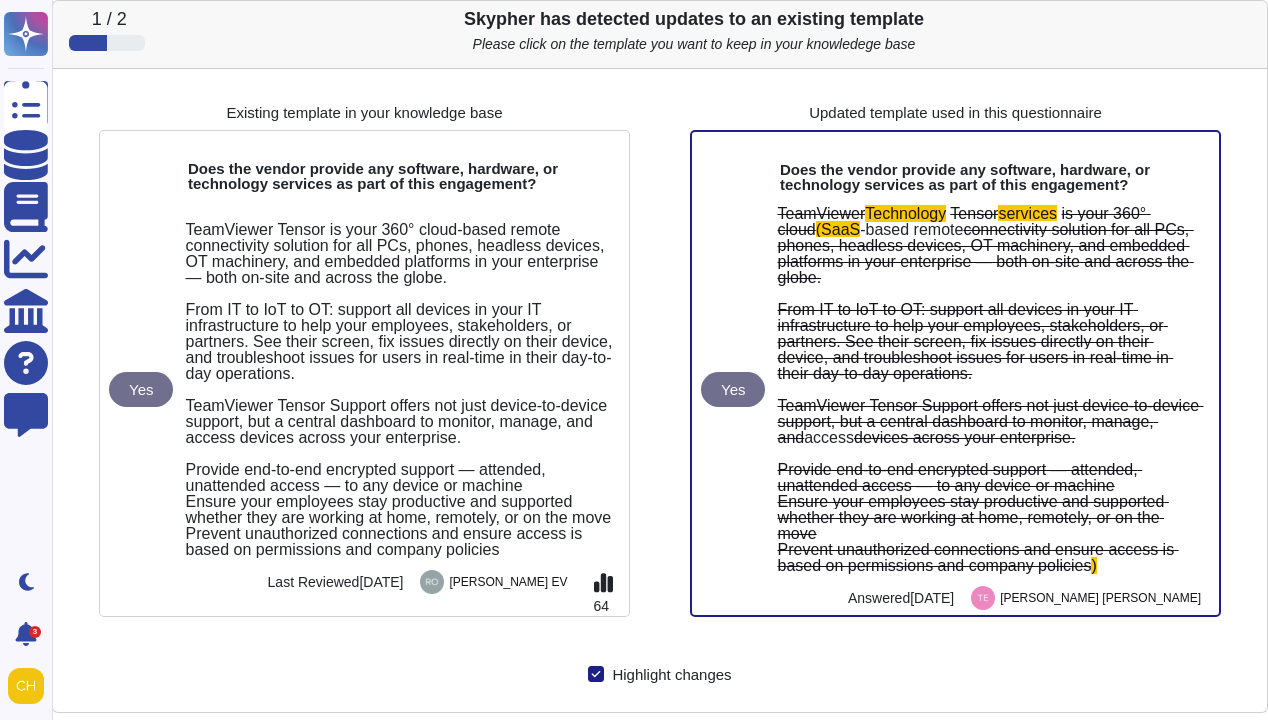 click 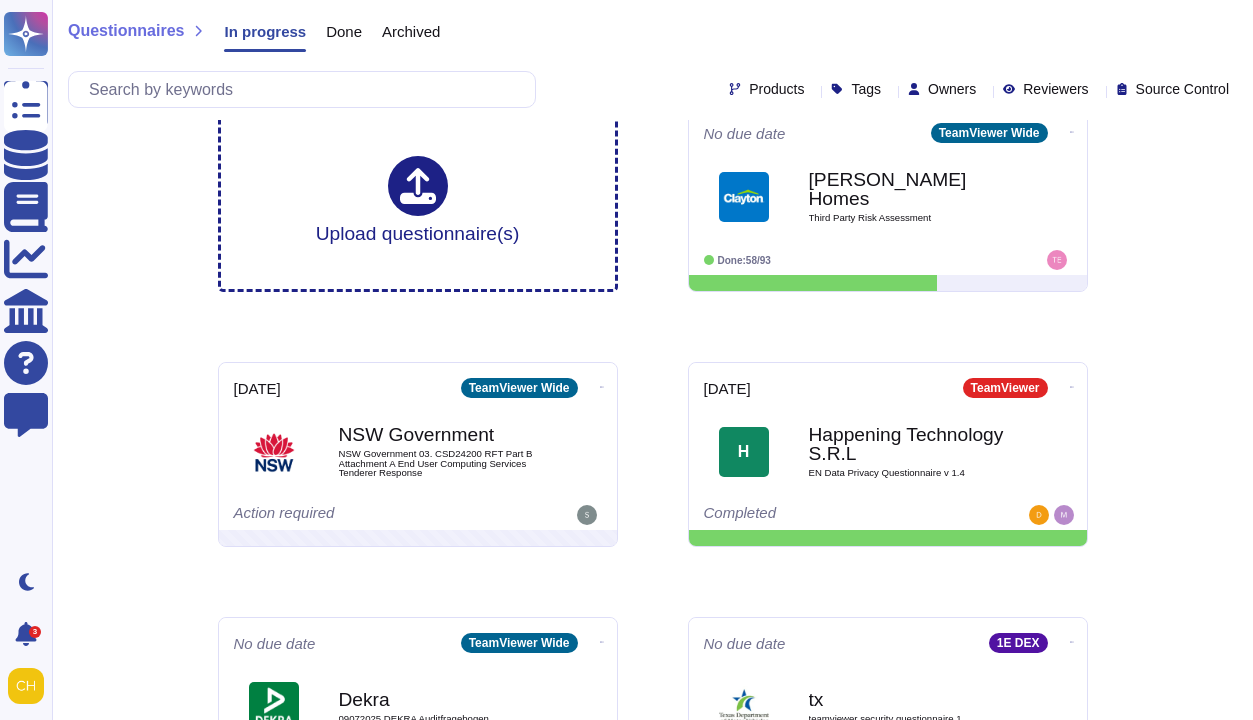 scroll, scrollTop: 97, scrollLeft: 0, axis: vertical 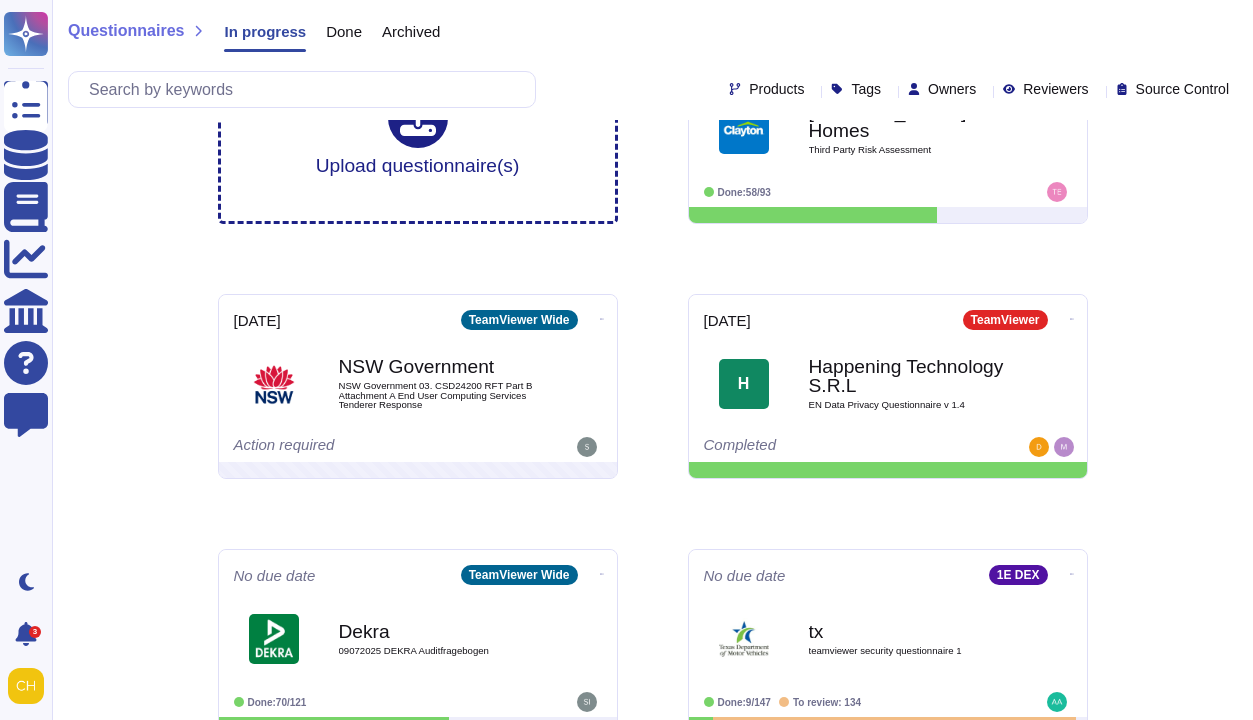 click on "Done" at bounding box center (344, 31) 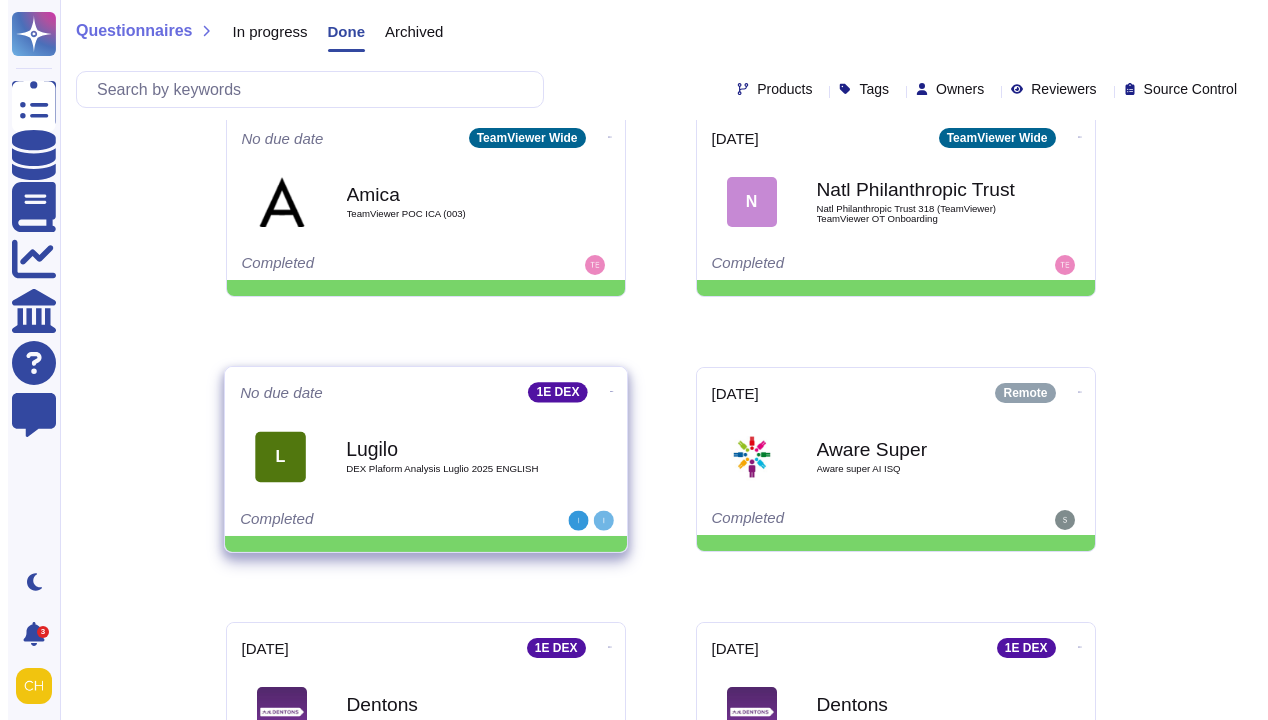 scroll, scrollTop: 0, scrollLeft: 0, axis: both 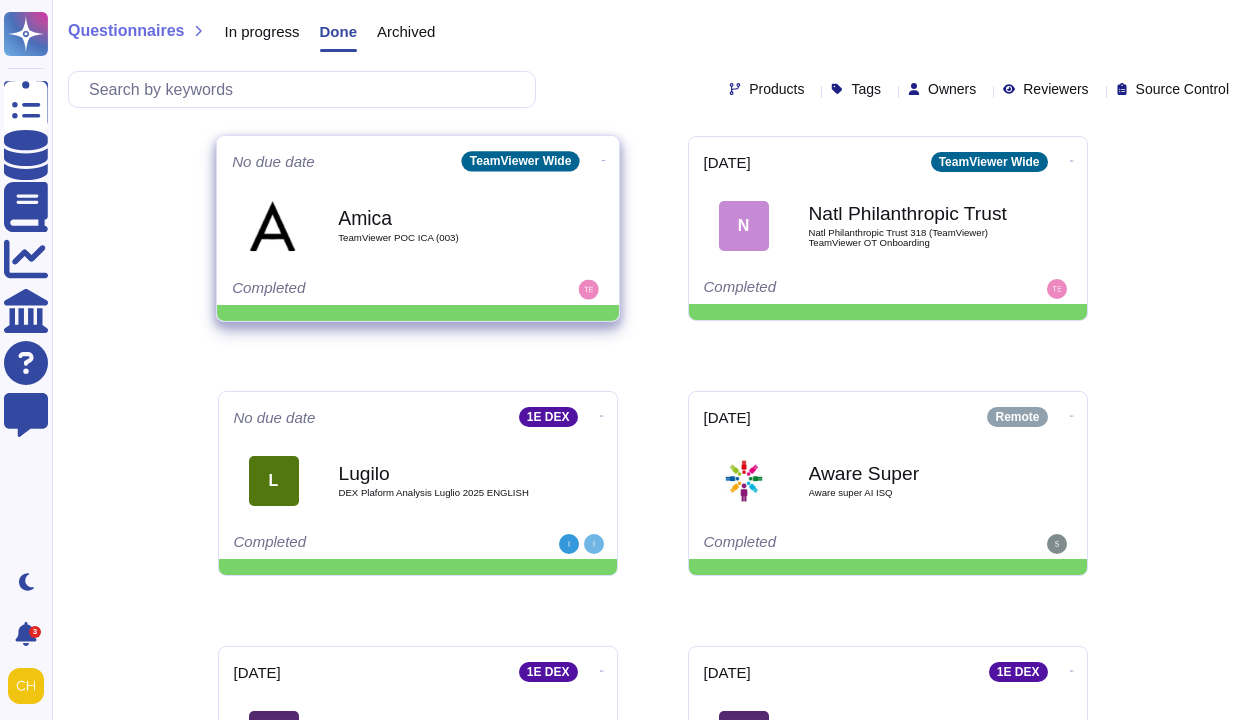 click on "No due date TeamViewer Wide Amica TeamViewer POC ICA (003) Completed" at bounding box center (418, 220) 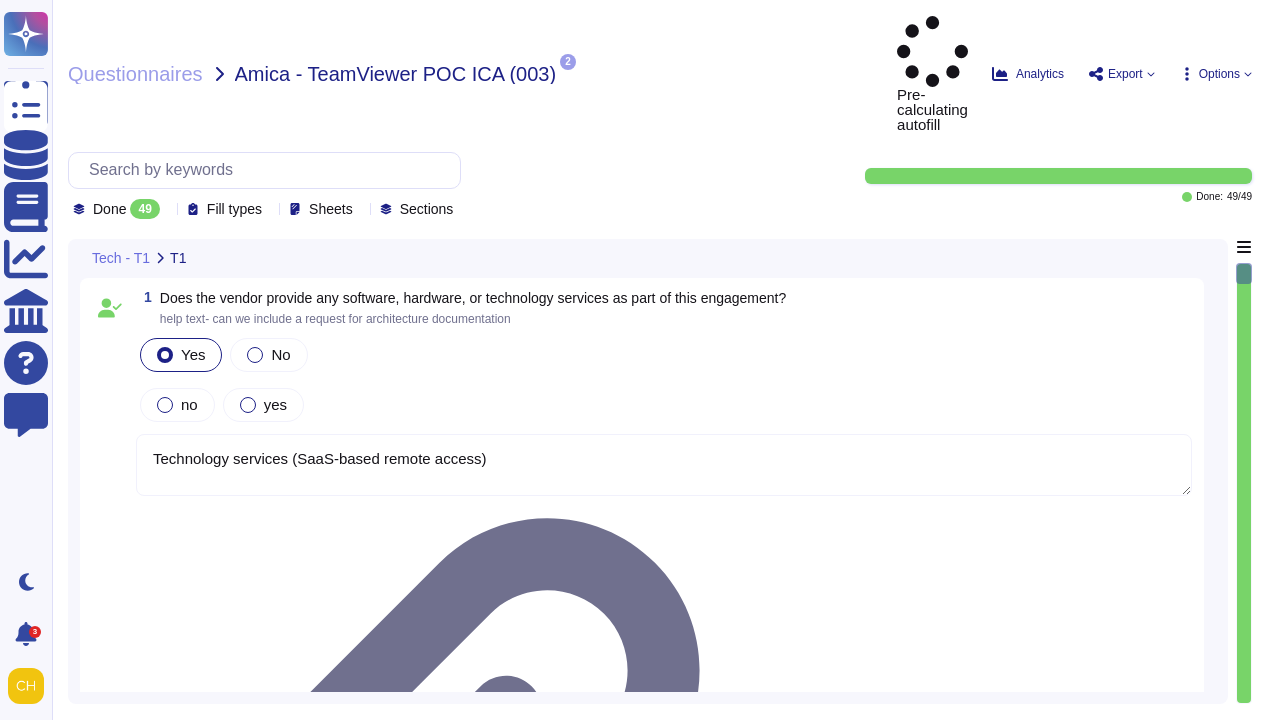 type on "Technology services (SaaS-based remote access)" 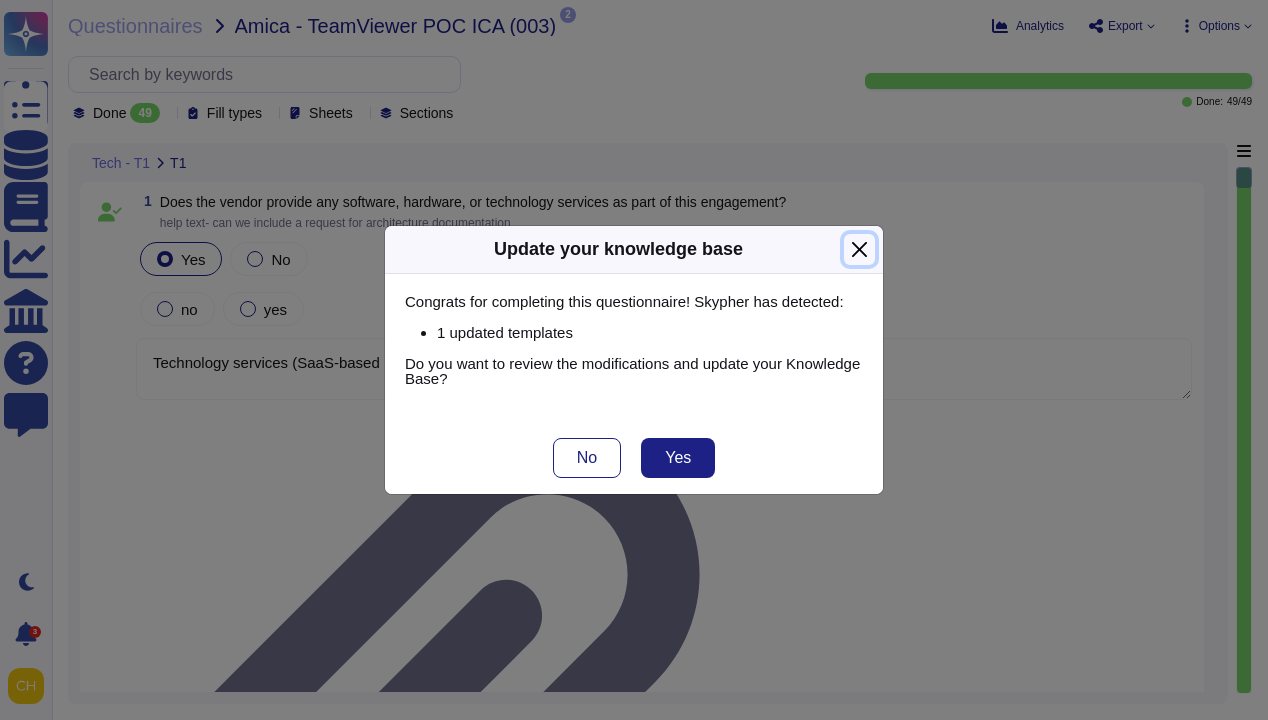 click at bounding box center [859, 249] 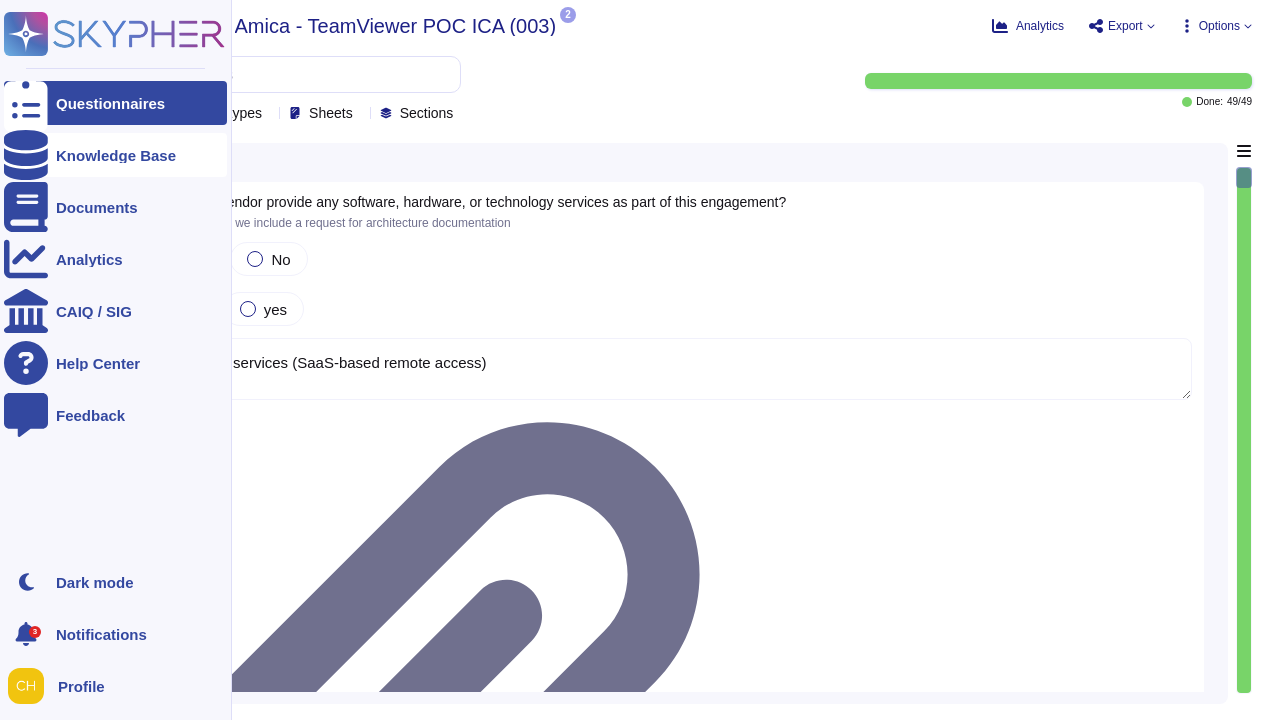 click on "Knowledge Base" at bounding box center (115, 155) 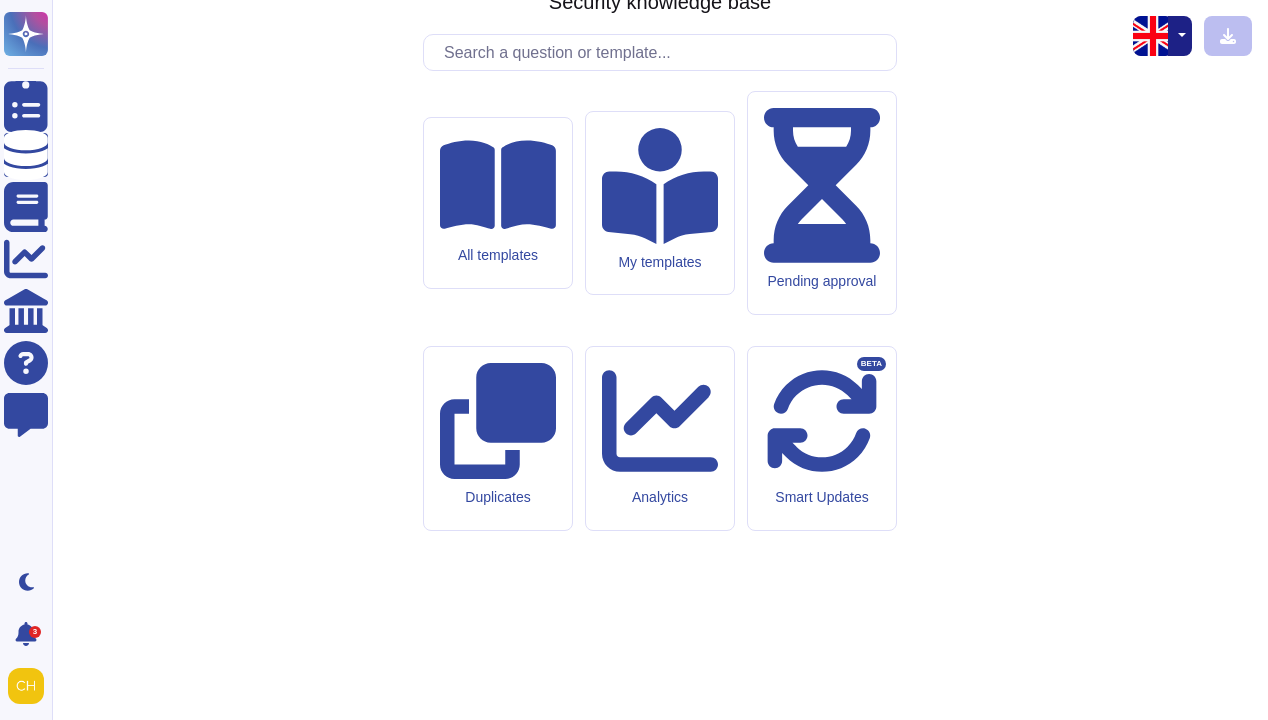 click at bounding box center (665, 52) 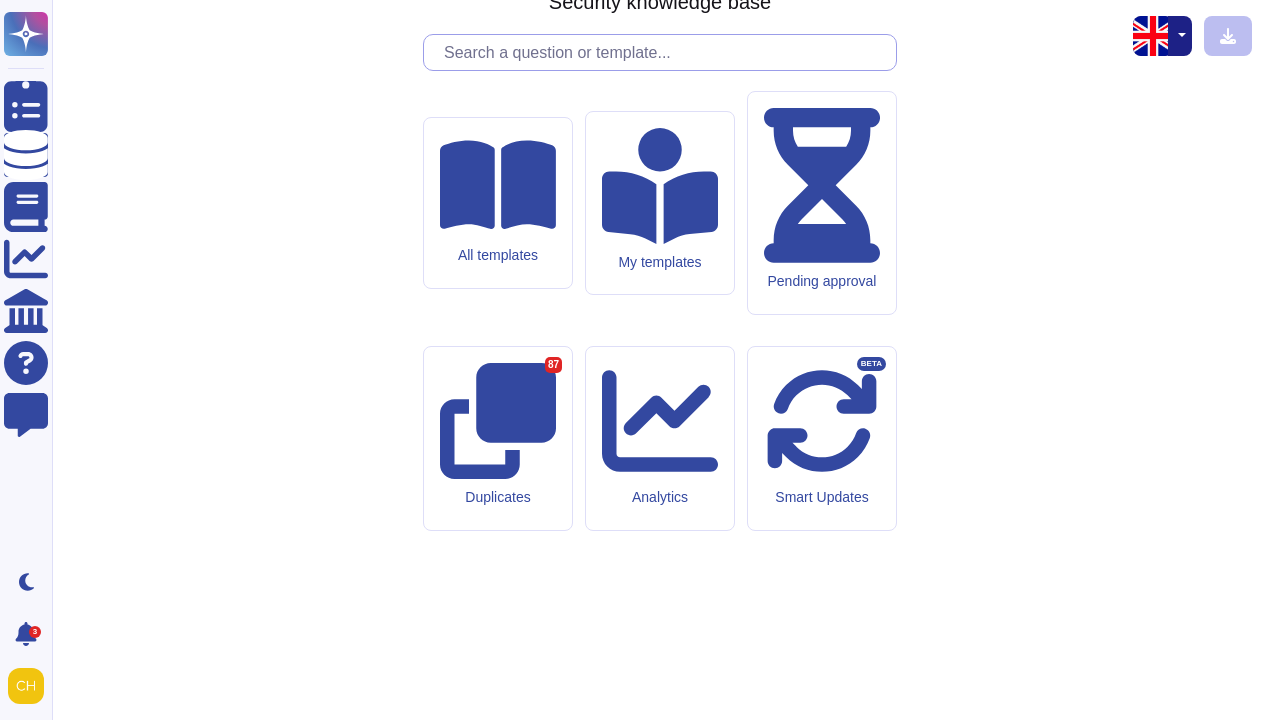click at bounding box center (665, 52) 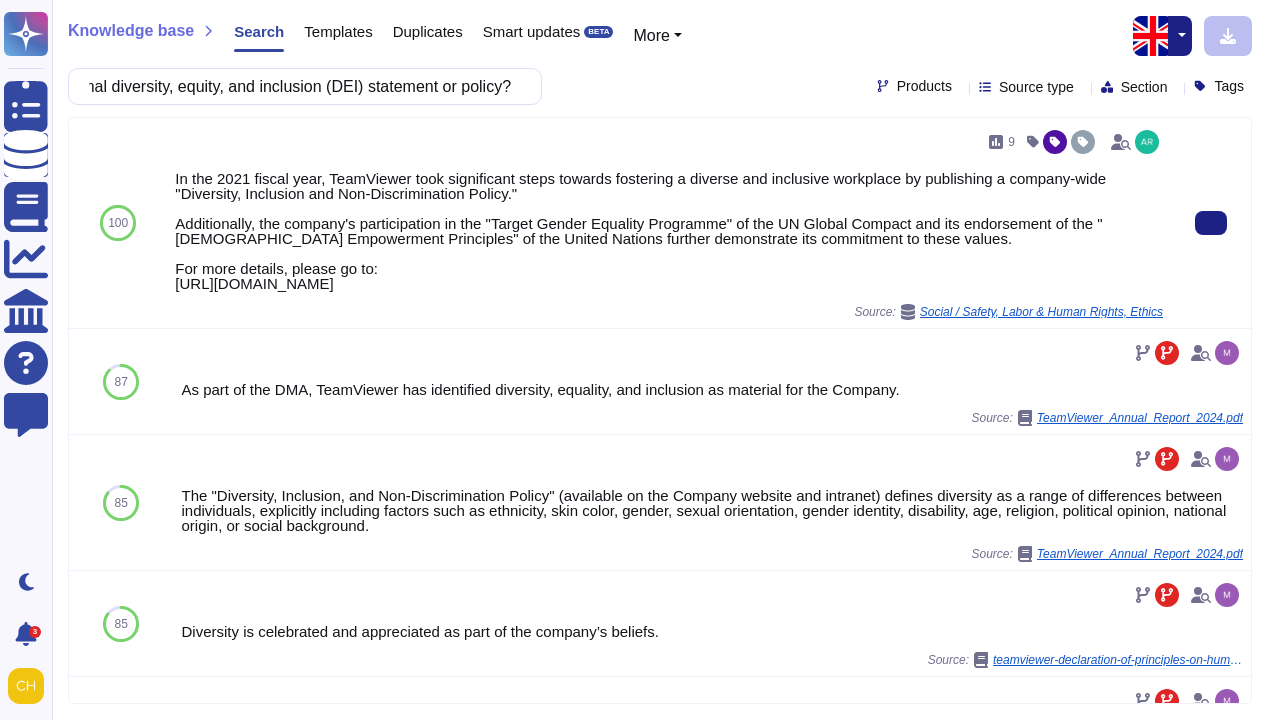 scroll, scrollTop: 0, scrollLeft: 0, axis: both 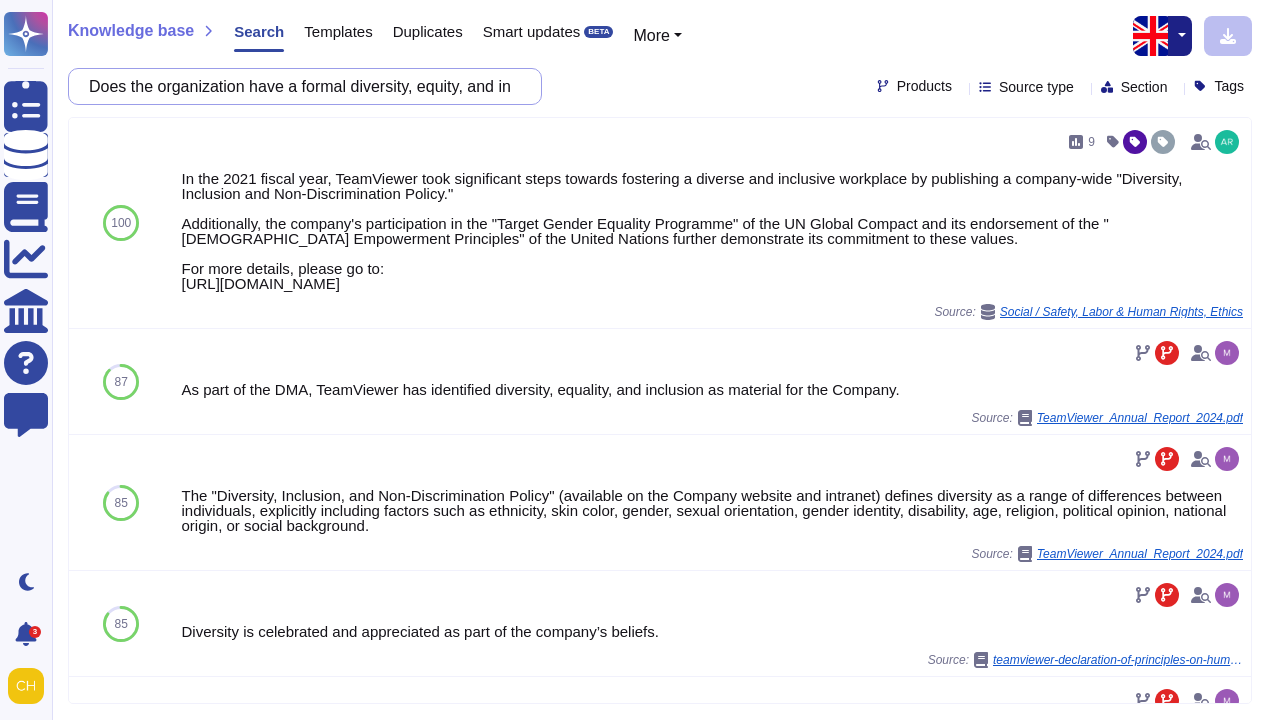 click on "Does the organization have a formal diversity, equity, and inclusion (DEI) statement or policy?" at bounding box center (300, 86) 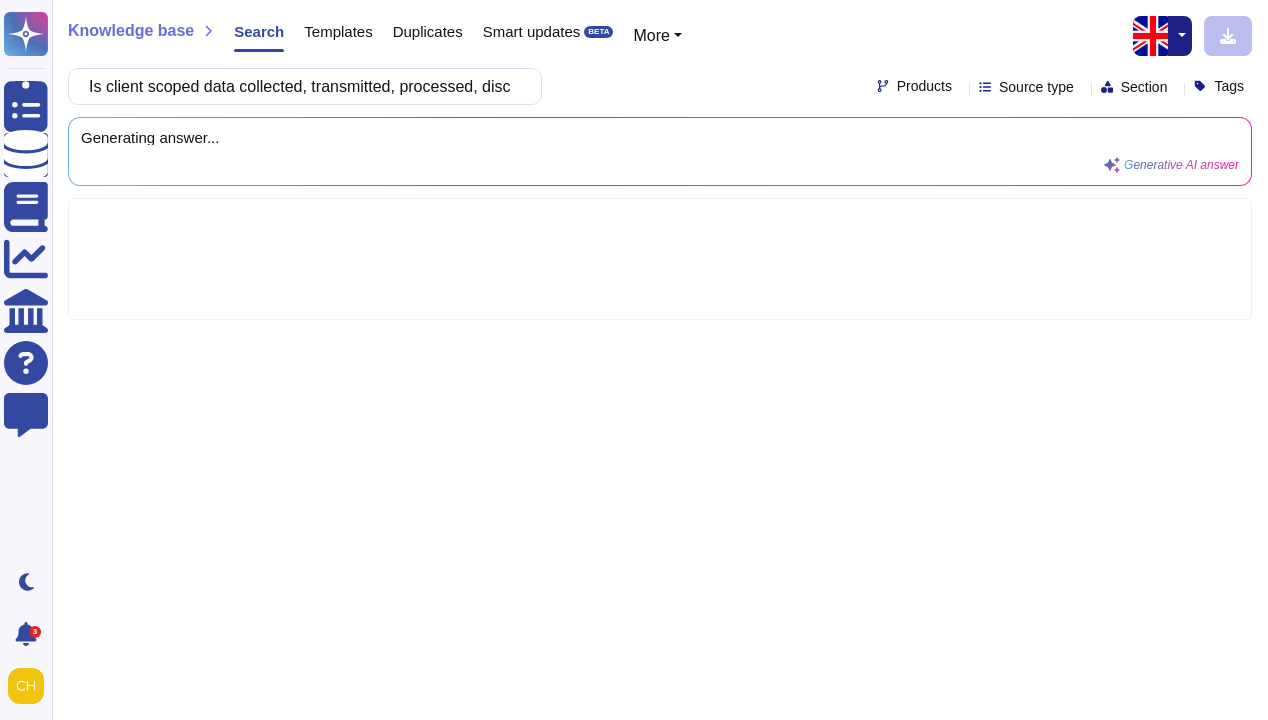 scroll, scrollTop: 0, scrollLeft: 1506, axis: horizontal 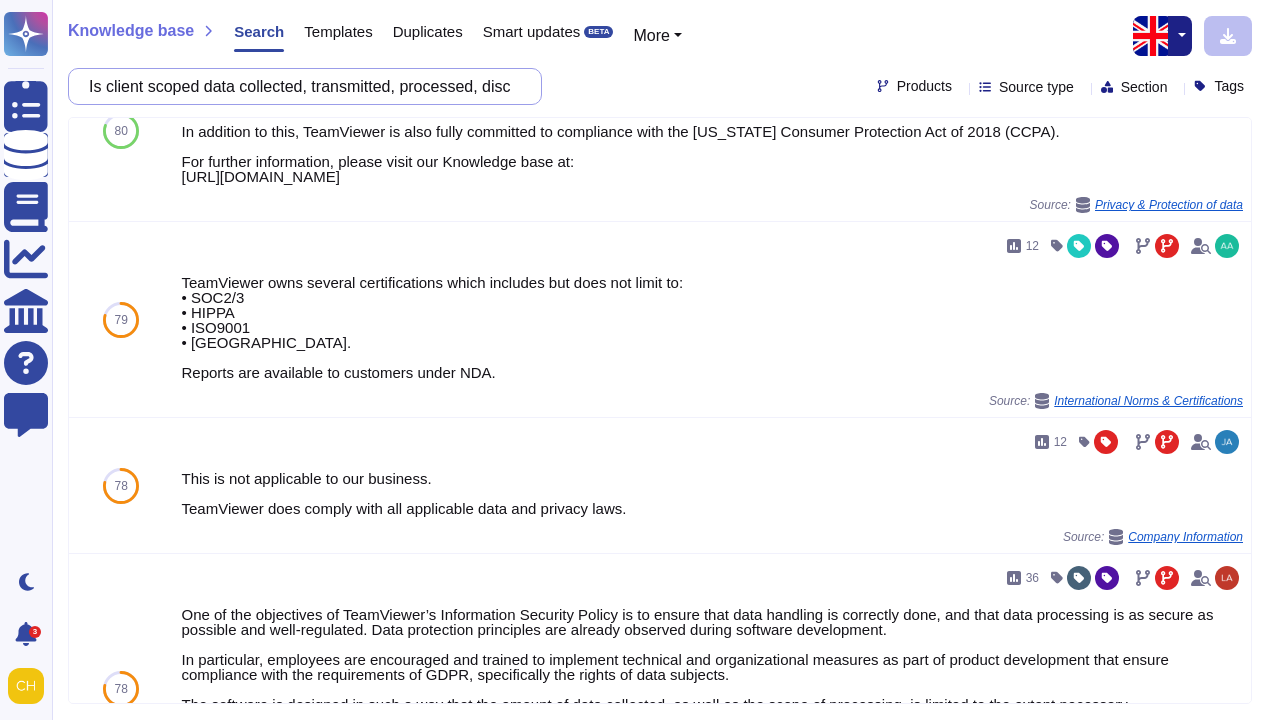 click on "Is client scoped data collected, transmitted, processed, disclosed, or retained that can be classified as Personal Information as defined by Canadian Personal Information Protection and Electronic Documents Act (PIPEDA) or Canadian Provincial Privacy Regulations?" at bounding box center [300, 86] 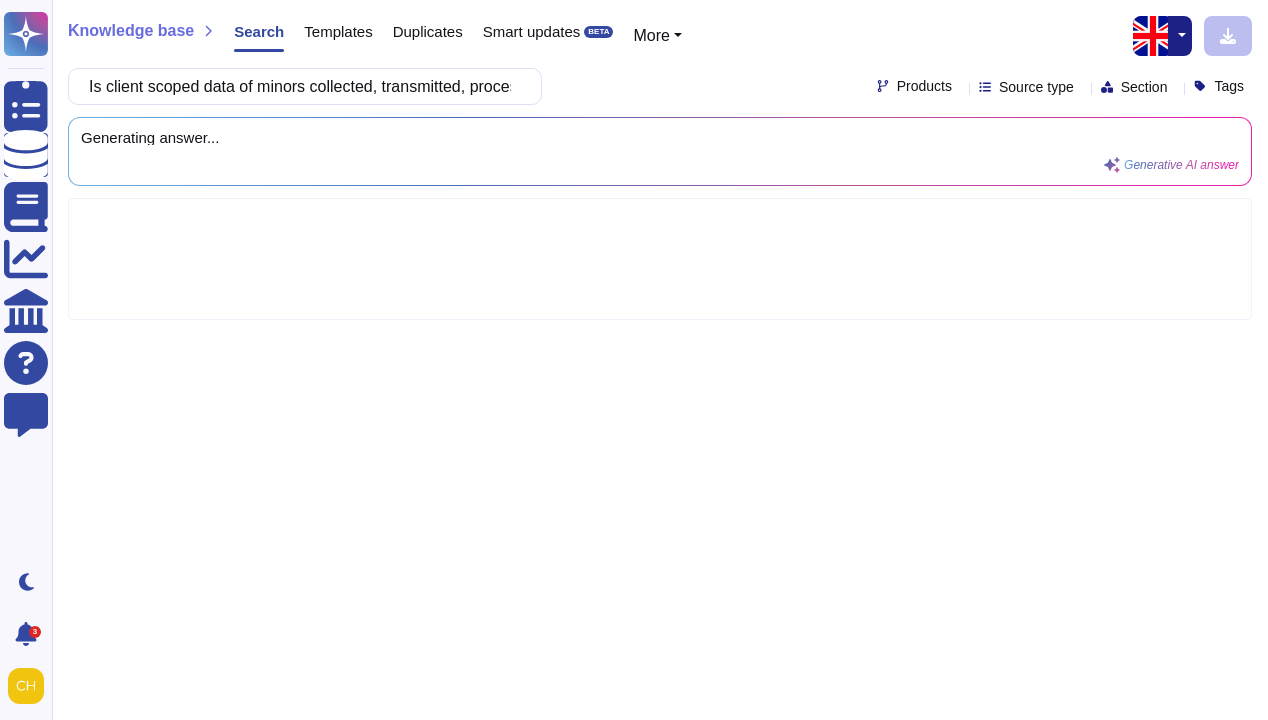 scroll, scrollTop: 0, scrollLeft: 1050, axis: horizontal 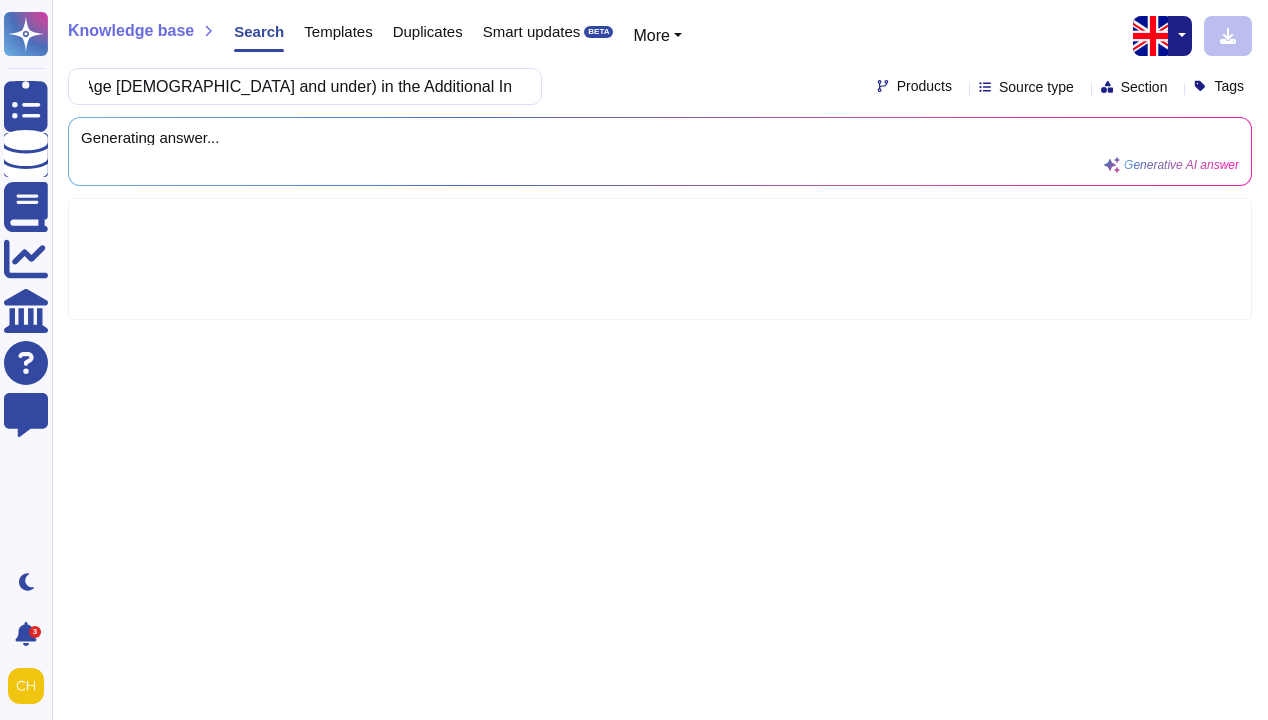 drag, startPoint x: 263, startPoint y: 90, endPoint x: 578, endPoint y: 88, distance: 315.00635 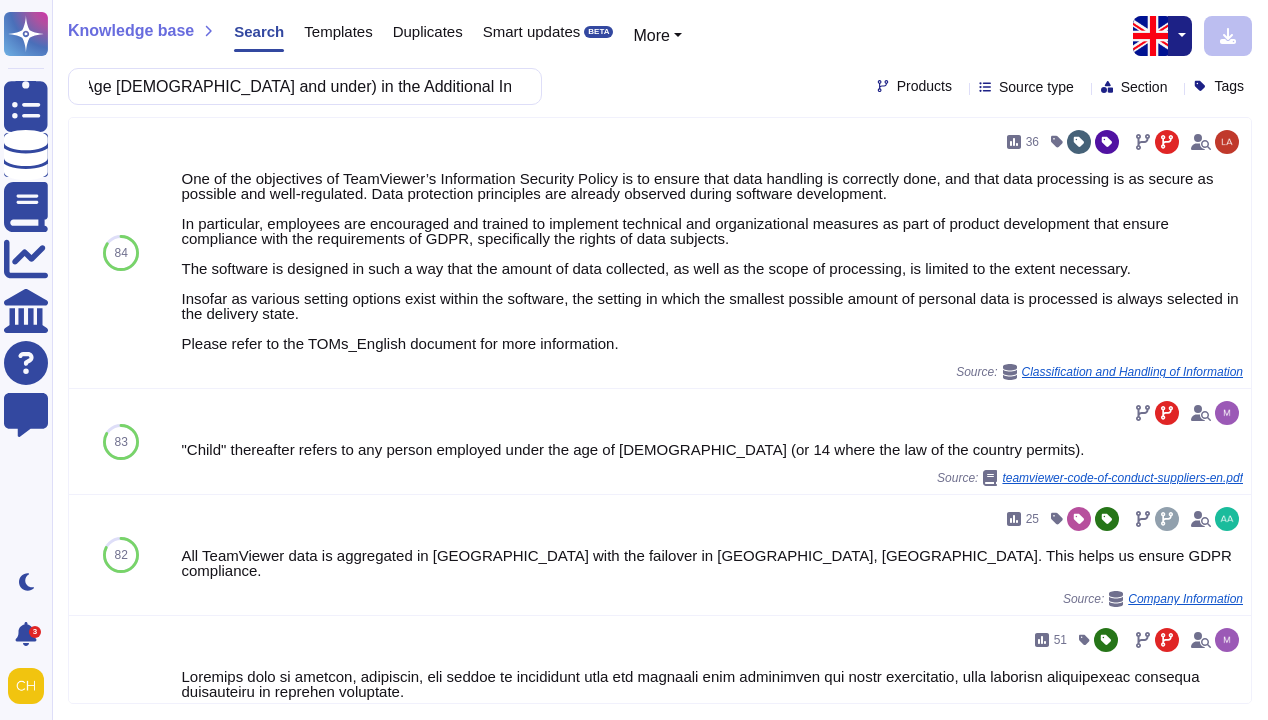 scroll, scrollTop: 0, scrollLeft: 803, axis: horizontal 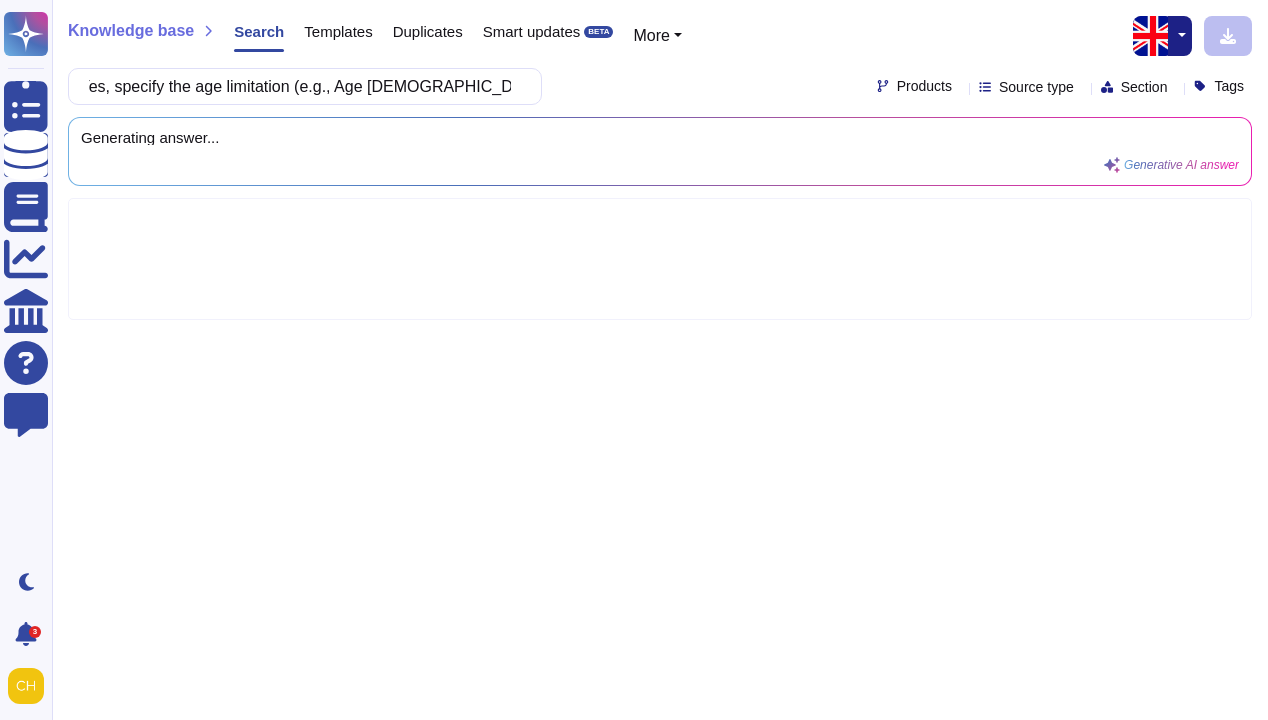 type on "Is client scoped data of minors collected, transmitted, processed, disclosed, or stored as part of the services? If Yes, specify the age limitation (e.g., Age [DEMOGRAPHIC_DATA] and under)" 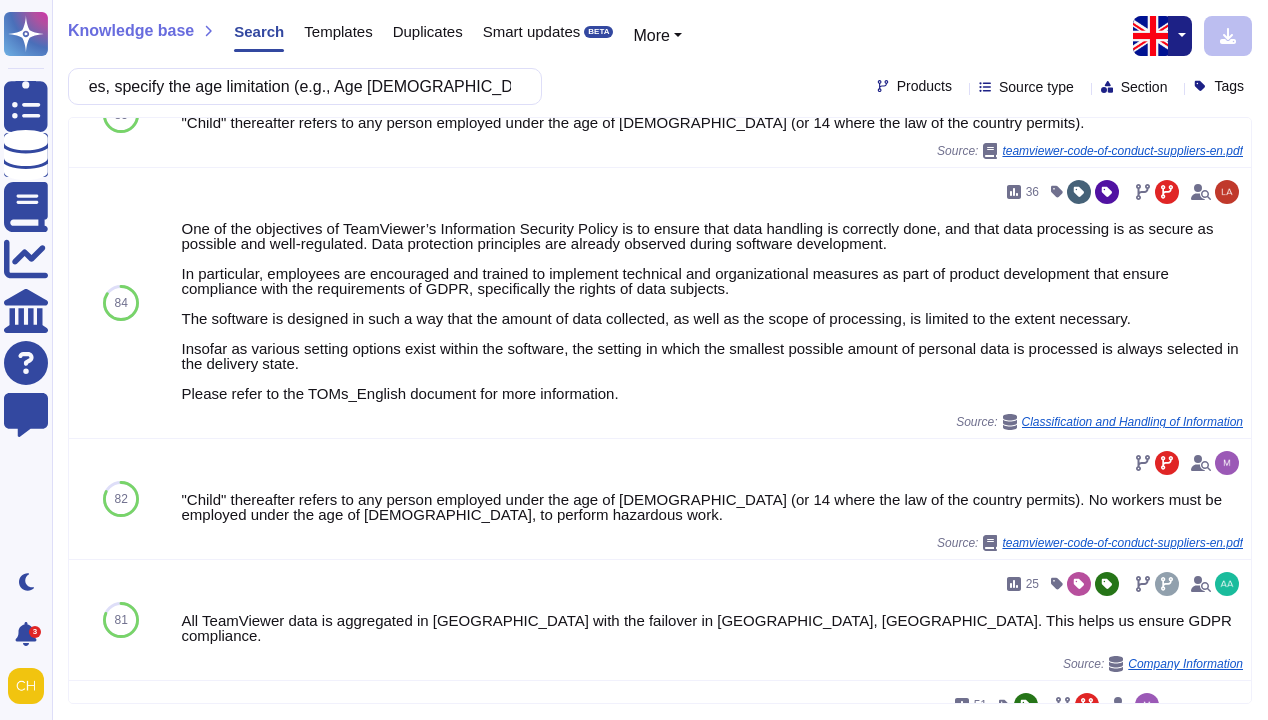 scroll, scrollTop: 102, scrollLeft: 0, axis: vertical 